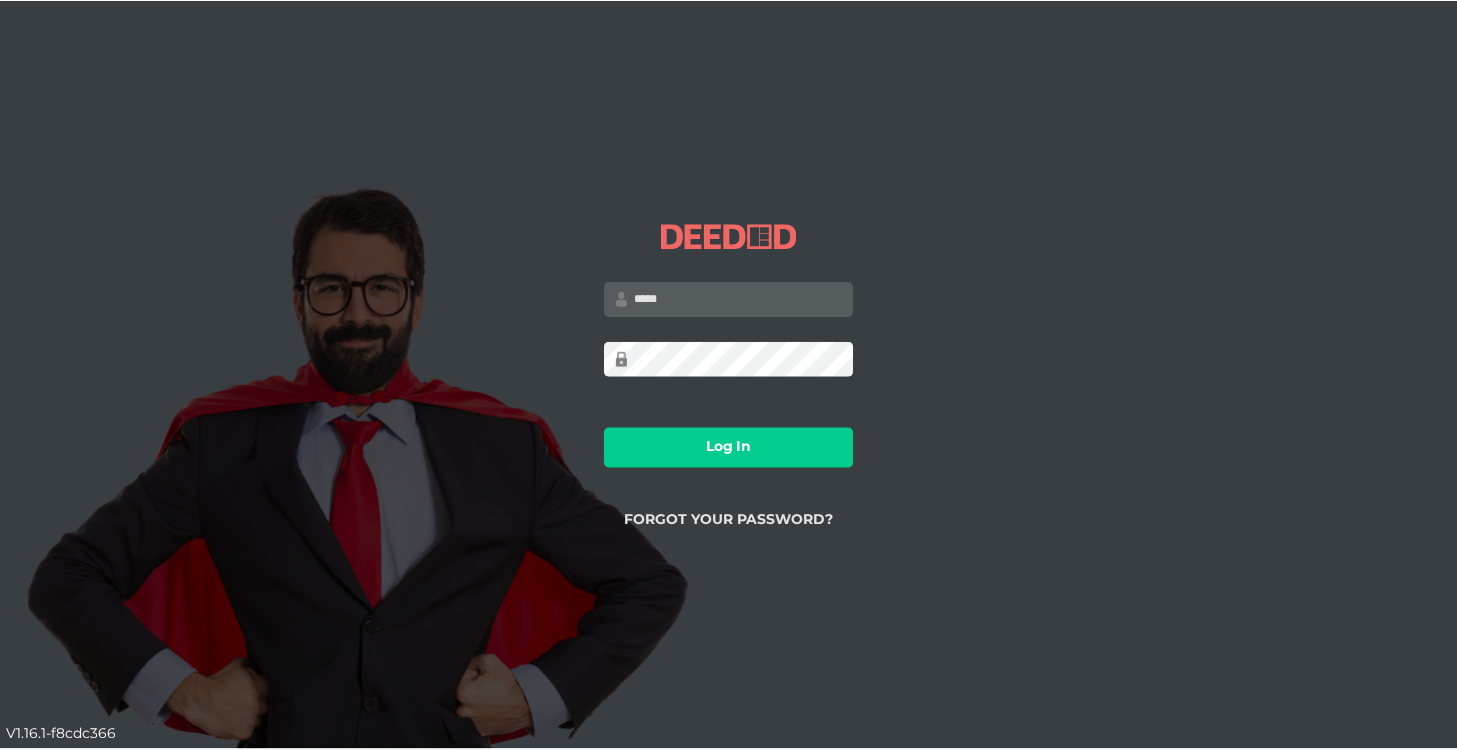 scroll, scrollTop: 0, scrollLeft: 0, axis: both 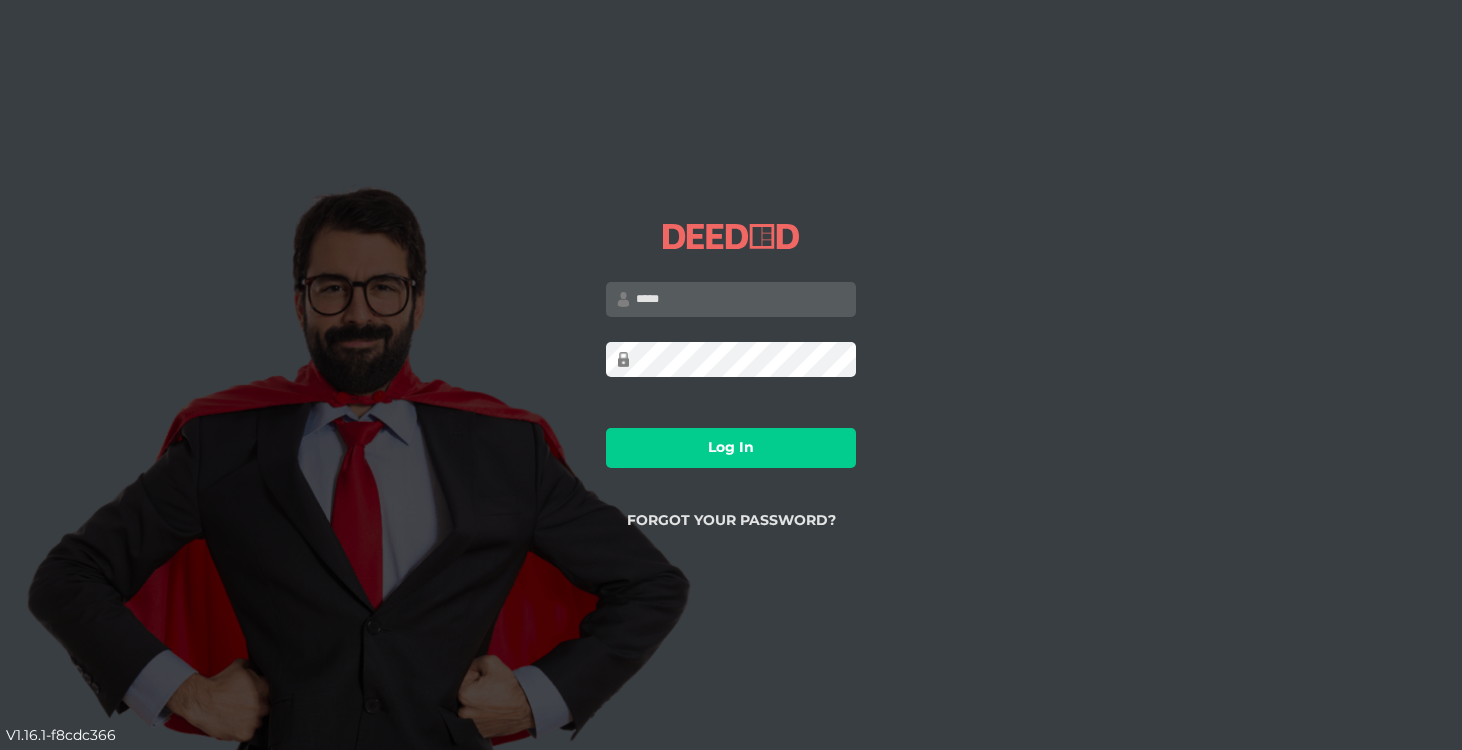 click at bounding box center (731, 299) 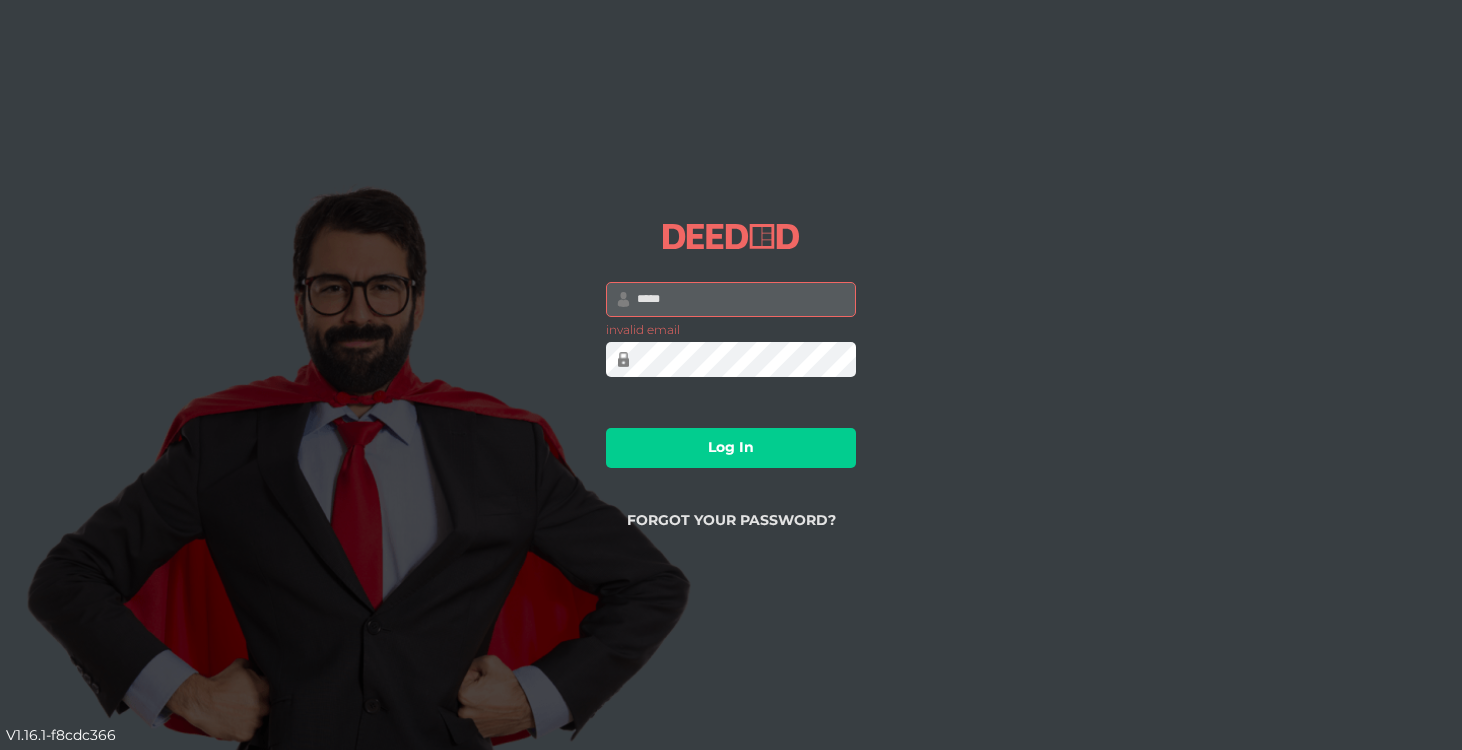 type on "**********" 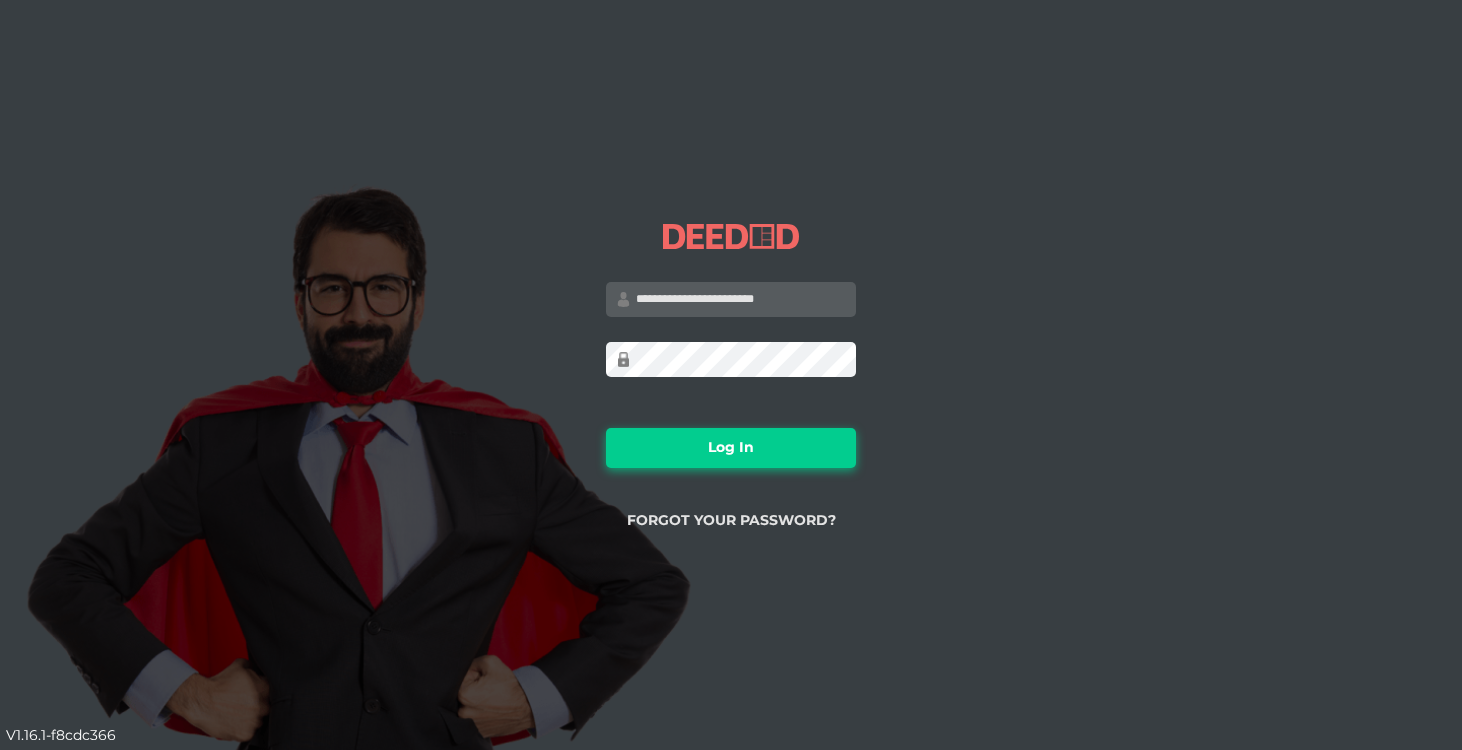 click on "Log In" at bounding box center [731, 448] 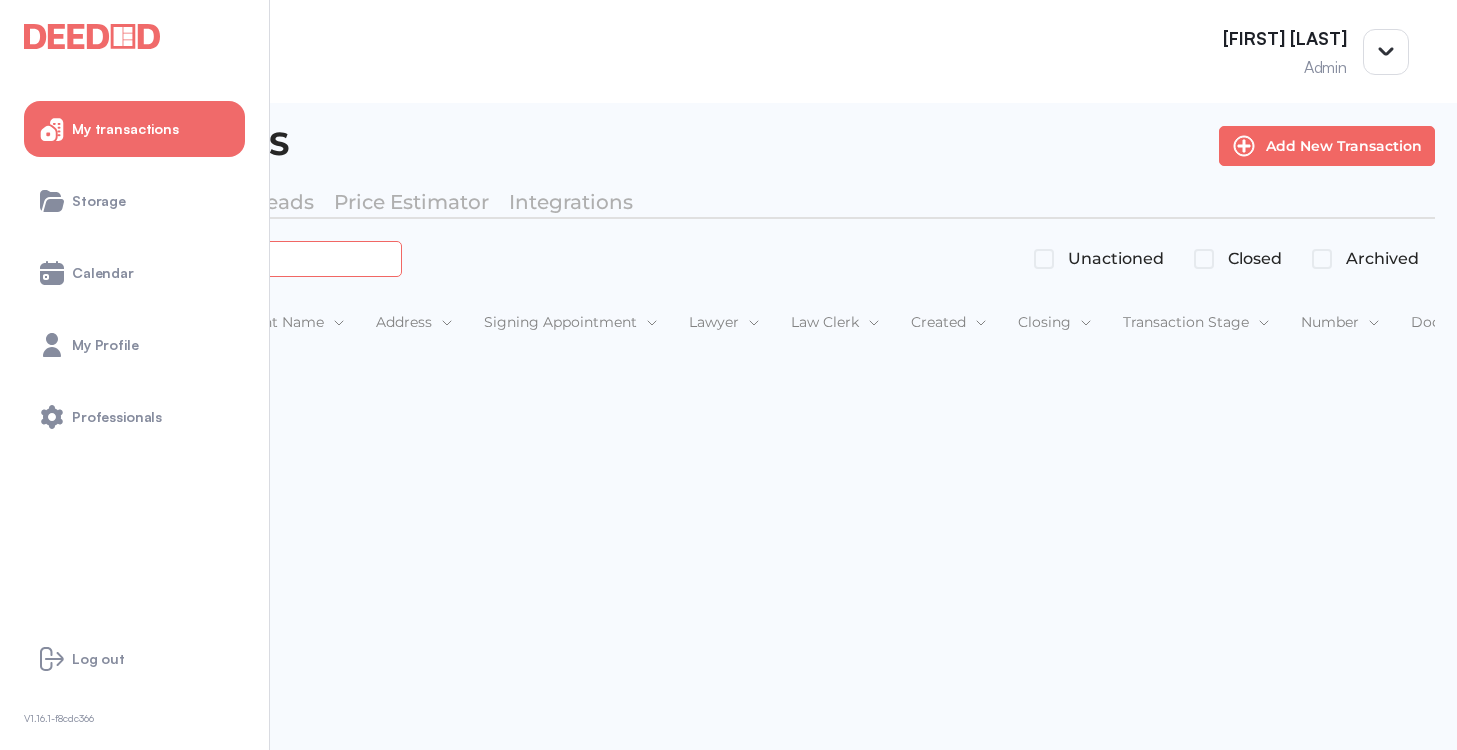 click at bounding box center (224, 258) 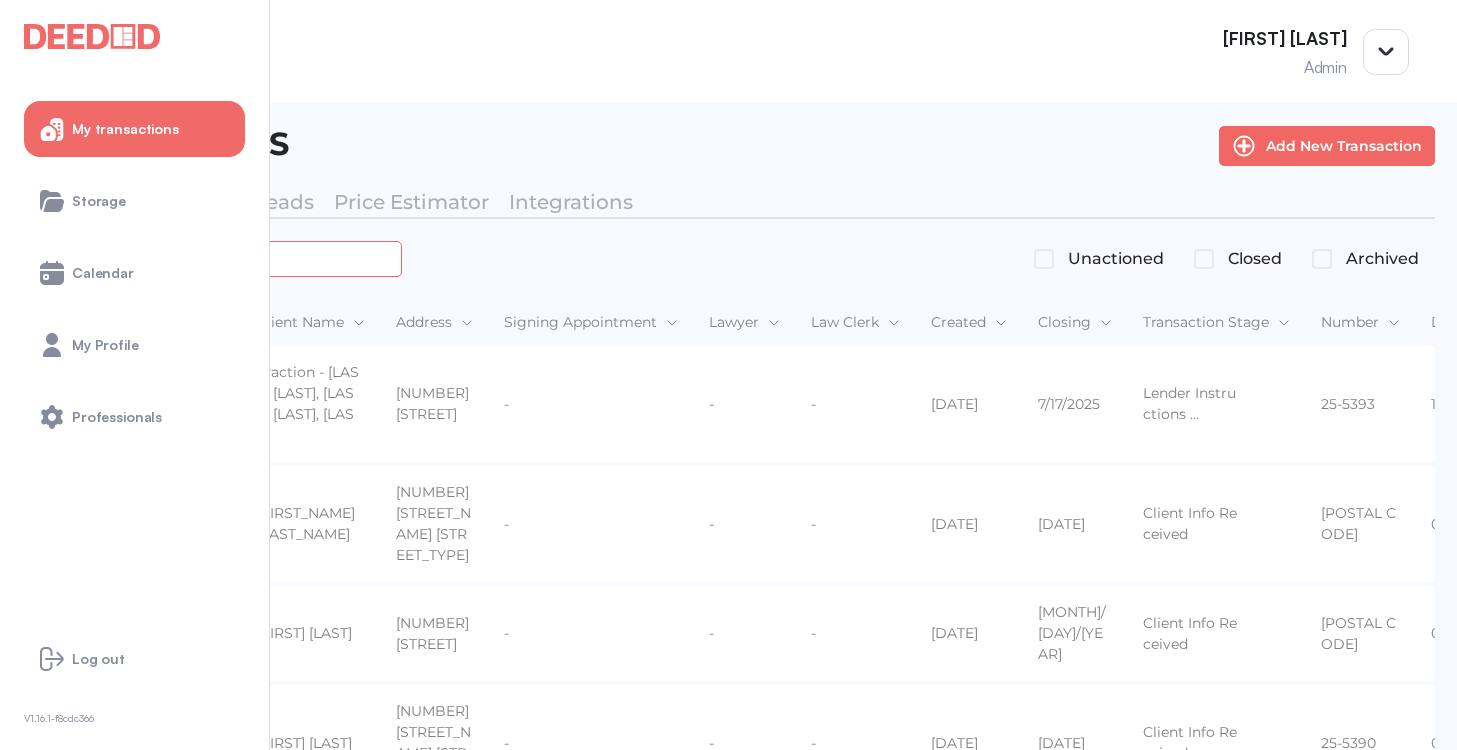 paste on "*******" 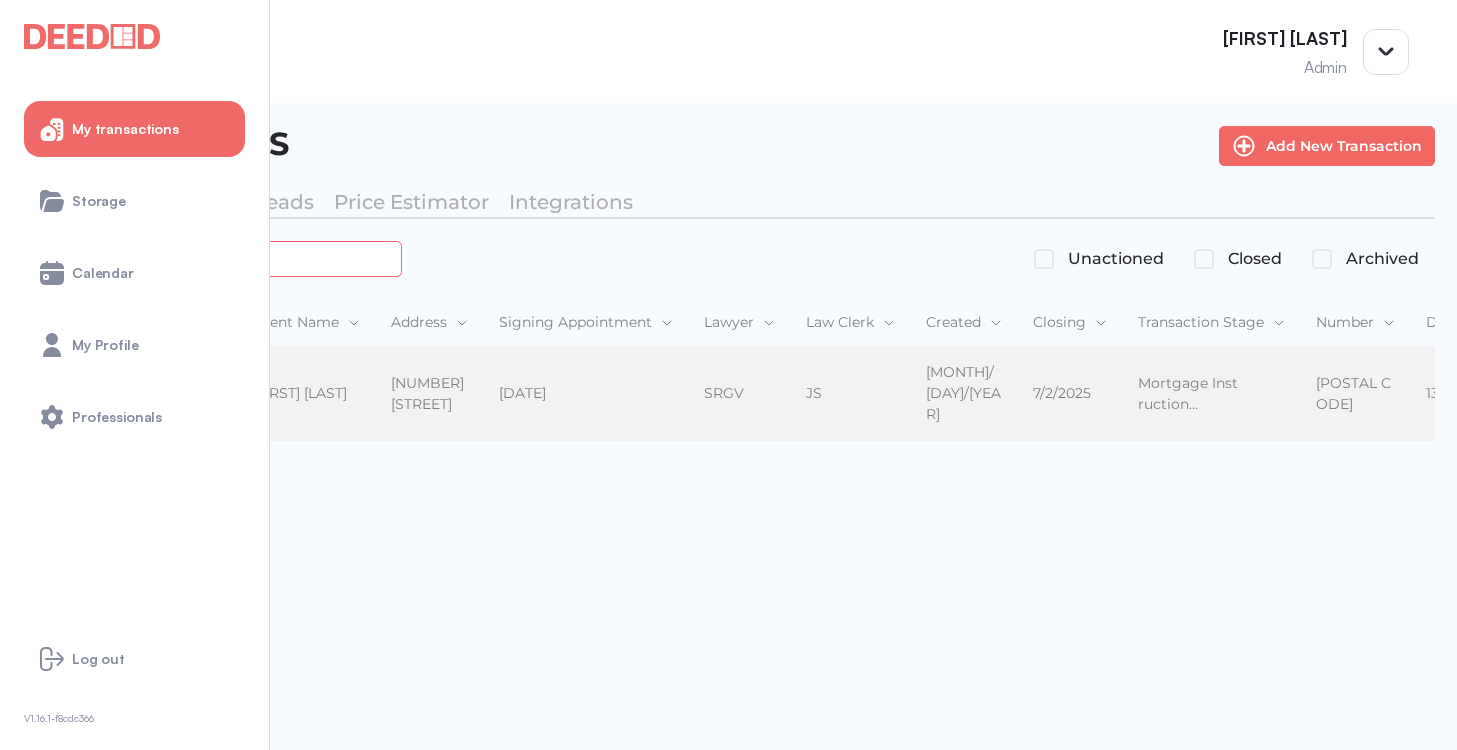 type on "*******" 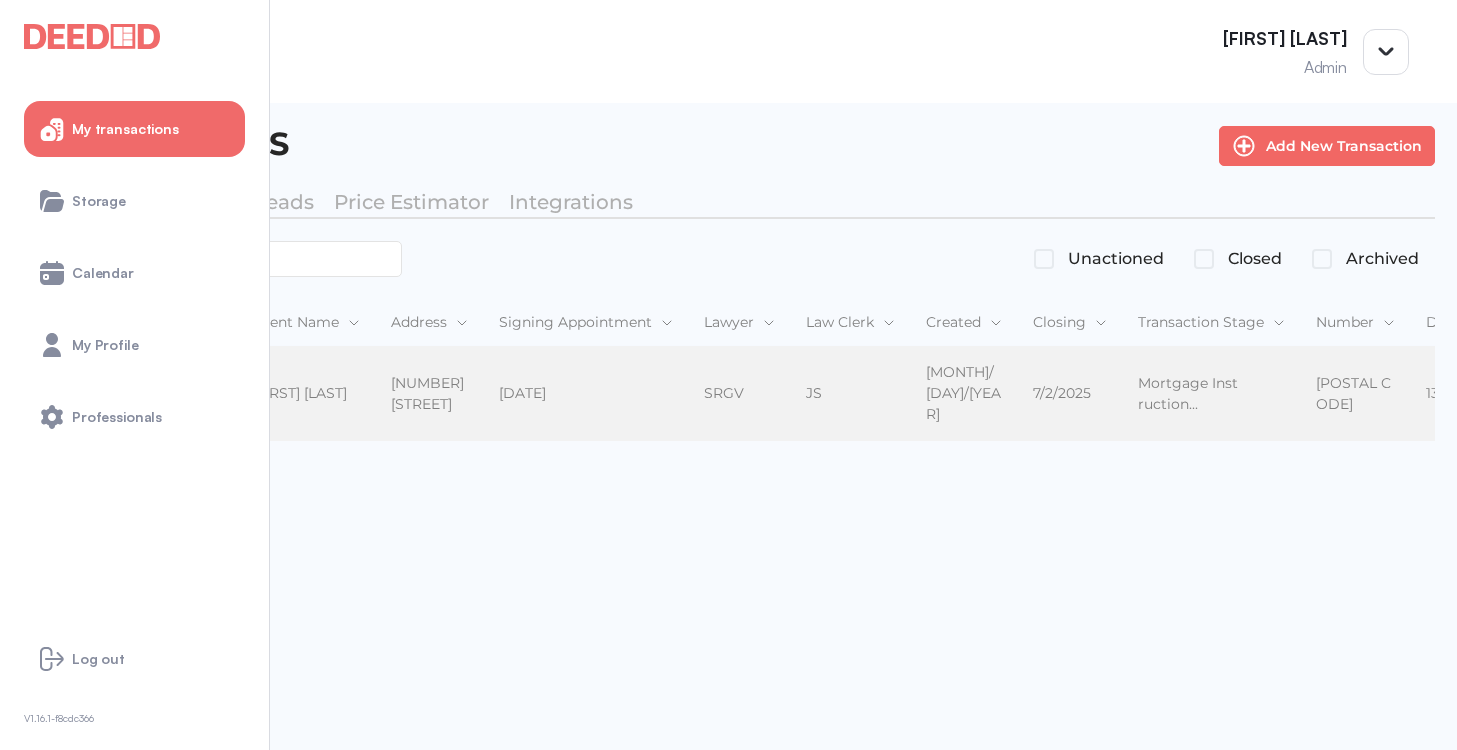 click on "[FIRST_NAME] [LAST_NAME] [FIRST_NAME] [LAST_NAME]" at bounding box center (305, 394) 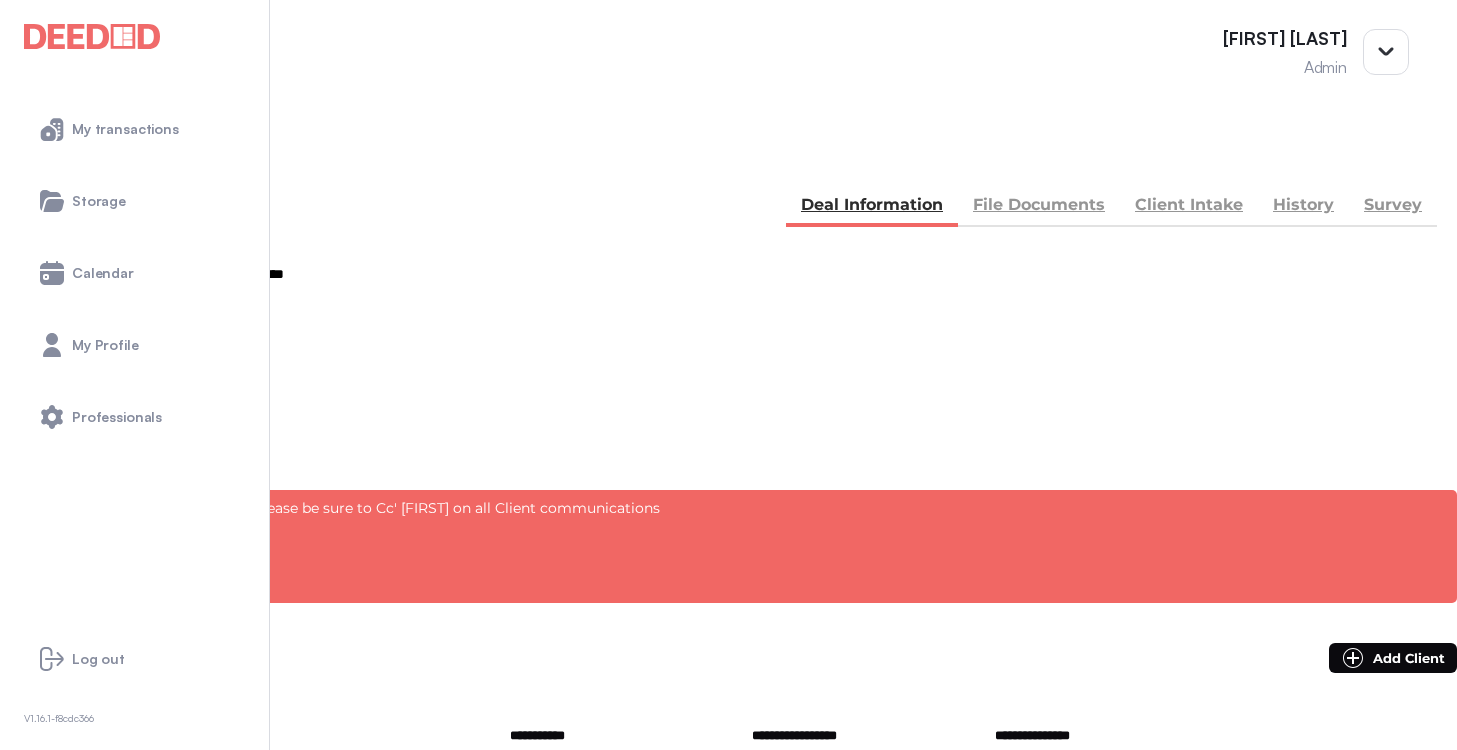 click on "File Documents" at bounding box center (1039, 207) 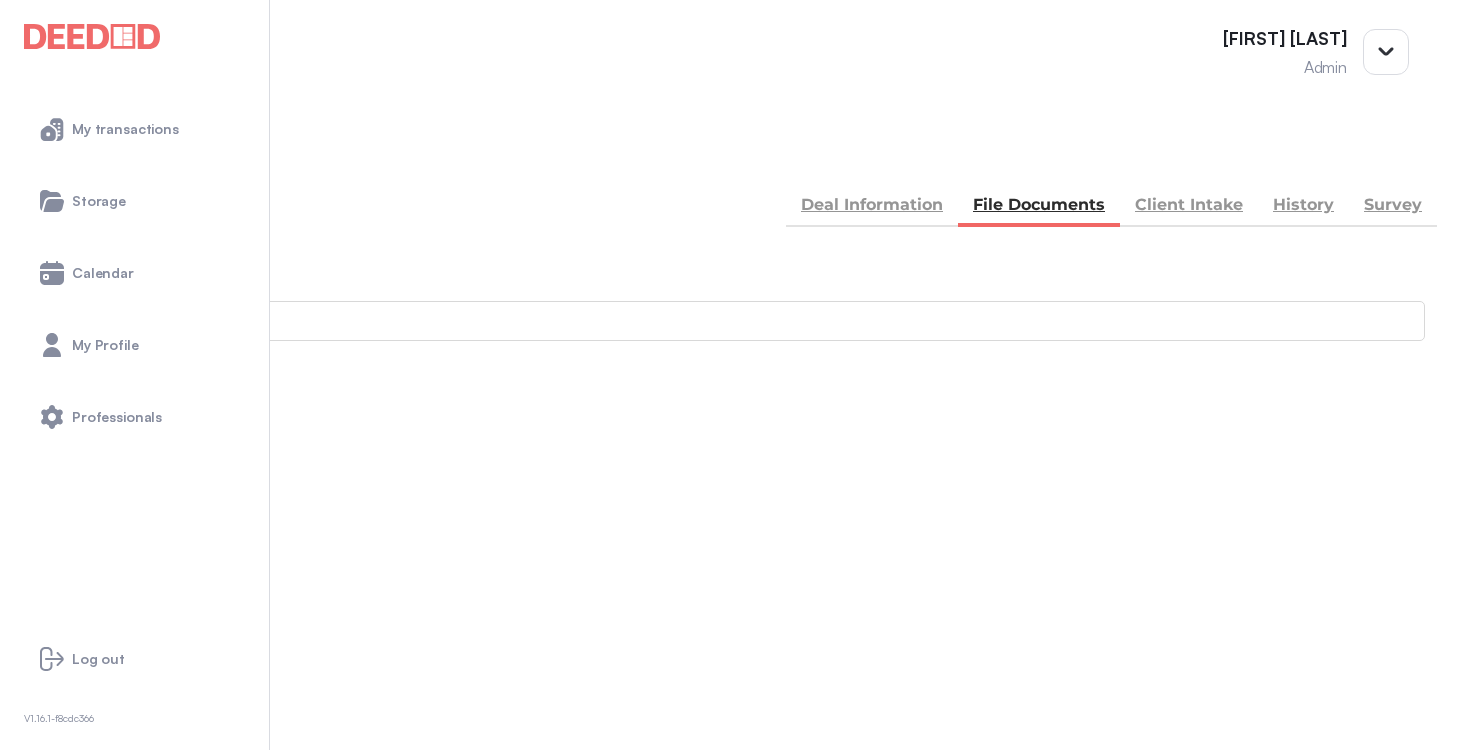 click on "Accounting -- 4  members - 5" at bounding box center (728, 891) 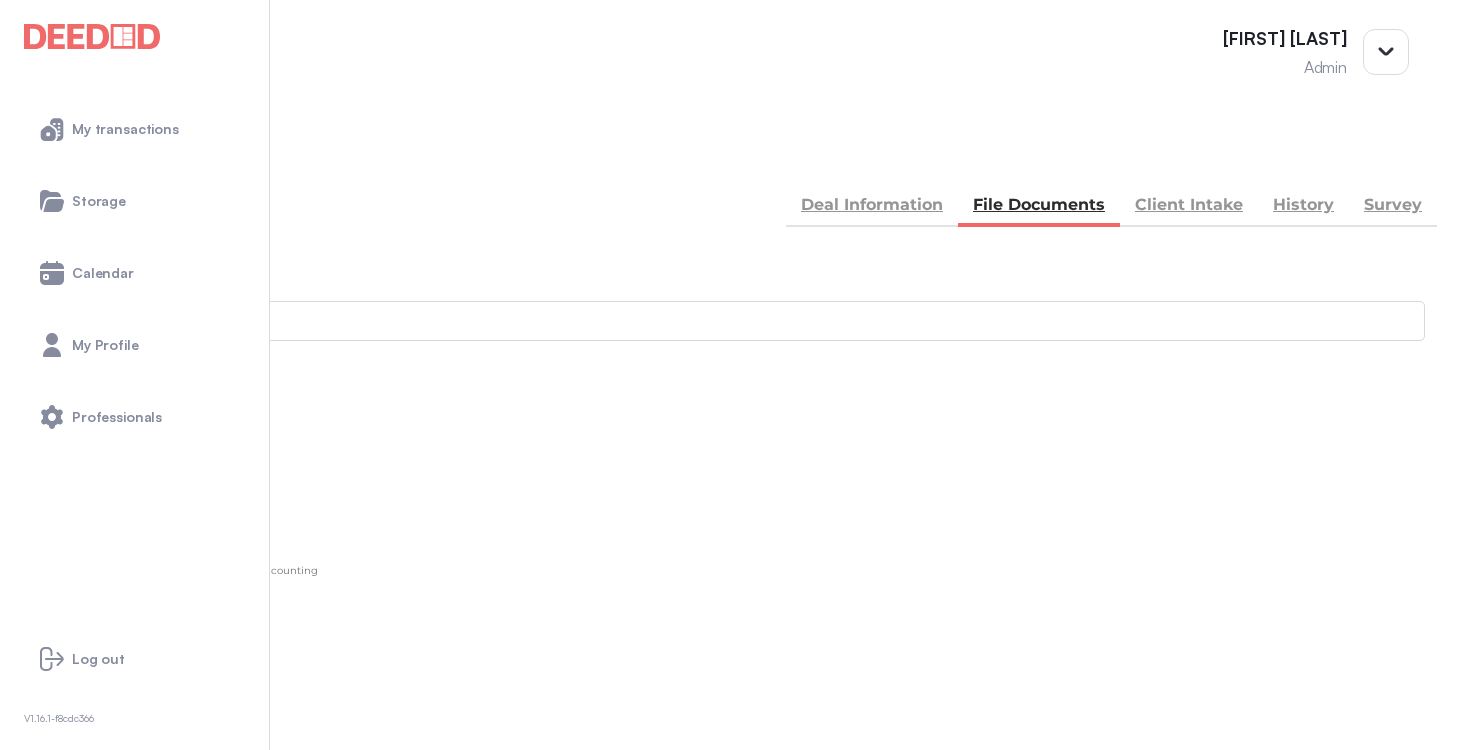 click at bounding box center (14, 1060) 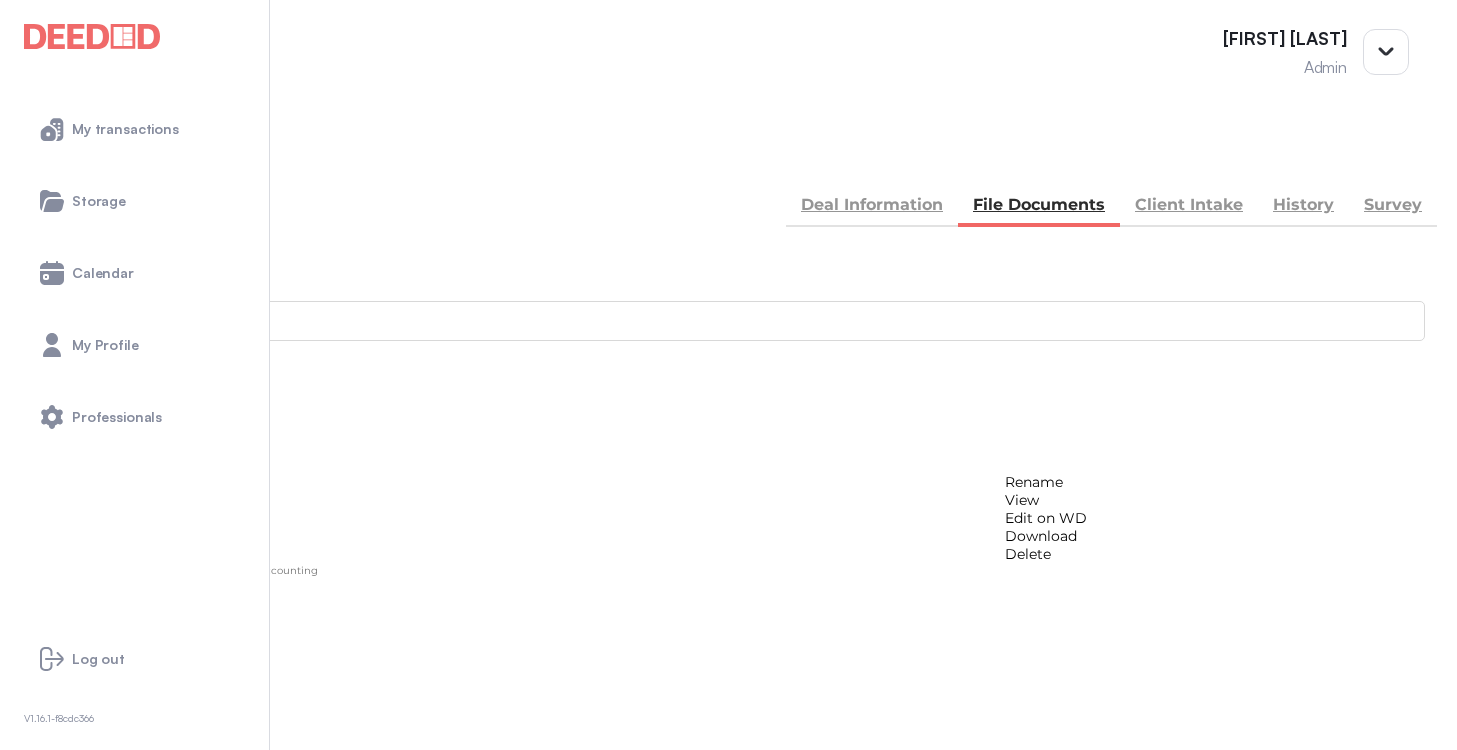 click on "View" at bounding box center [1046, 500] 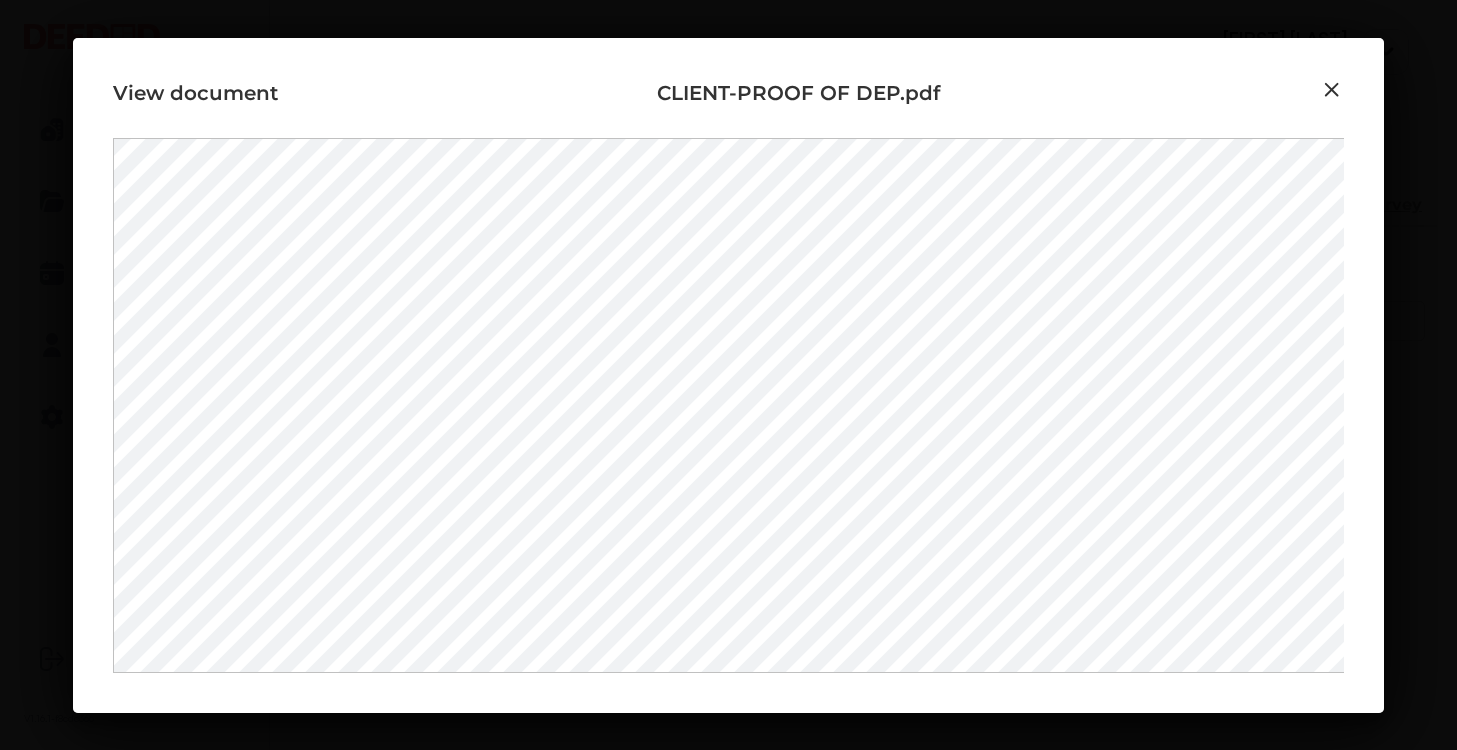 click at bounding box center (1332, 90) 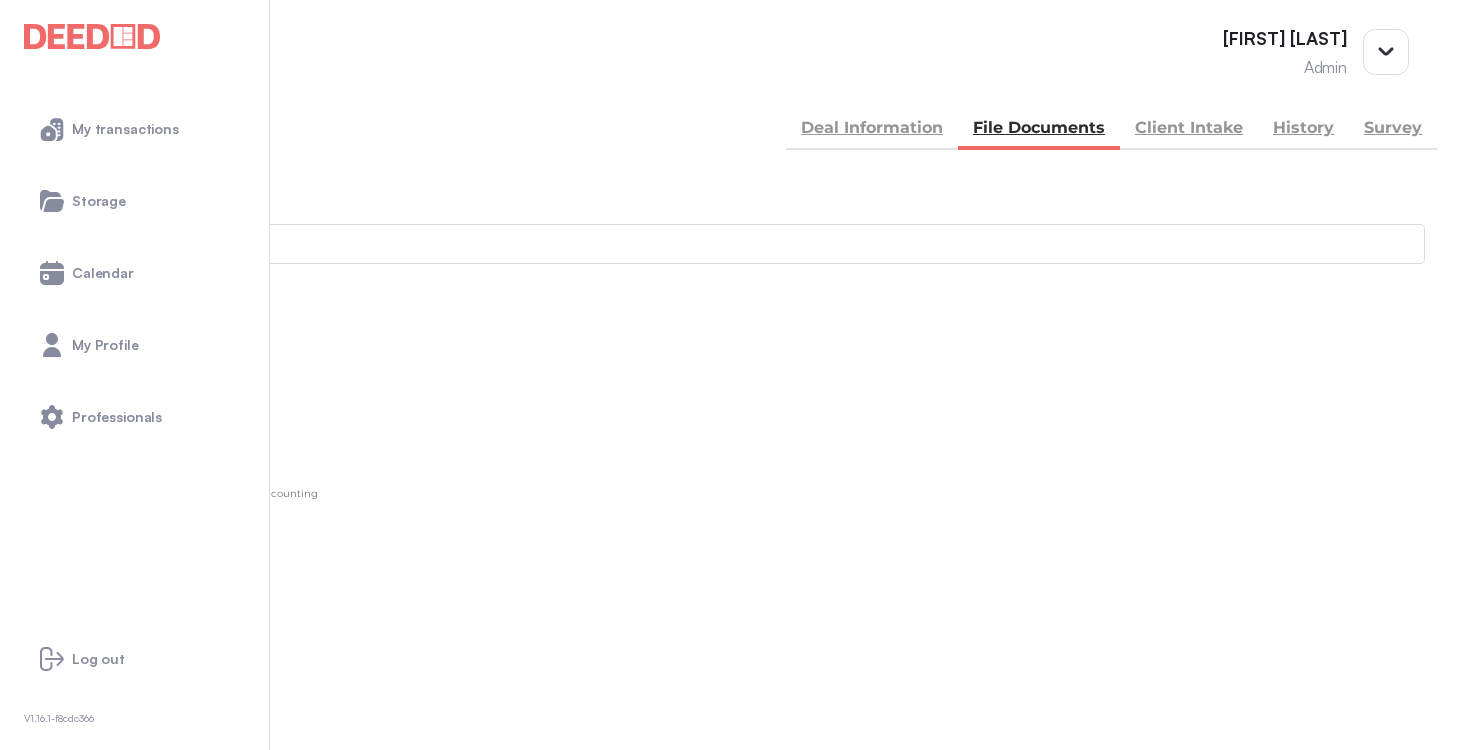 scroll, scrollTop: 0, scrollLeft: 0, axis: both 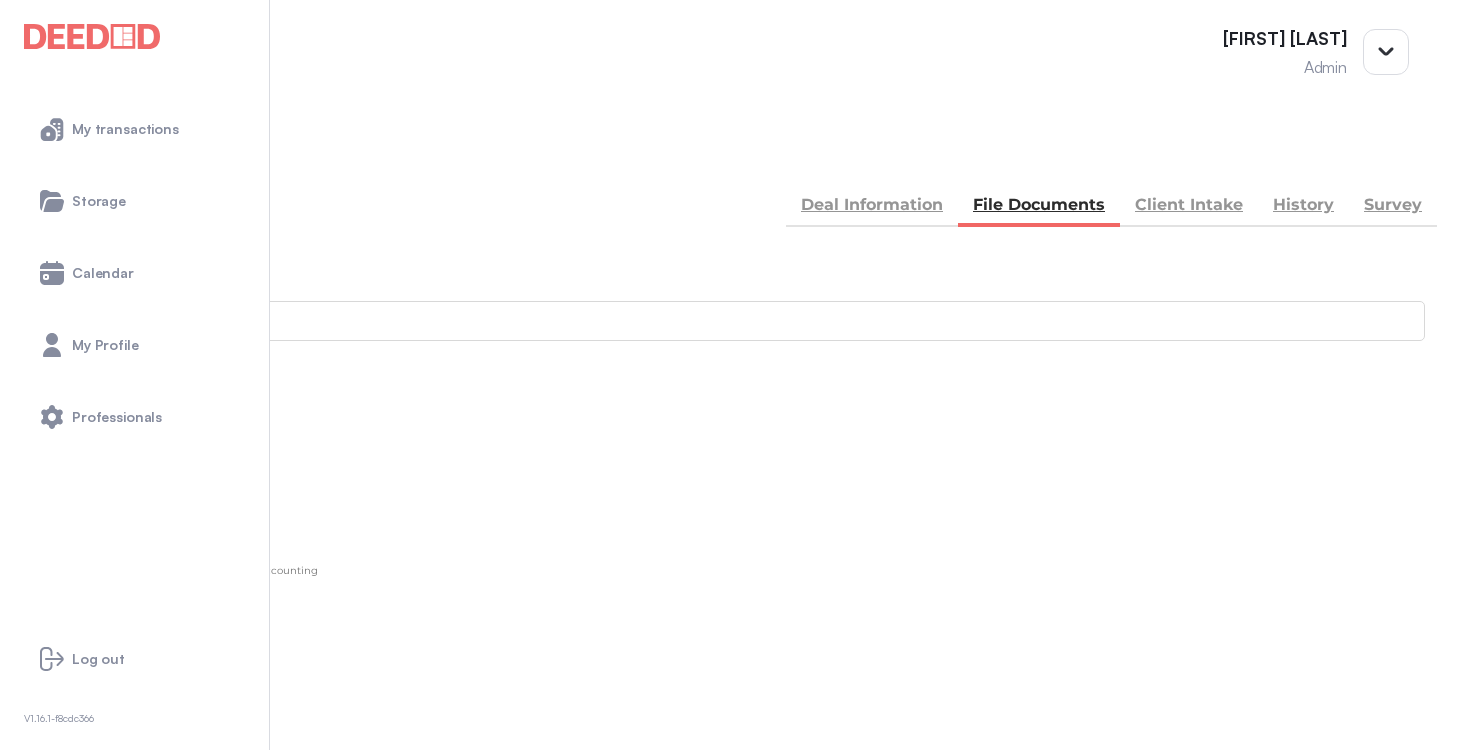 click on "Back" at bounding box center [728, 850] 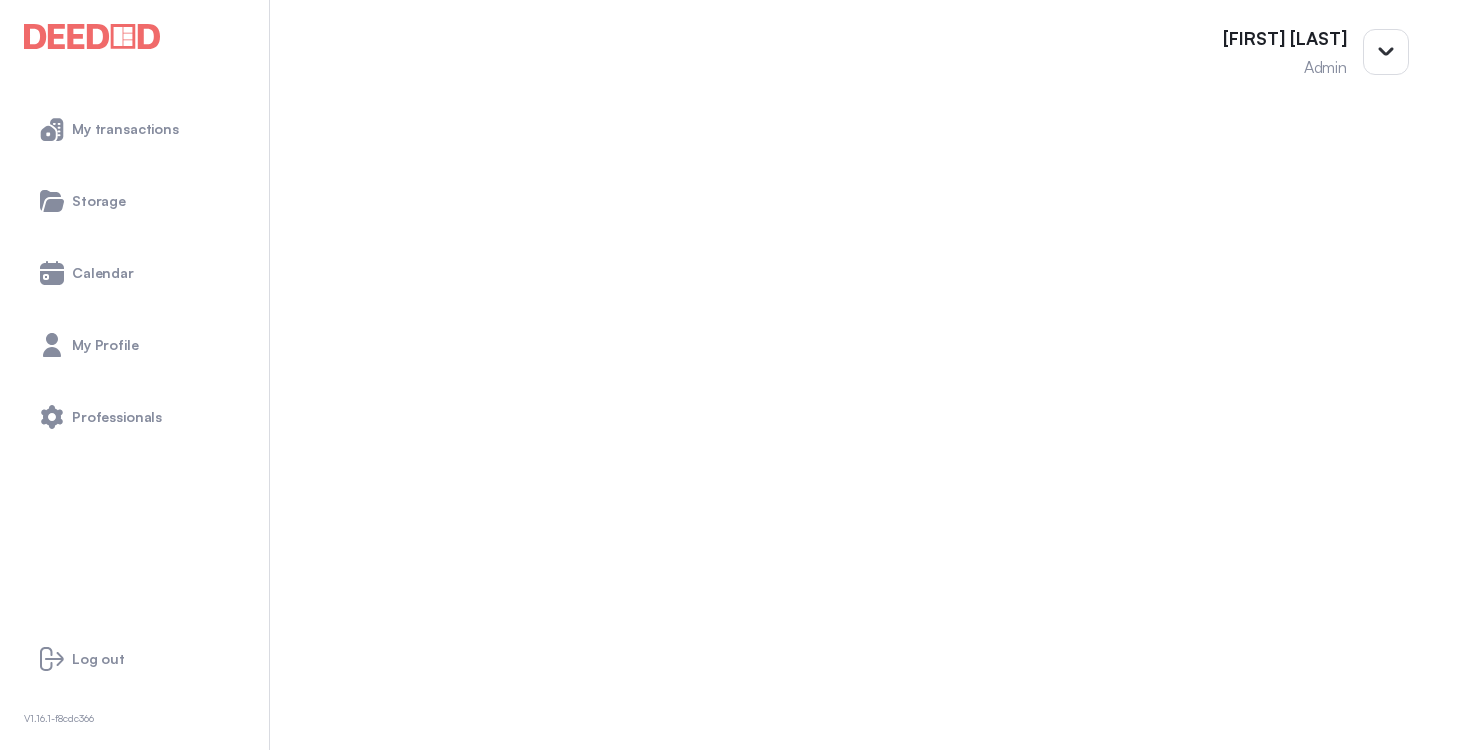 scroll, scrollTop: 350, scrollLeft: 0, axis: vertical 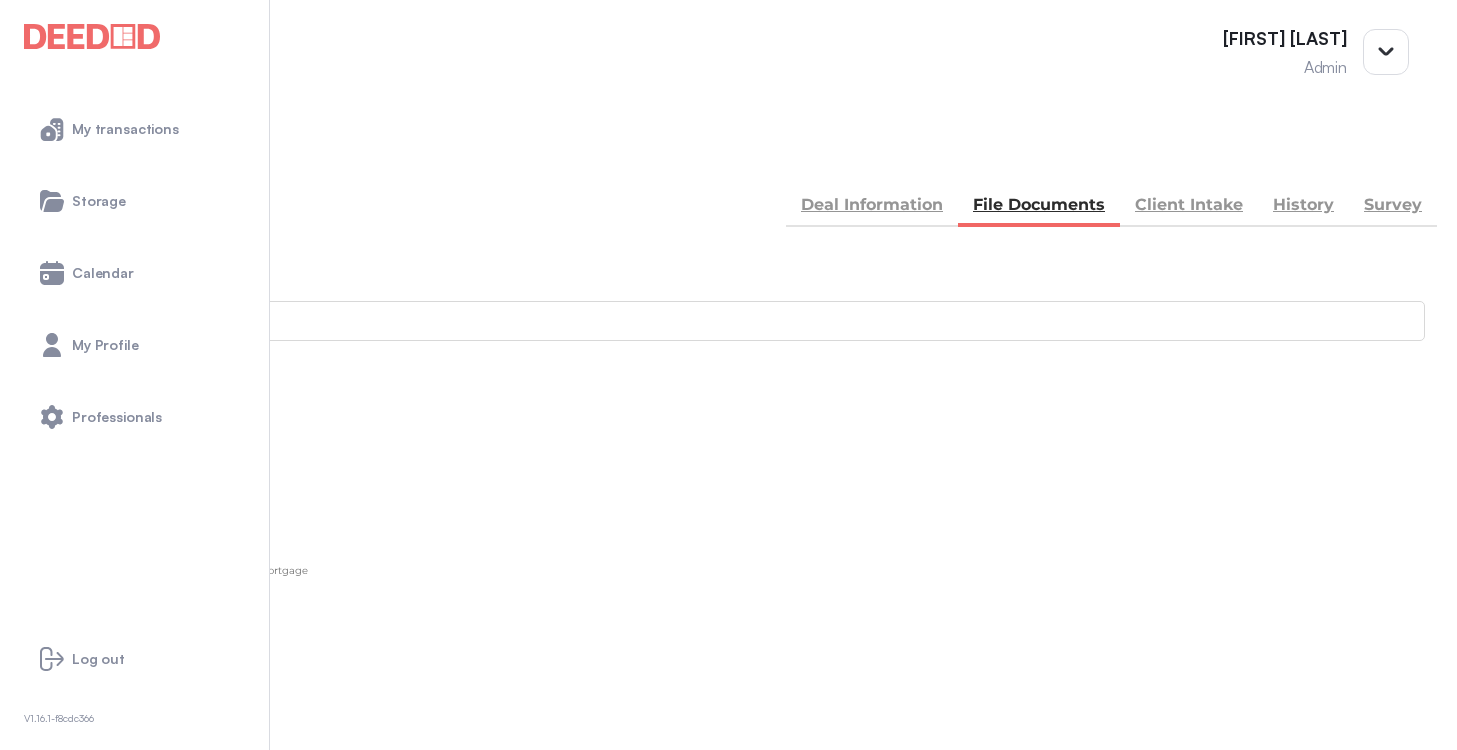 click at bounding box center (14, 1060) 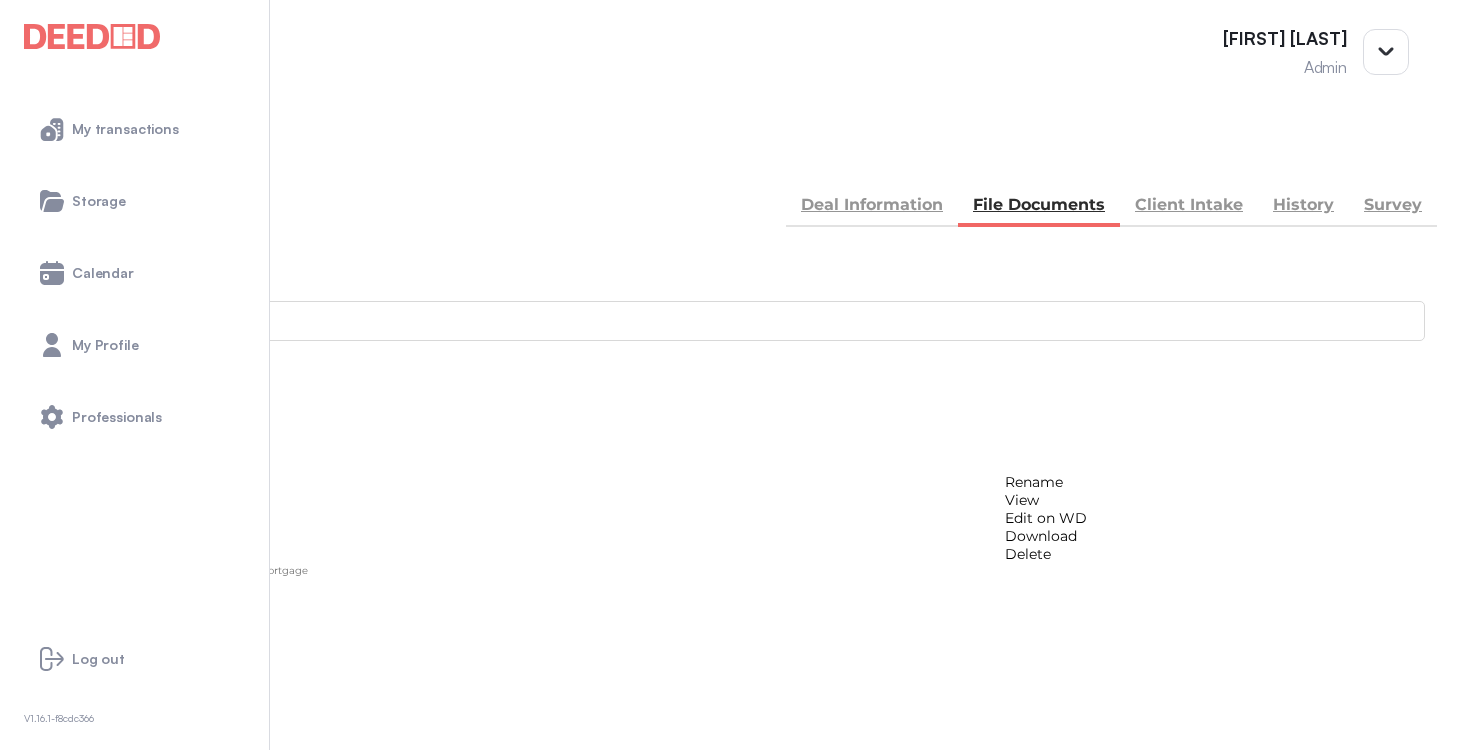 click on "View" at bounding box center [1046, 500] 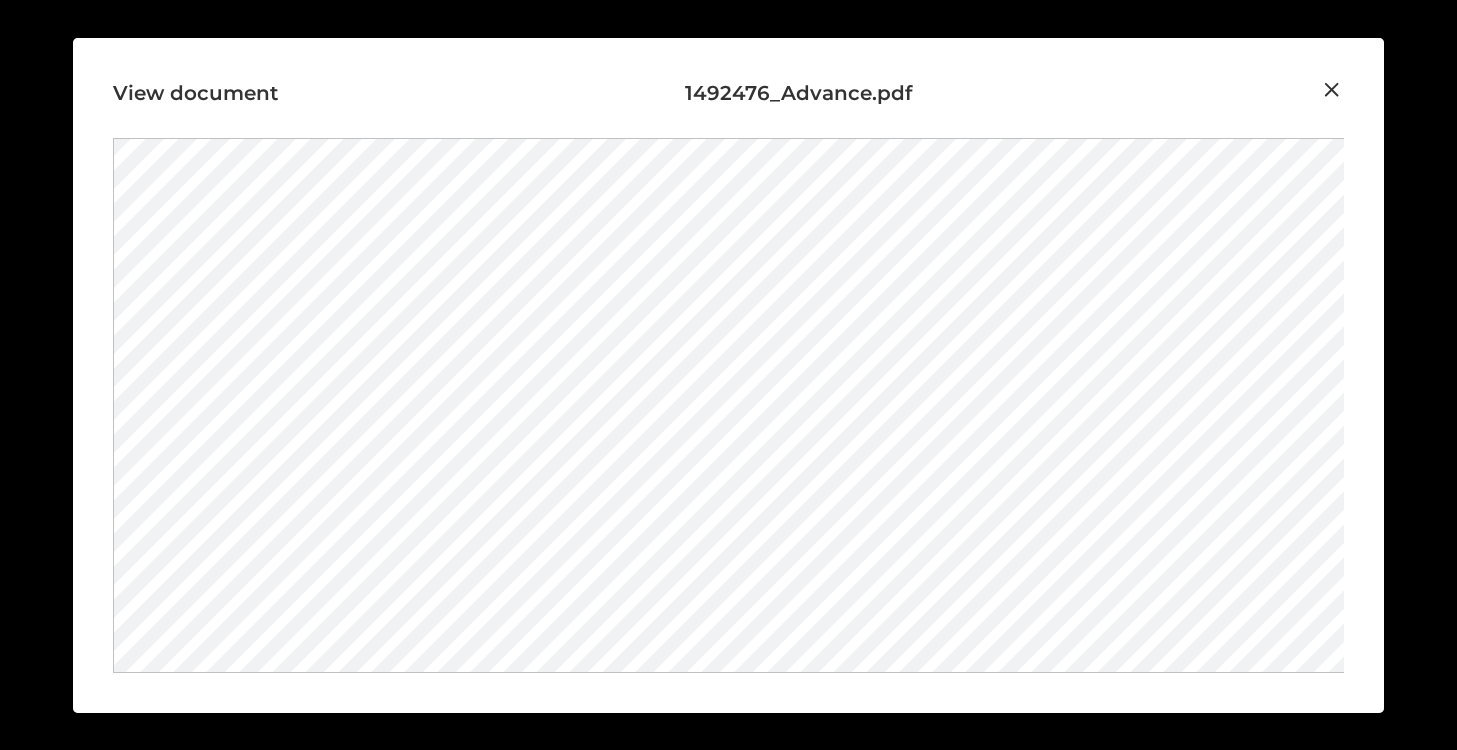 click at bounding box center (1332, 90) 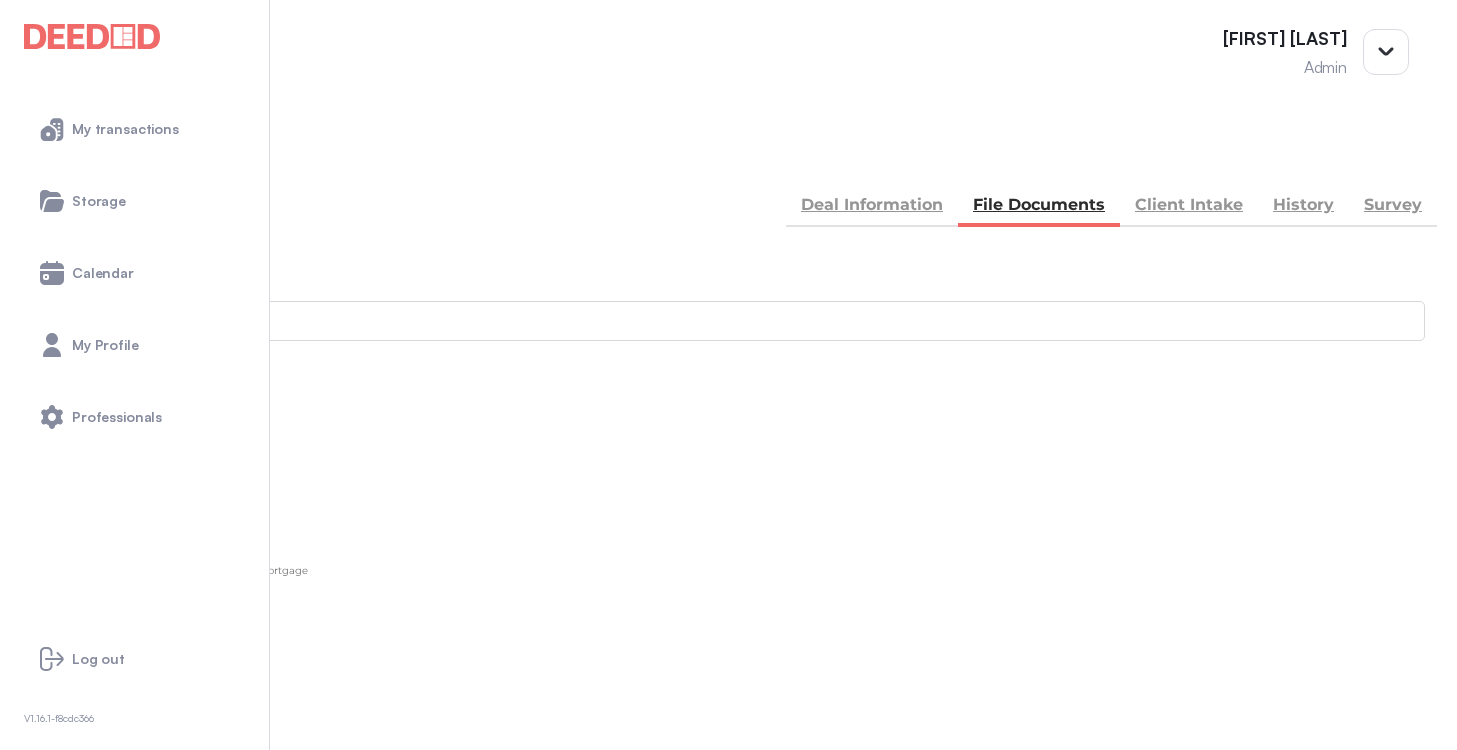 click on "BACK my deals Deal Information File Documents Client Intake History Survey" at bounding box center (728, 185) 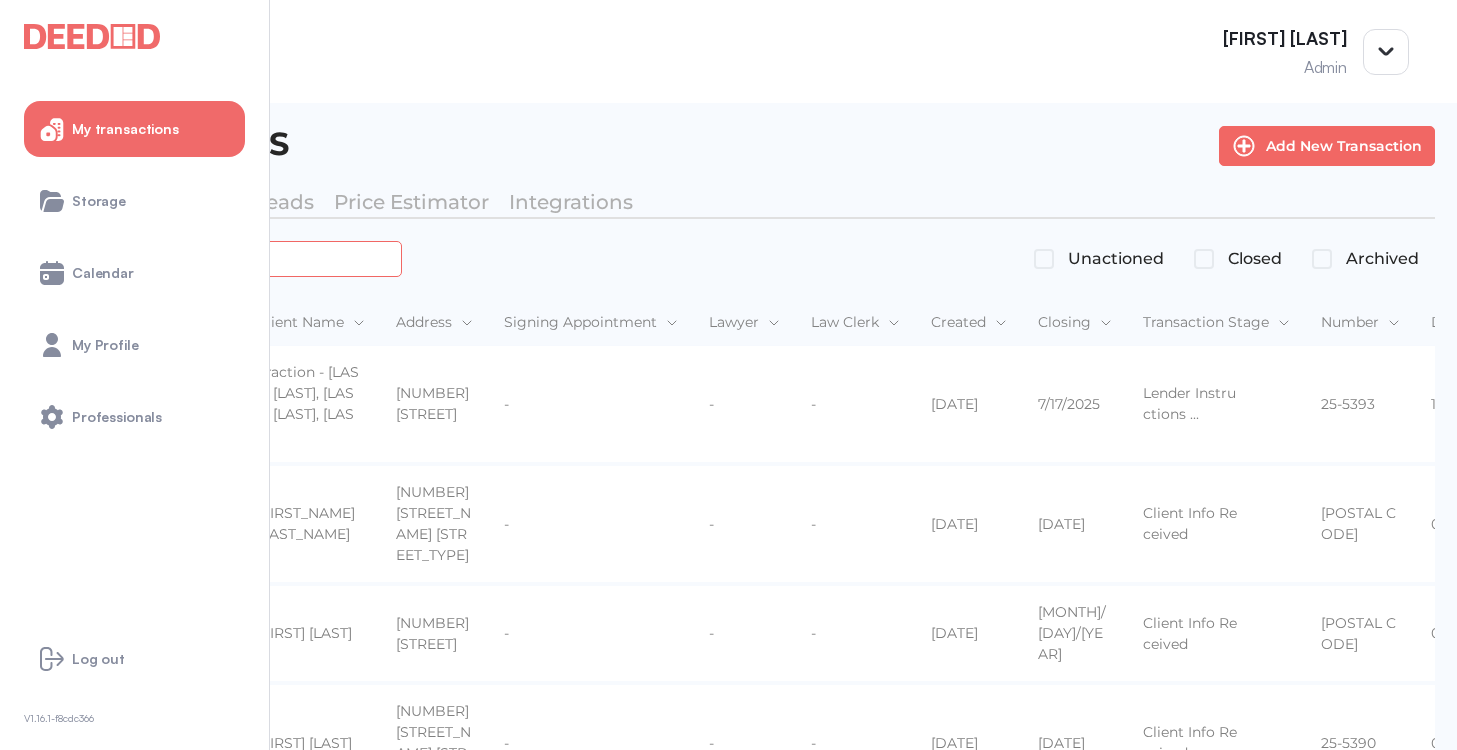 click at bounding box center [224, 258] 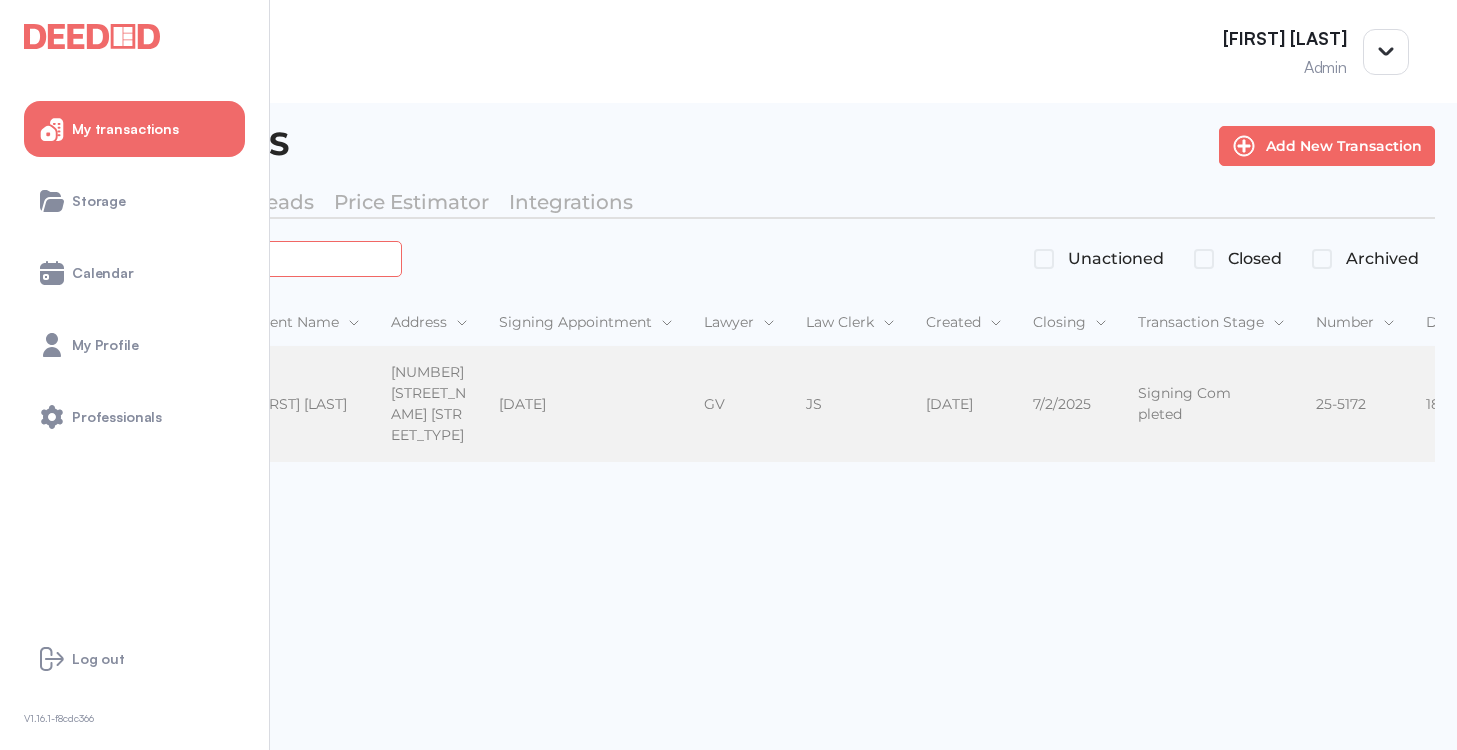 type on "*******" 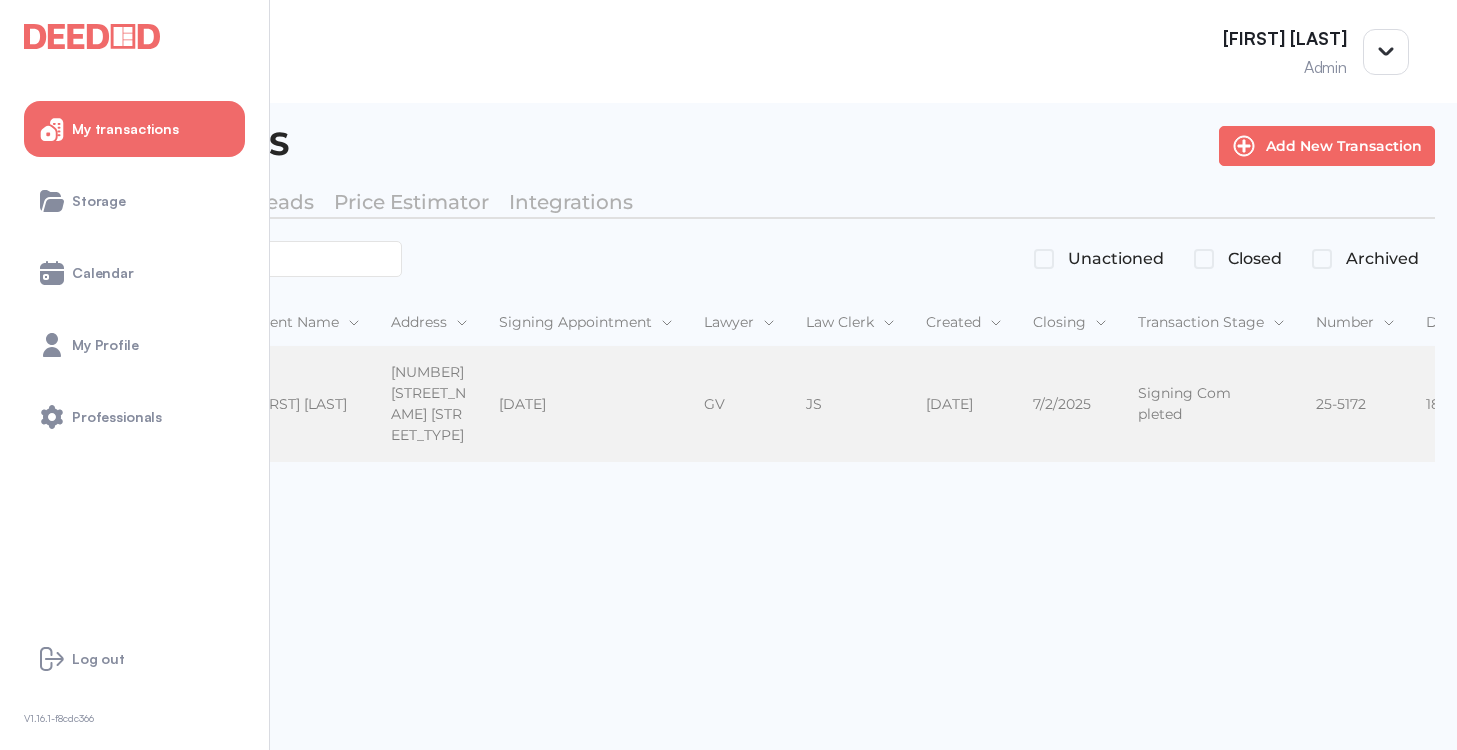 click on "[FIRST] [LAST]" at bounding box center [305, 404] 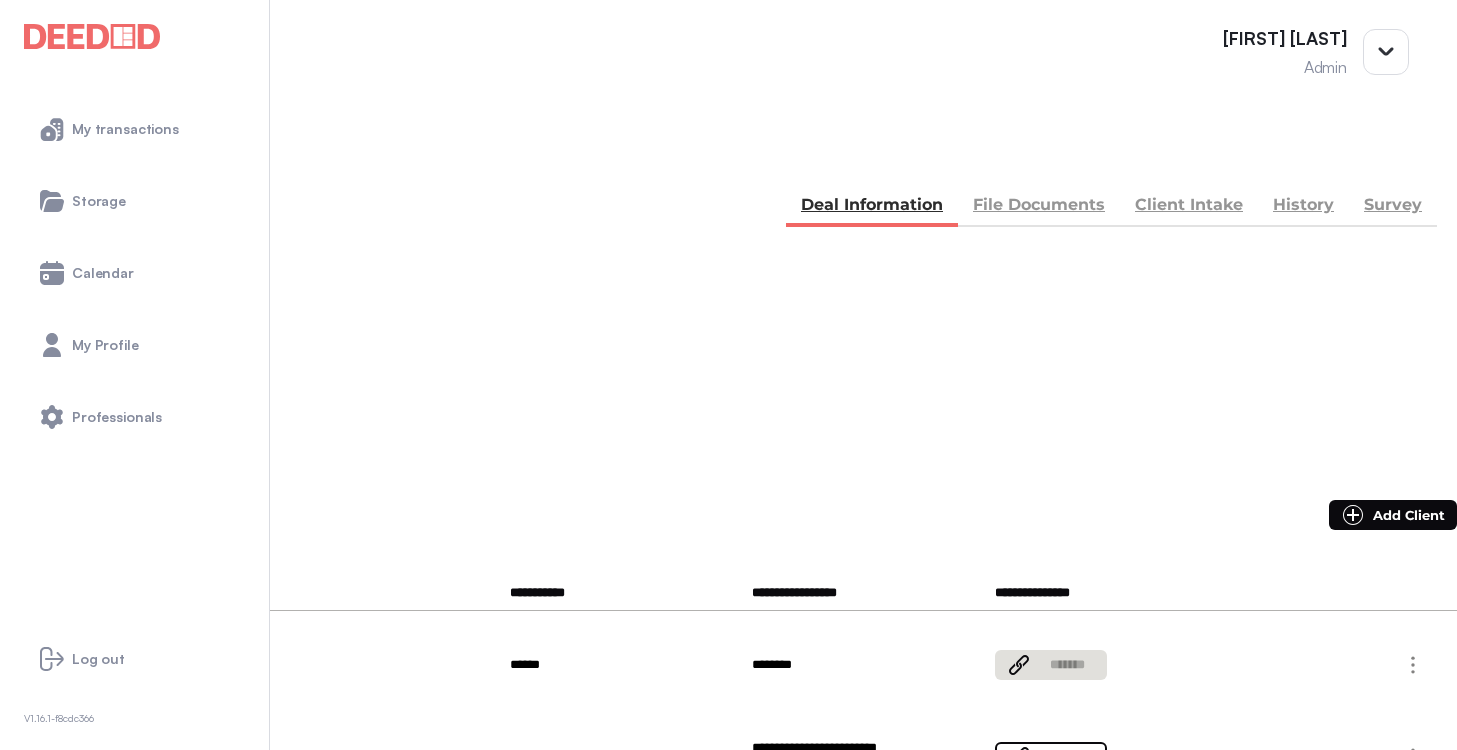 click on "File Documents" at bounding box center [1039, 207] 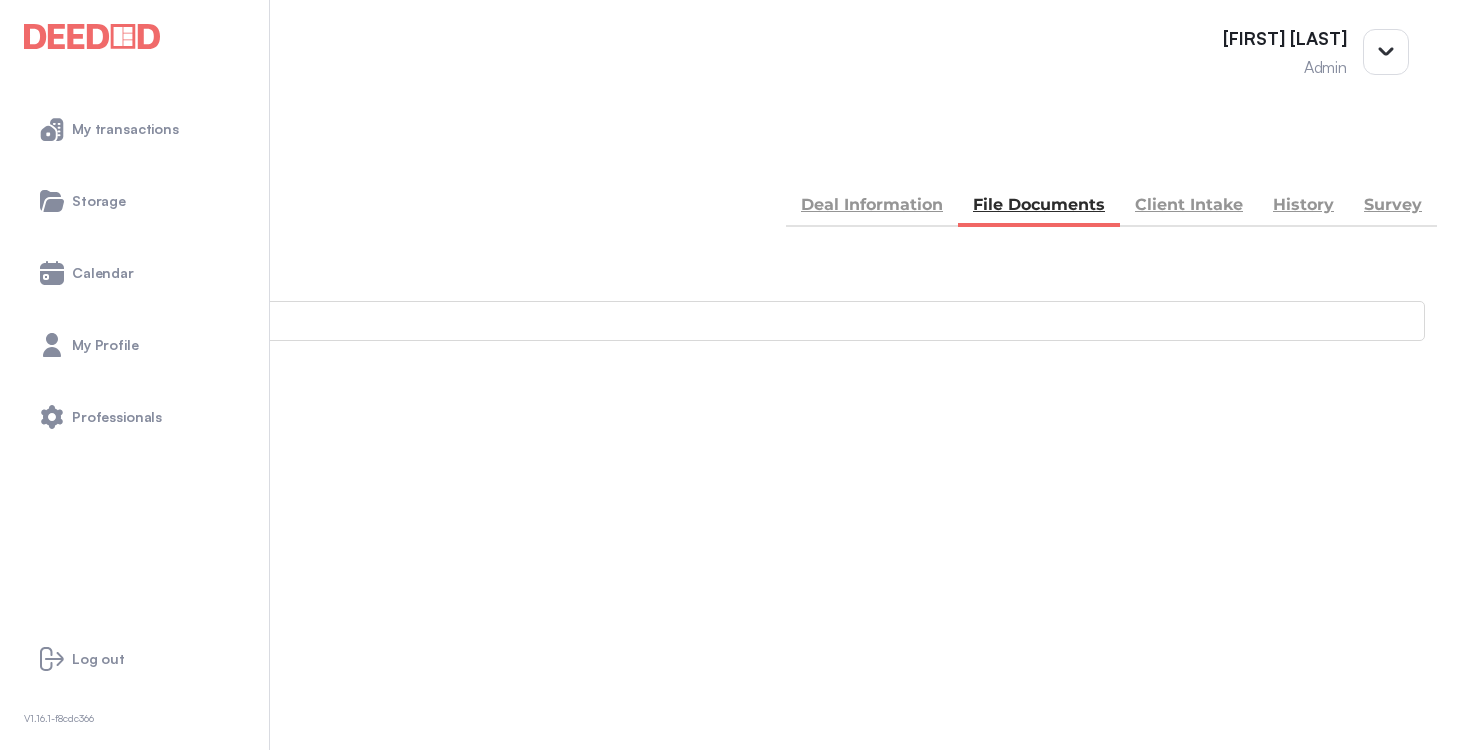 click on "Accounting -- 3  members - 4" at bounding box center (728, 891) 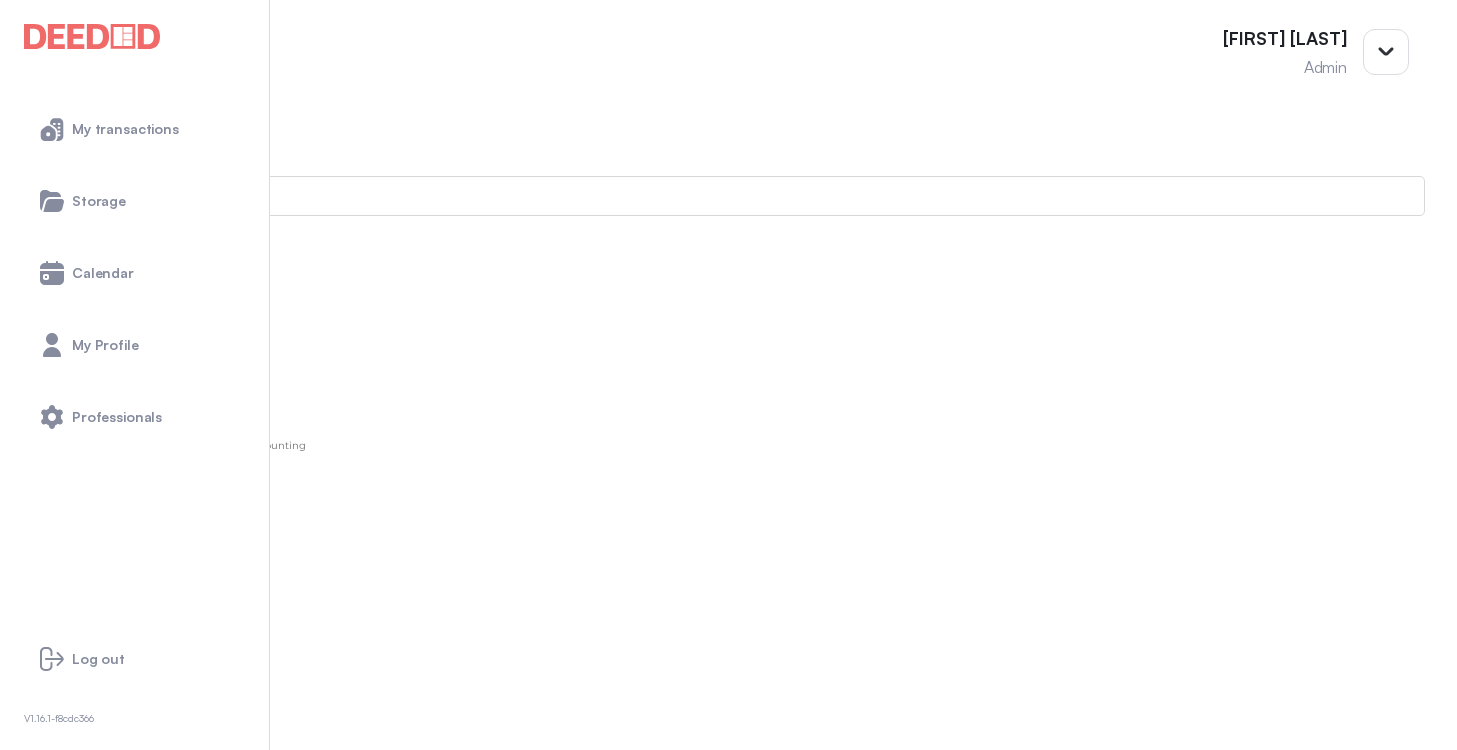 scroll, scrollTop: 138, scrollLeft: 0, axis: vertical 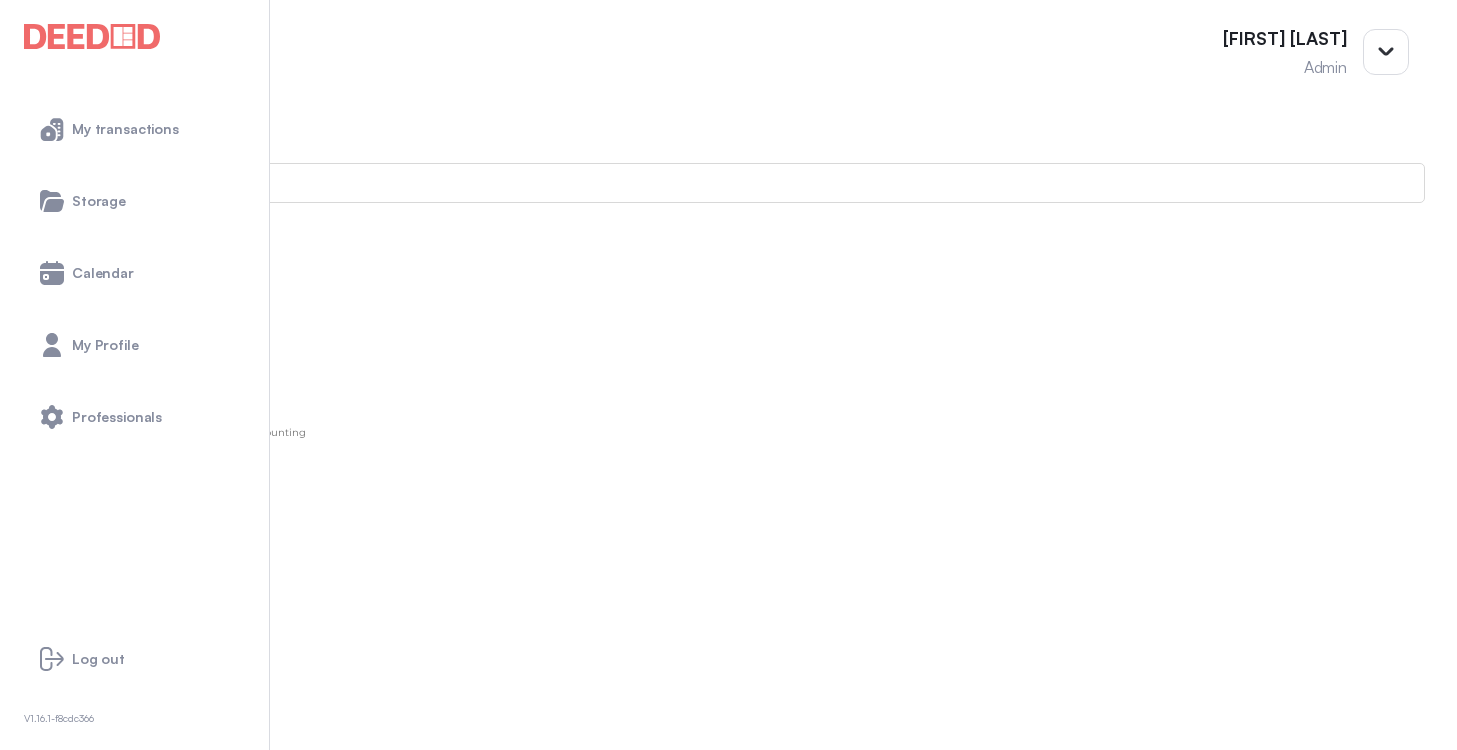 click at bounding box center [16, 710] 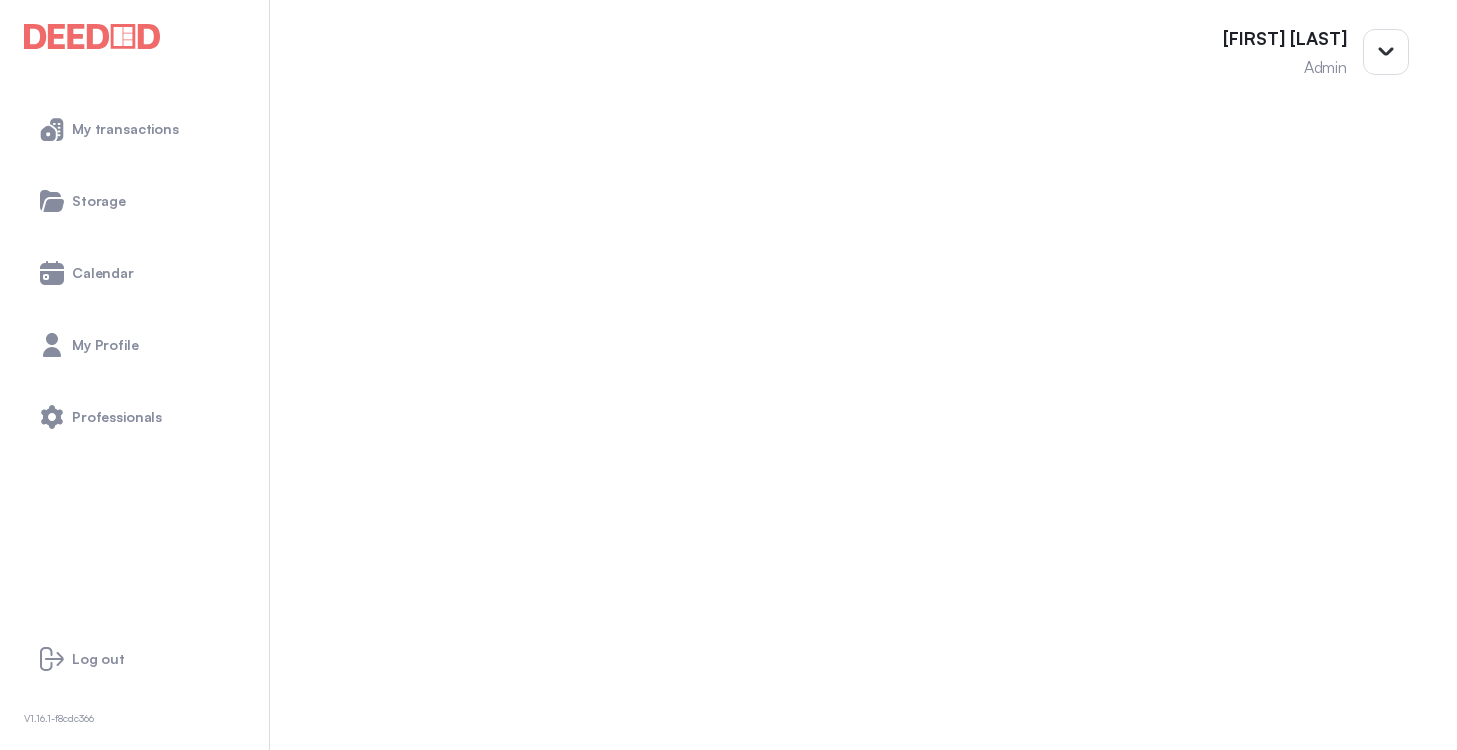 click on "Mortgage" at bounding box center [41, 549] 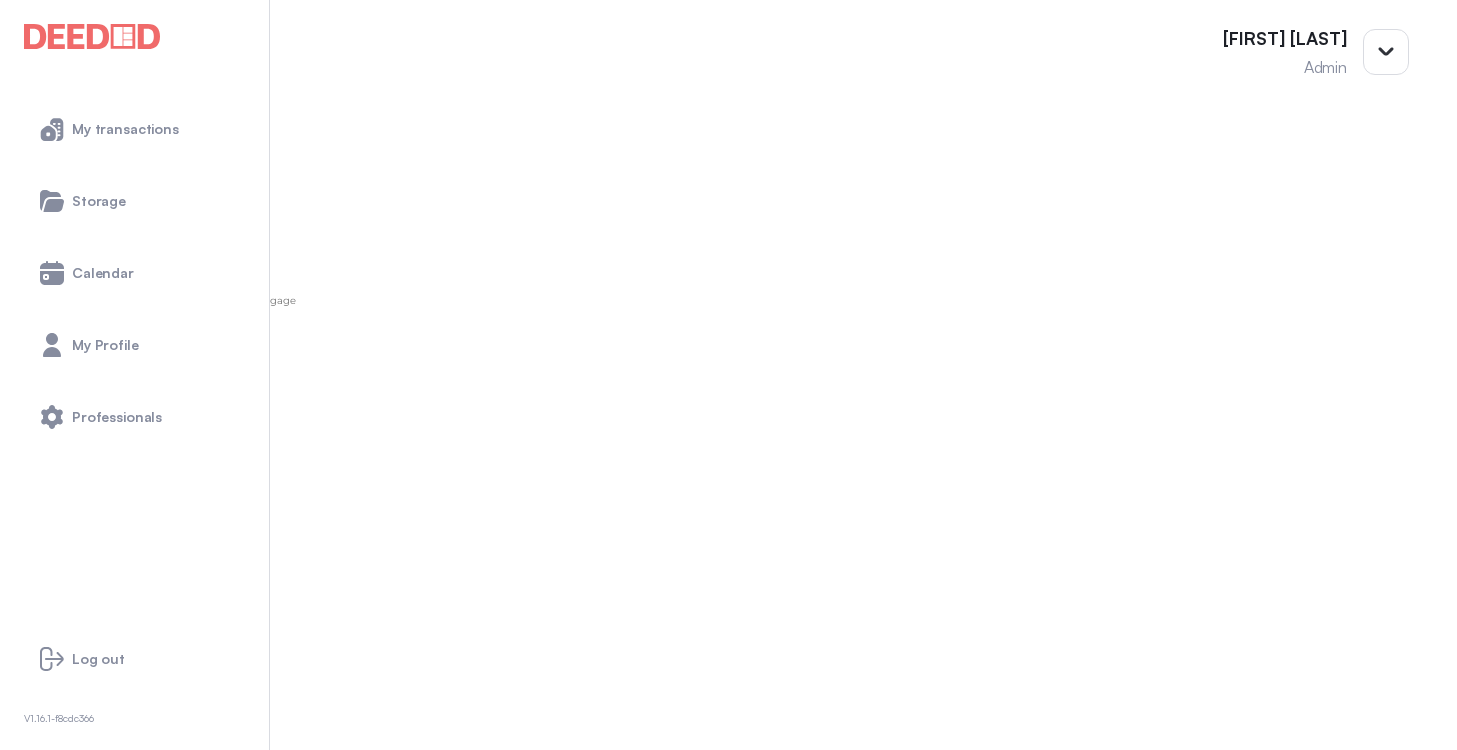click at bounding box center [14, 789] 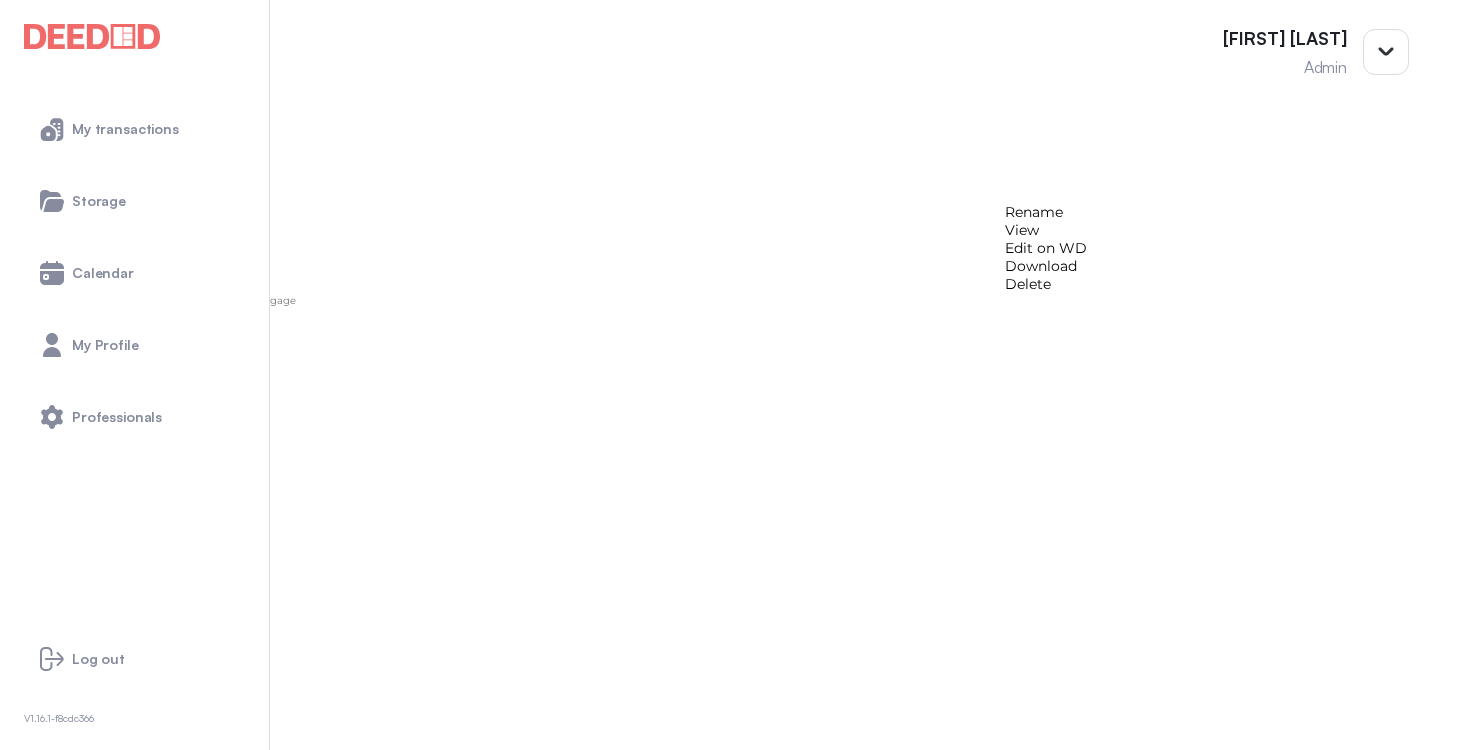 click on "View" at bounding box center (1046, 230) 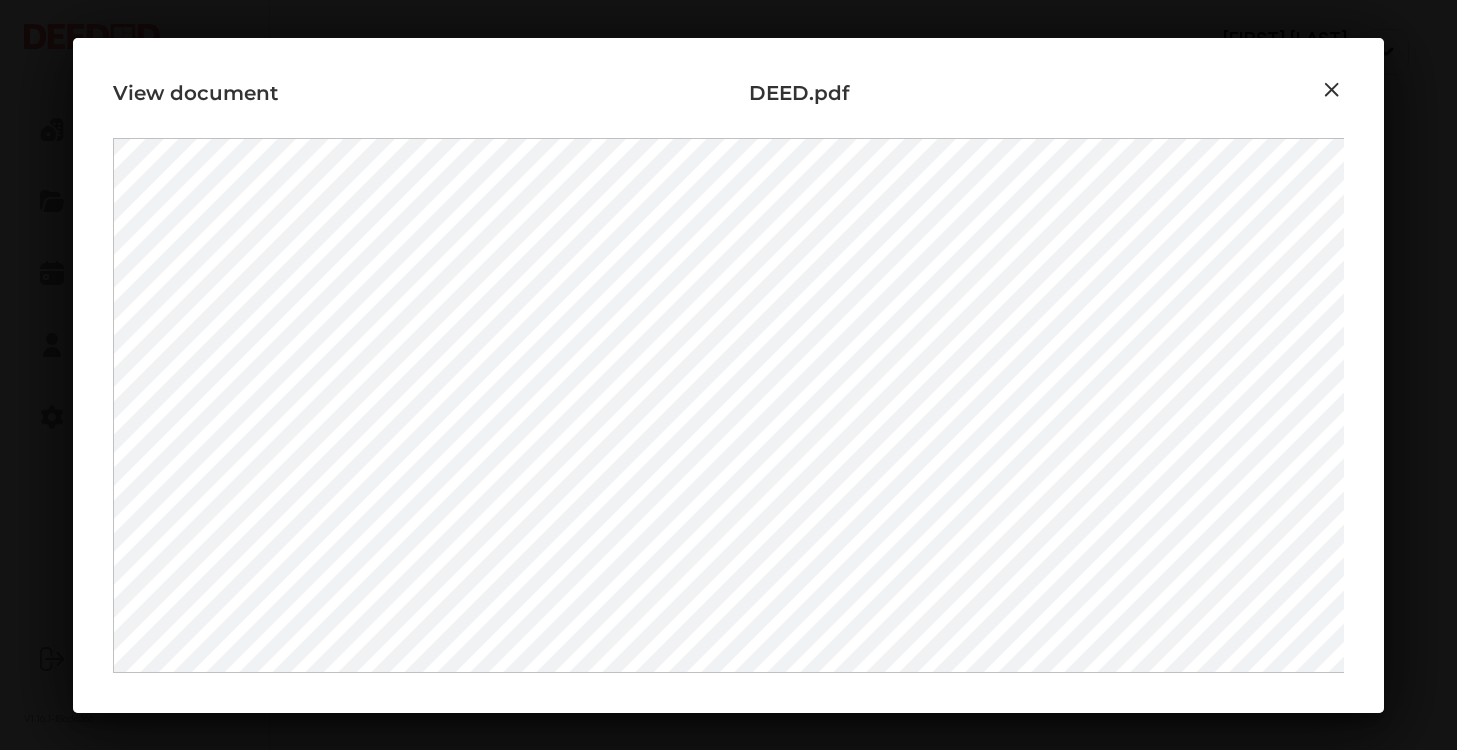 click at bounding box center (1332, 90) 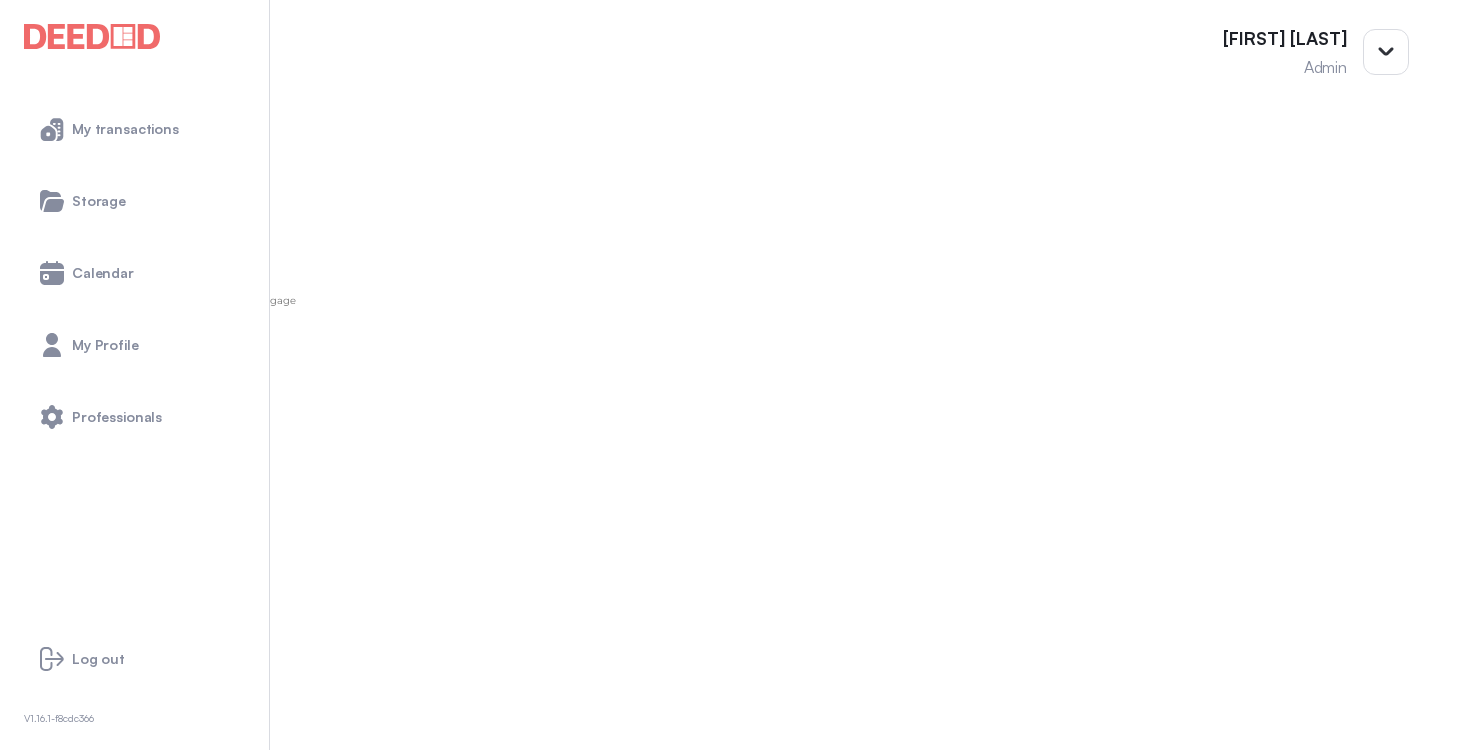 click at bounding box center (14, 1161) 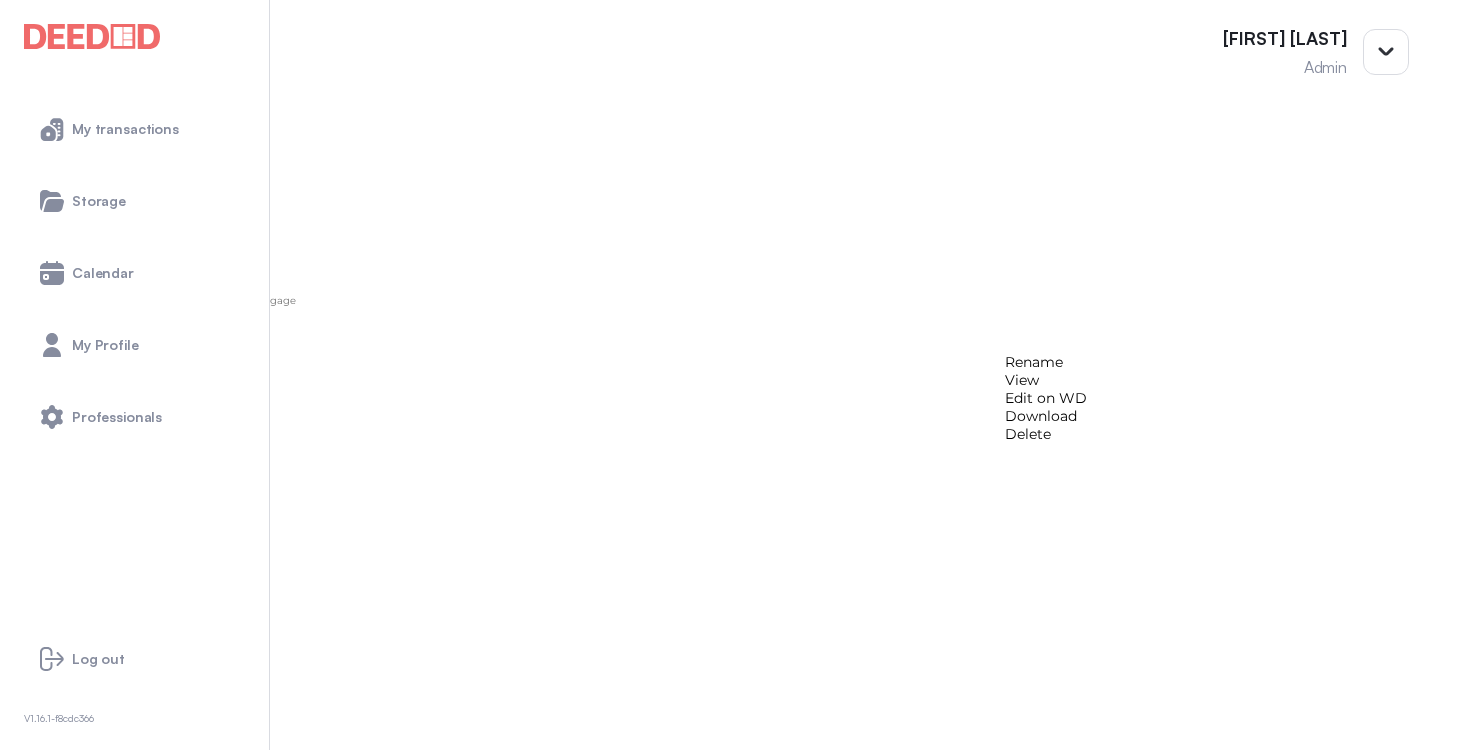 click on "View" at bounding box center (1046, 380) 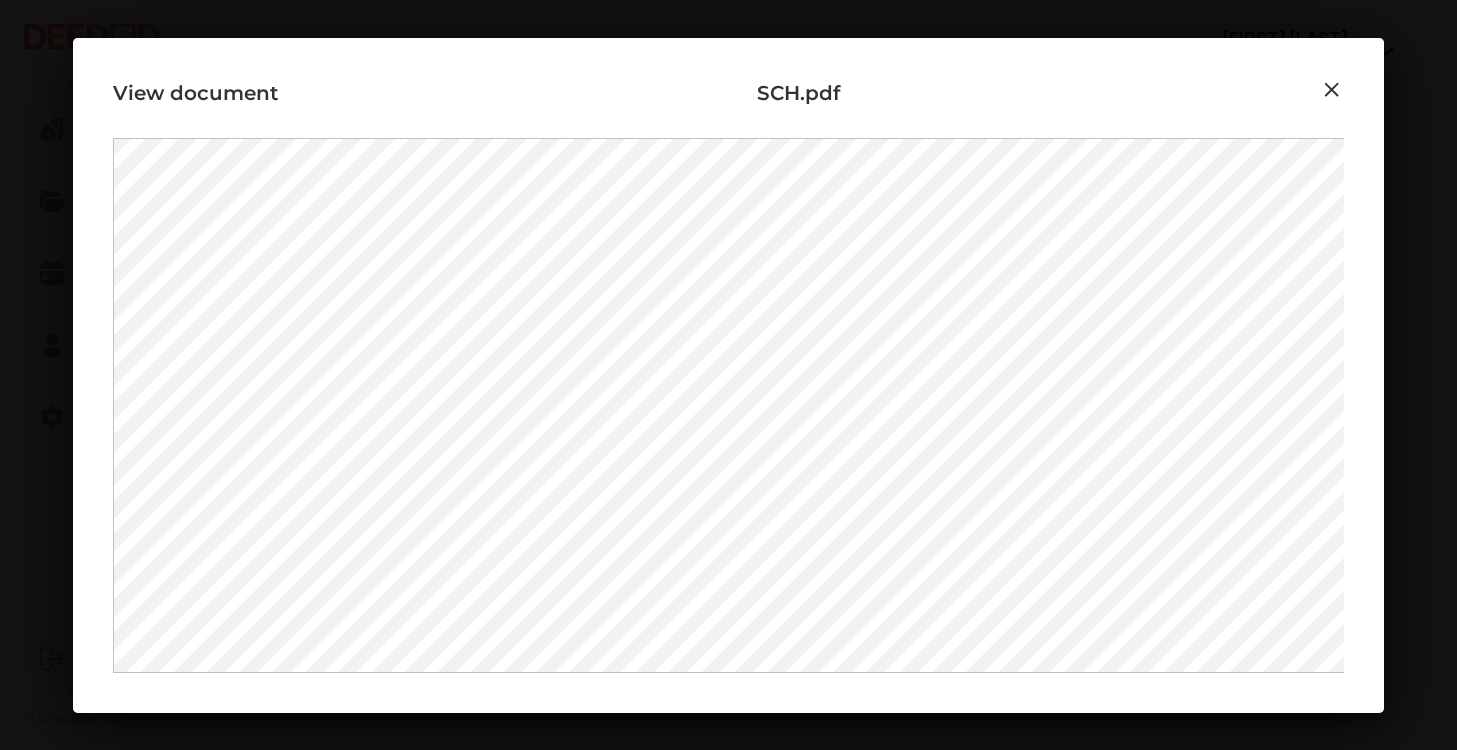 click at bounding box center [1332, 90] 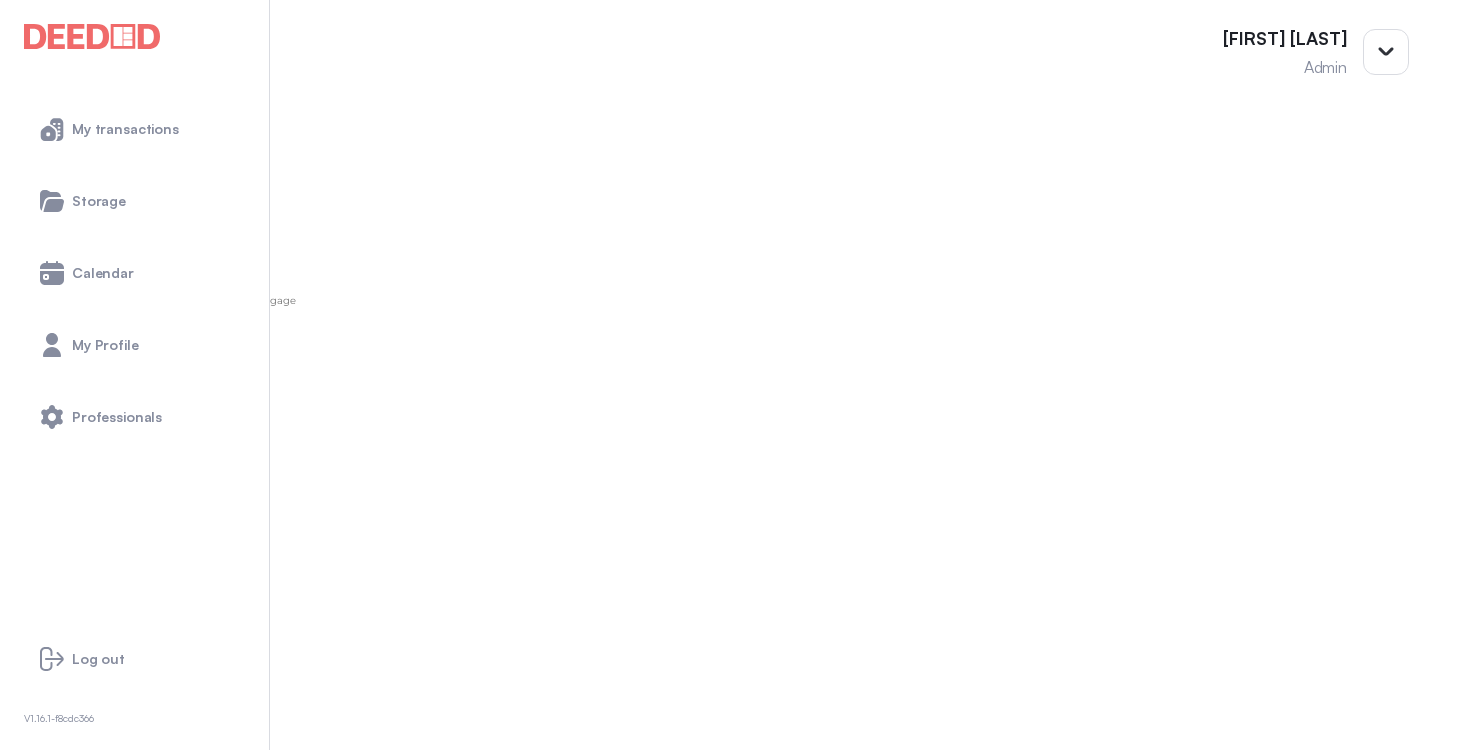 click at bounding box center (14, 1338) 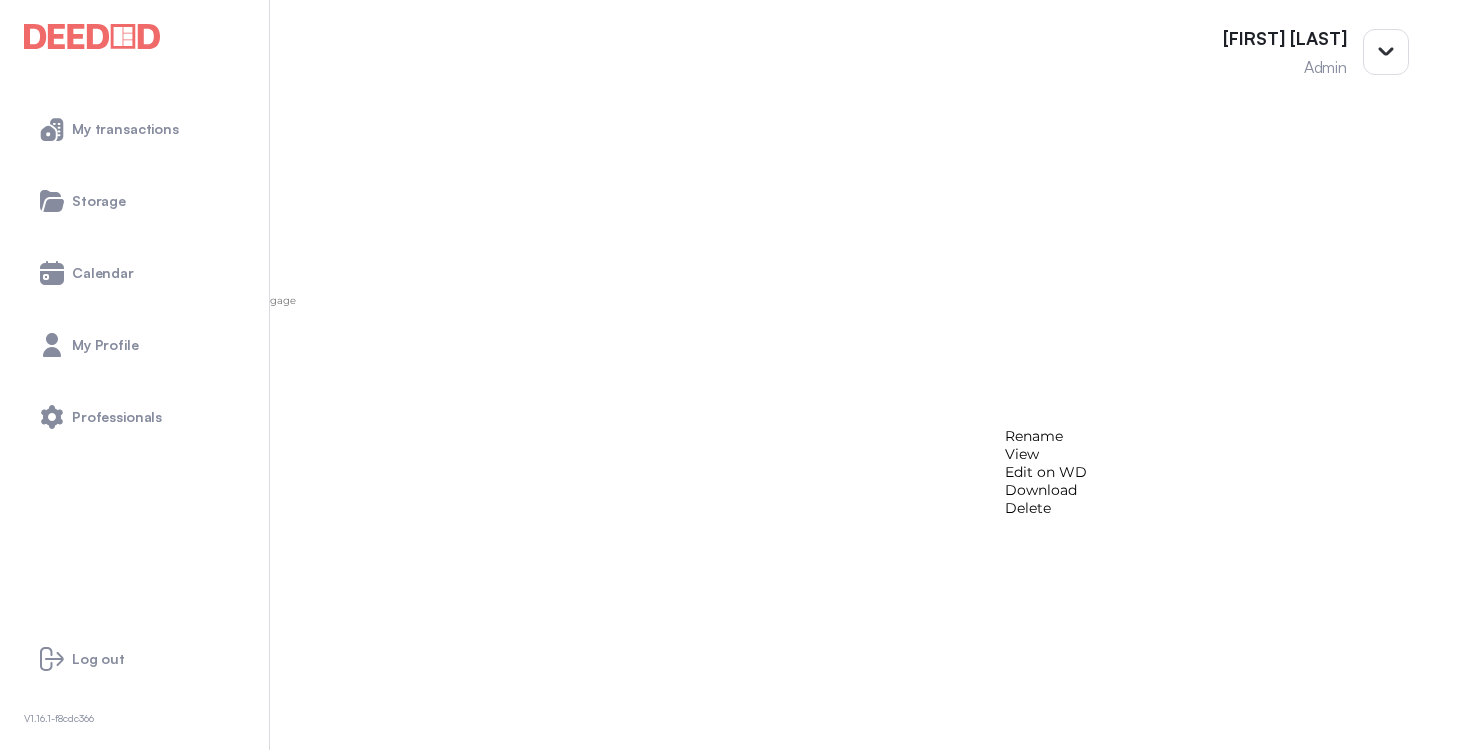 click on "View" at bounding box center (1046, 454) 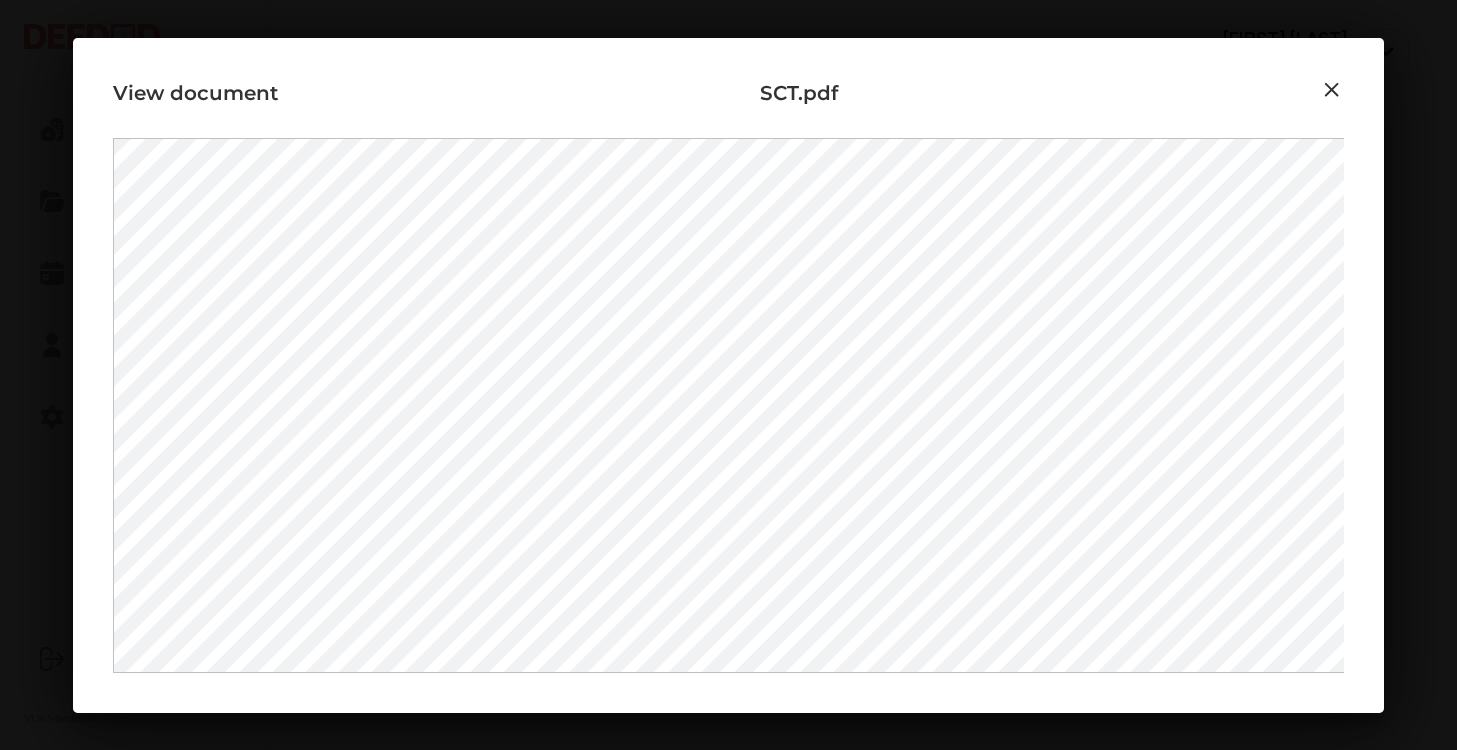 click at bounding box center (1332, 90) 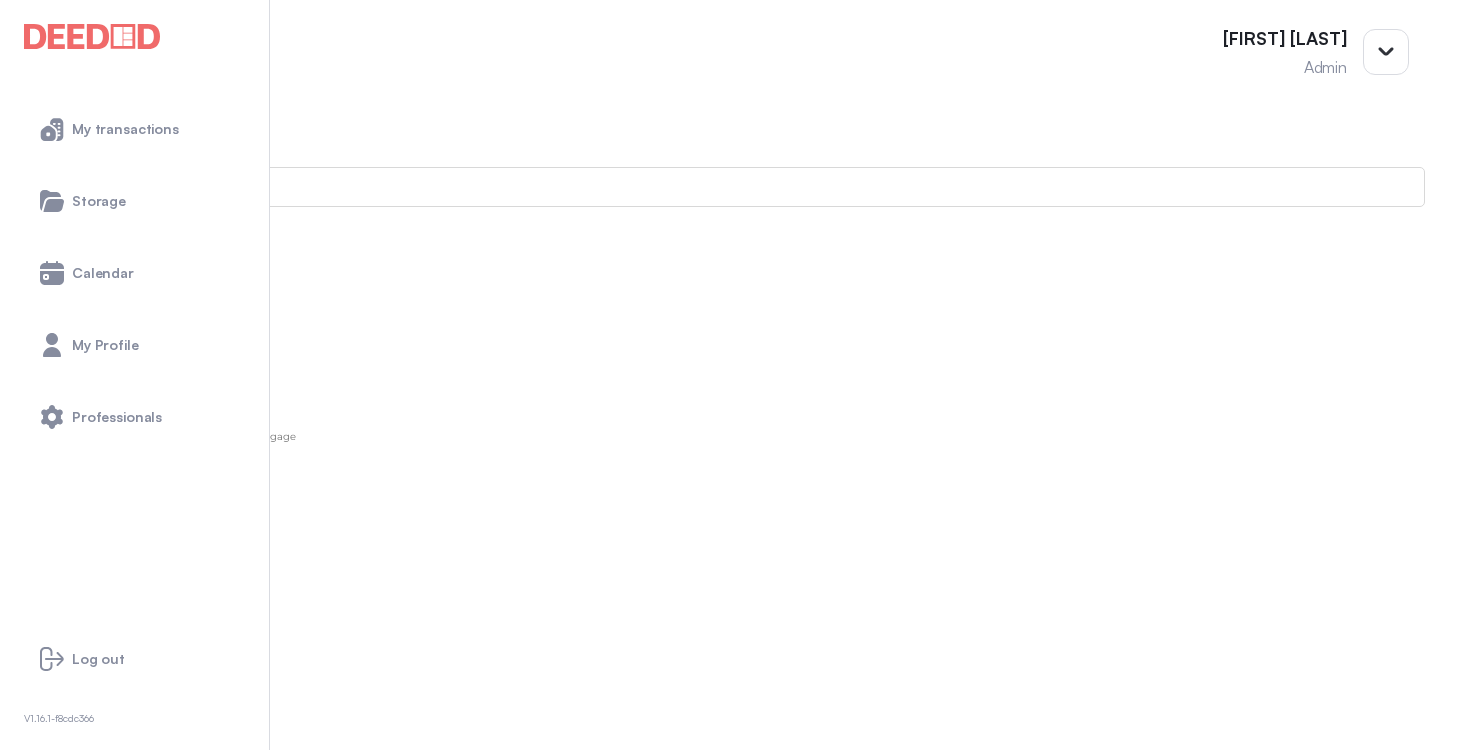 scroll, scrollTop: 0, scrollLeft: 0, axis: both 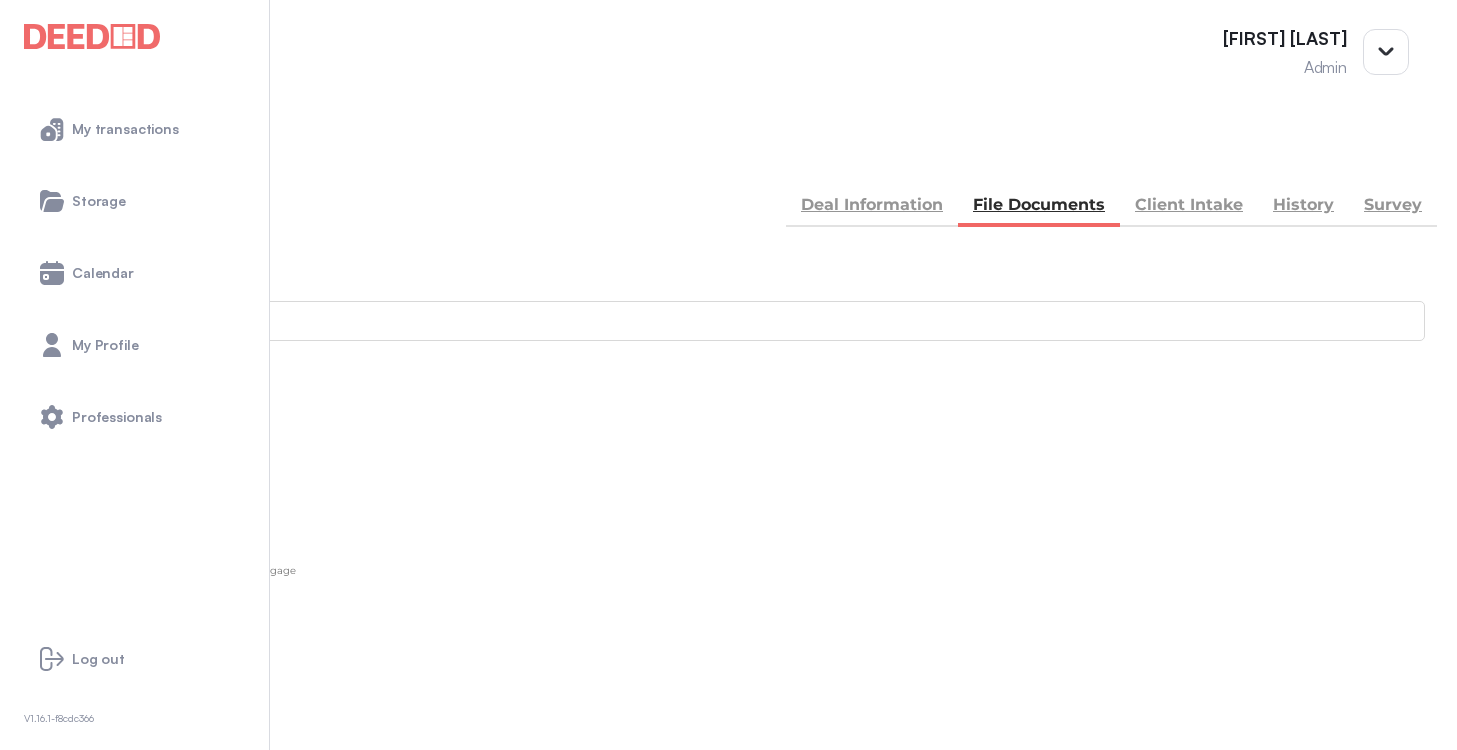 click on "BACK" at bounding box center [70, 155] 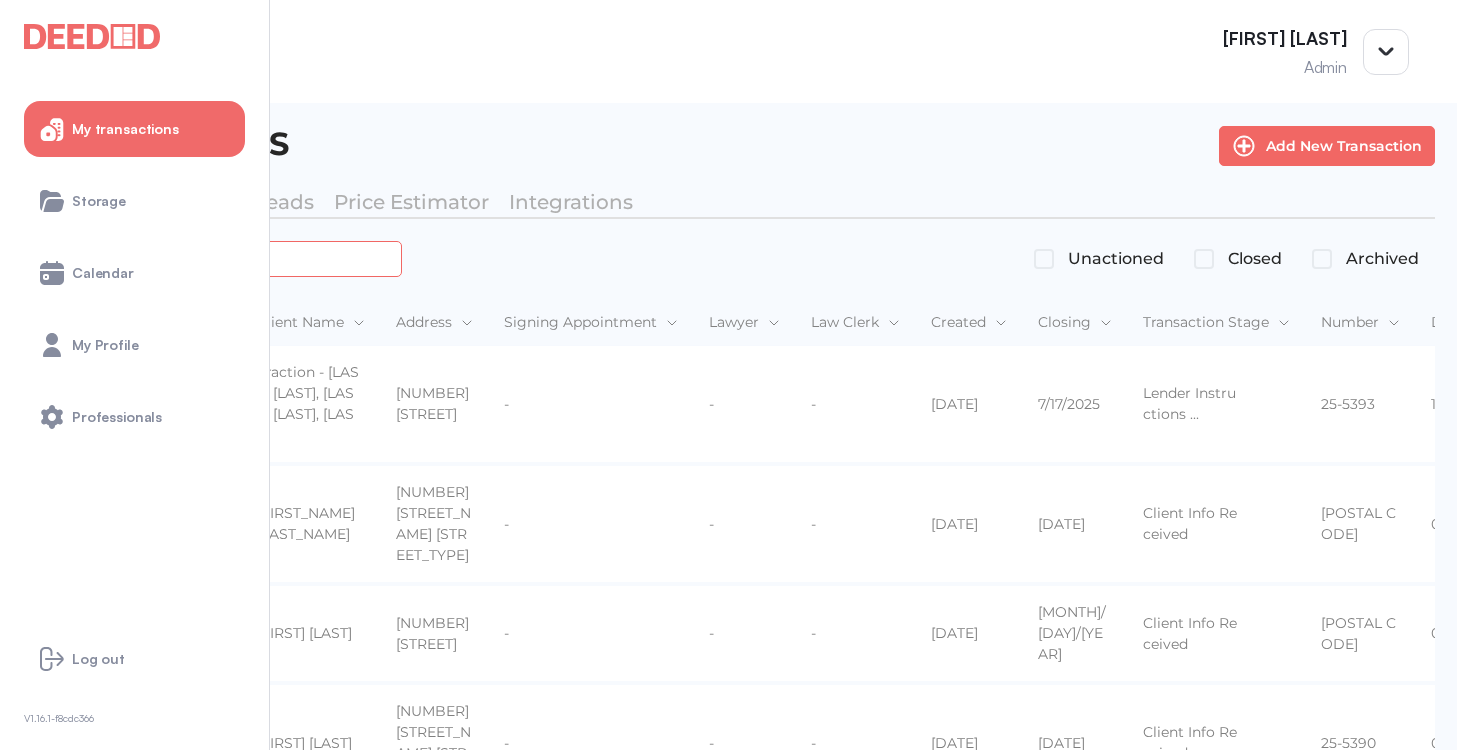 click at bounding box center [224, 258] 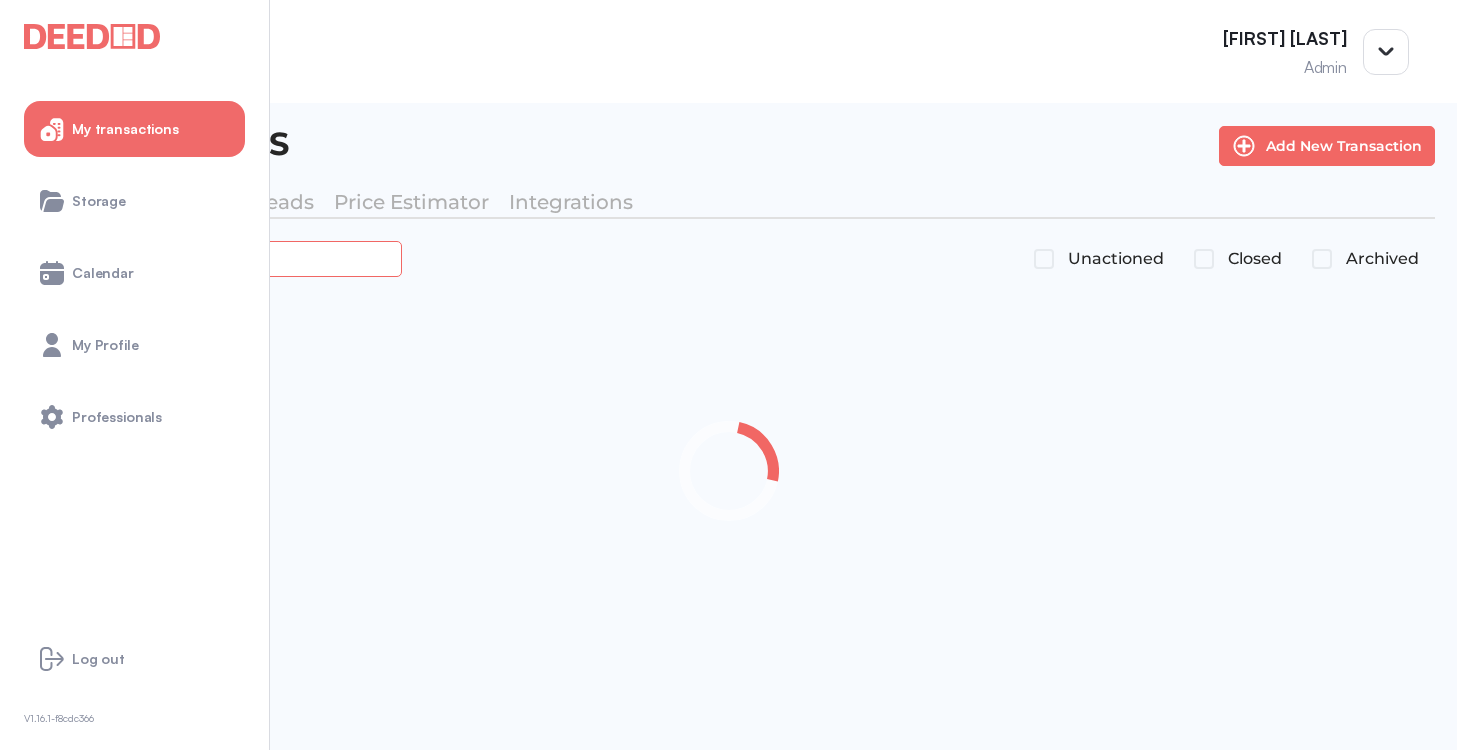type on "*******" 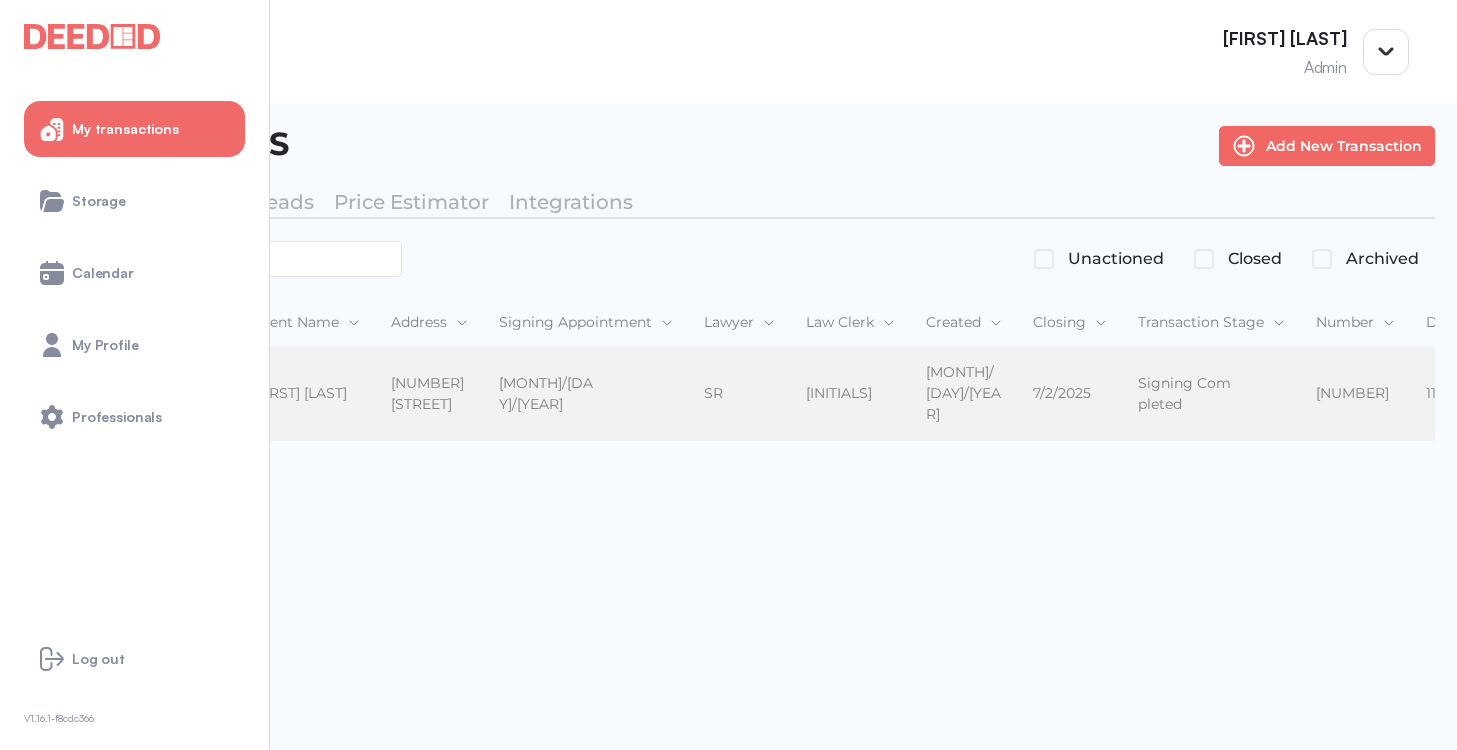 click on "[FIRST] [LAST]" at bounding box center [305, 393] 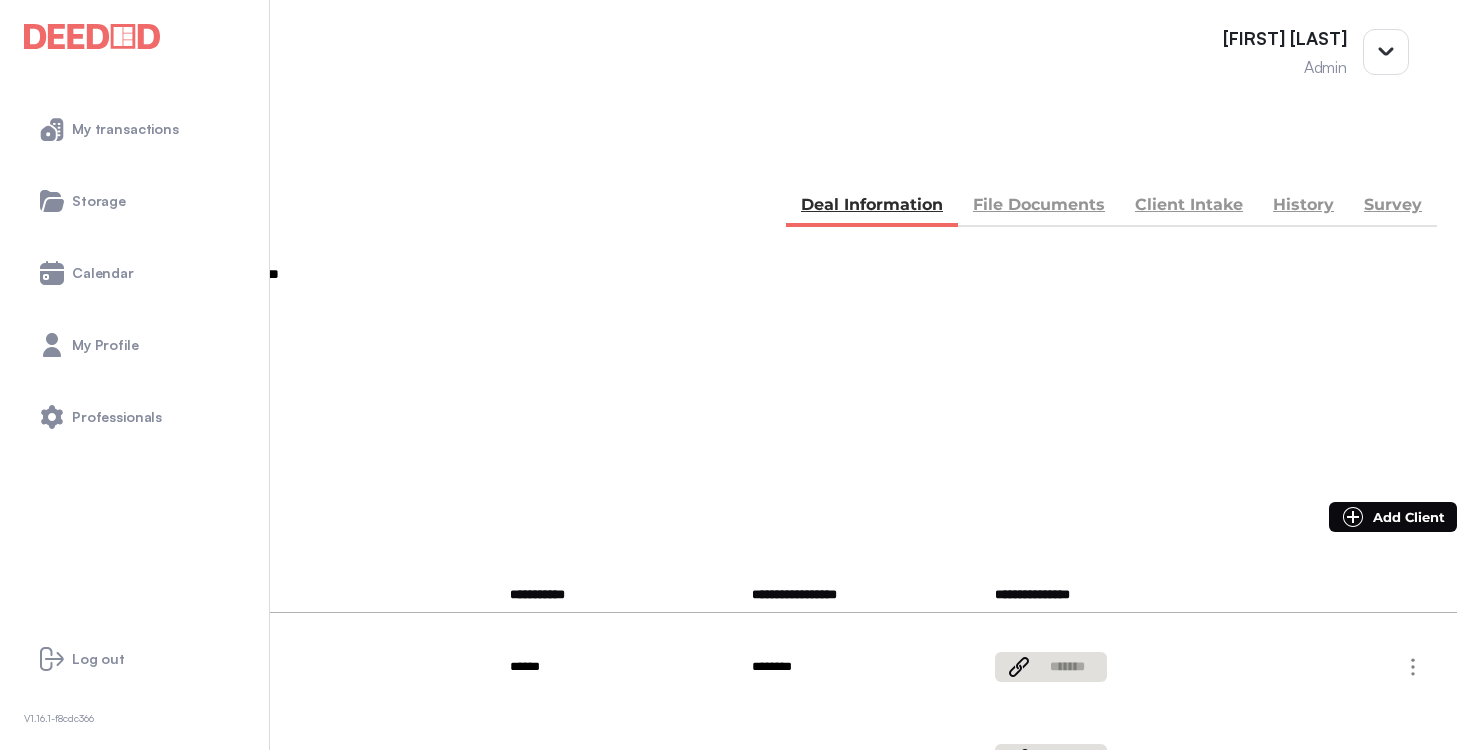click on "File Documents" at bounding box center (1039, 207) 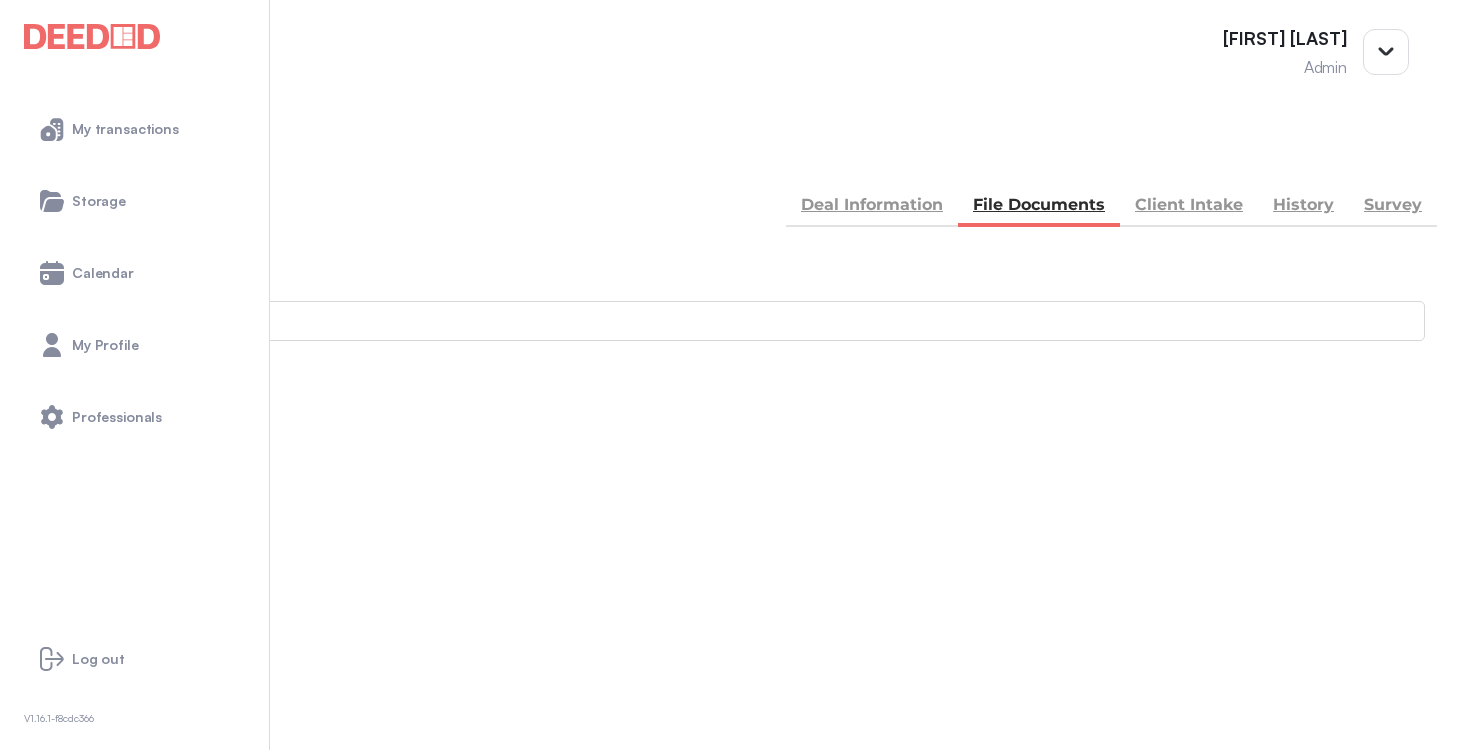 click on "Accounting" at bounding box center [41, 870] 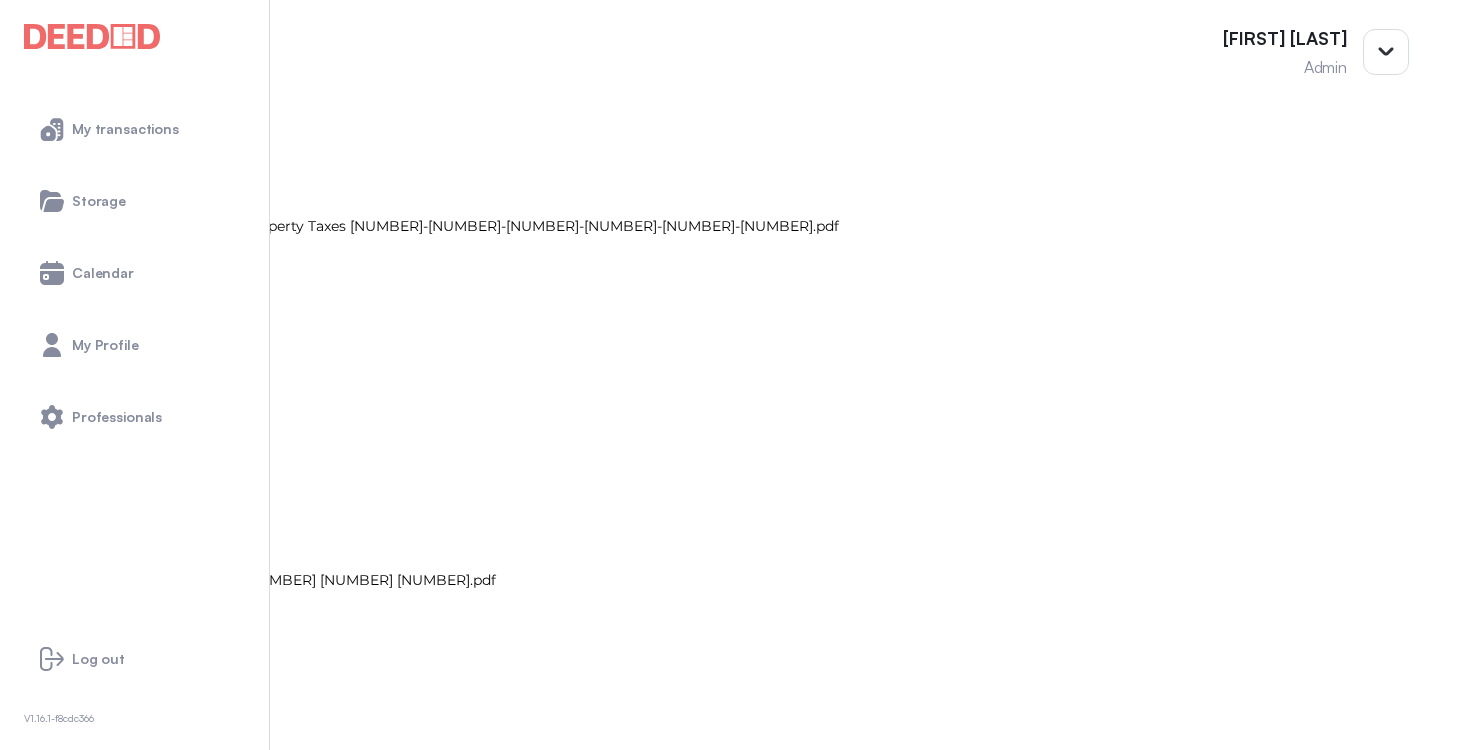 scroll, scrollTop: 0, scrollLeft: 0, axis: both 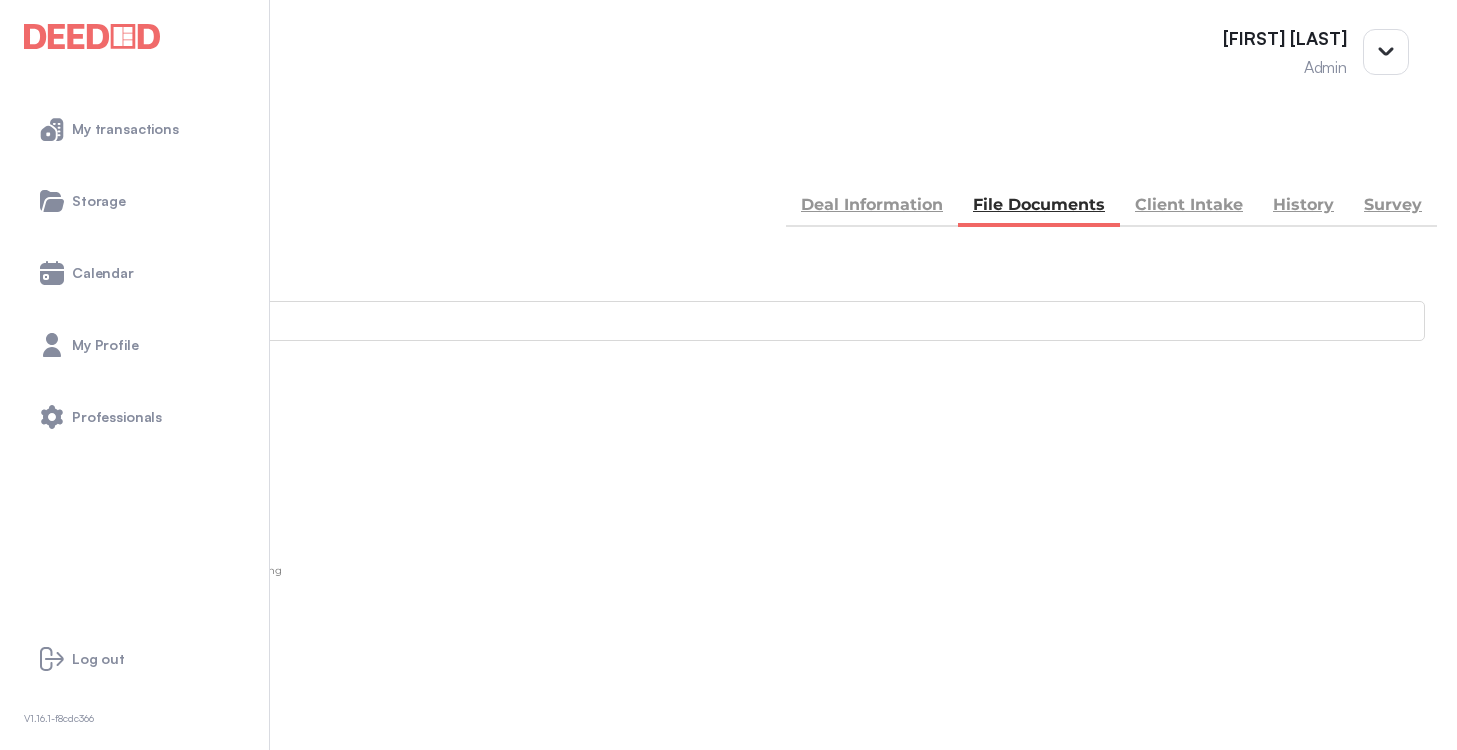 click at bounding box center [16, 848] 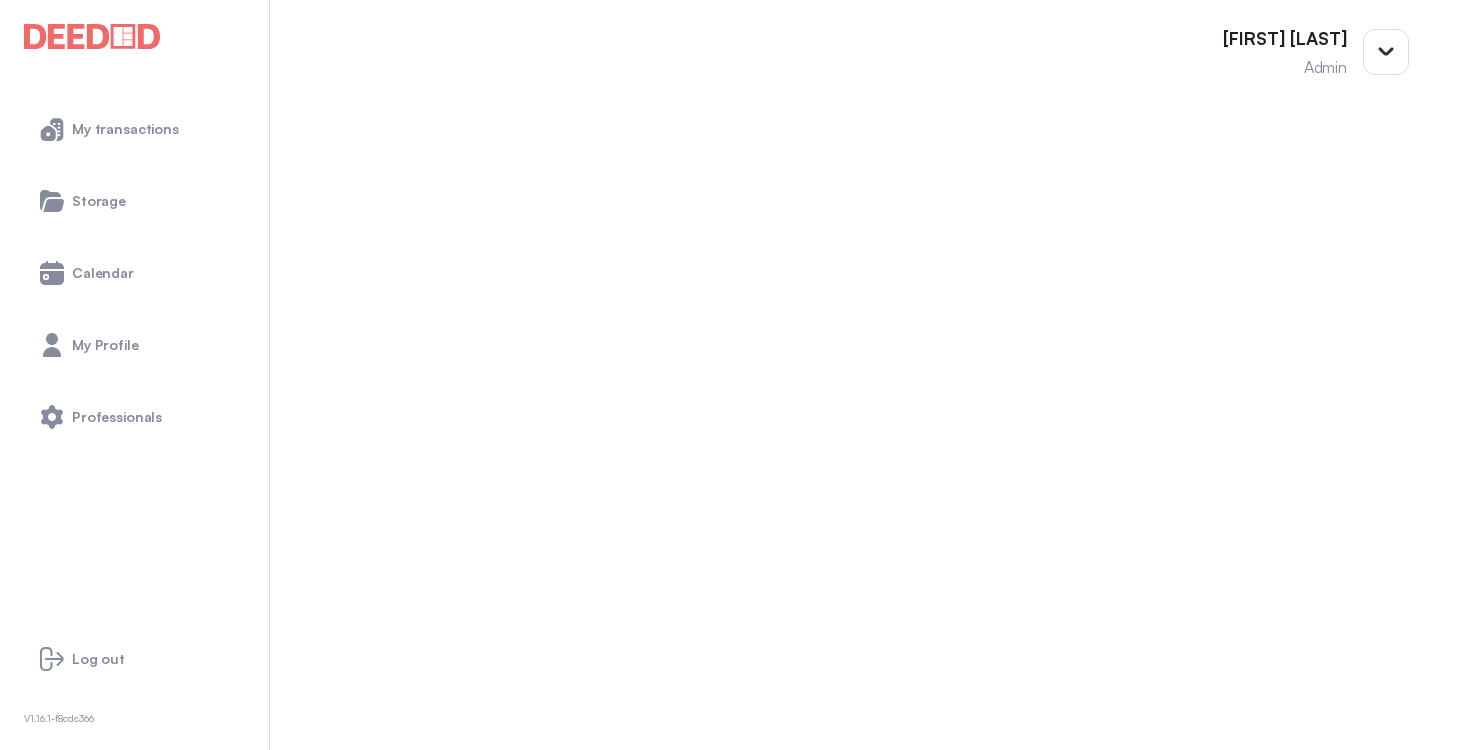 click on "Mortgage" at bounding box center (41, 584) 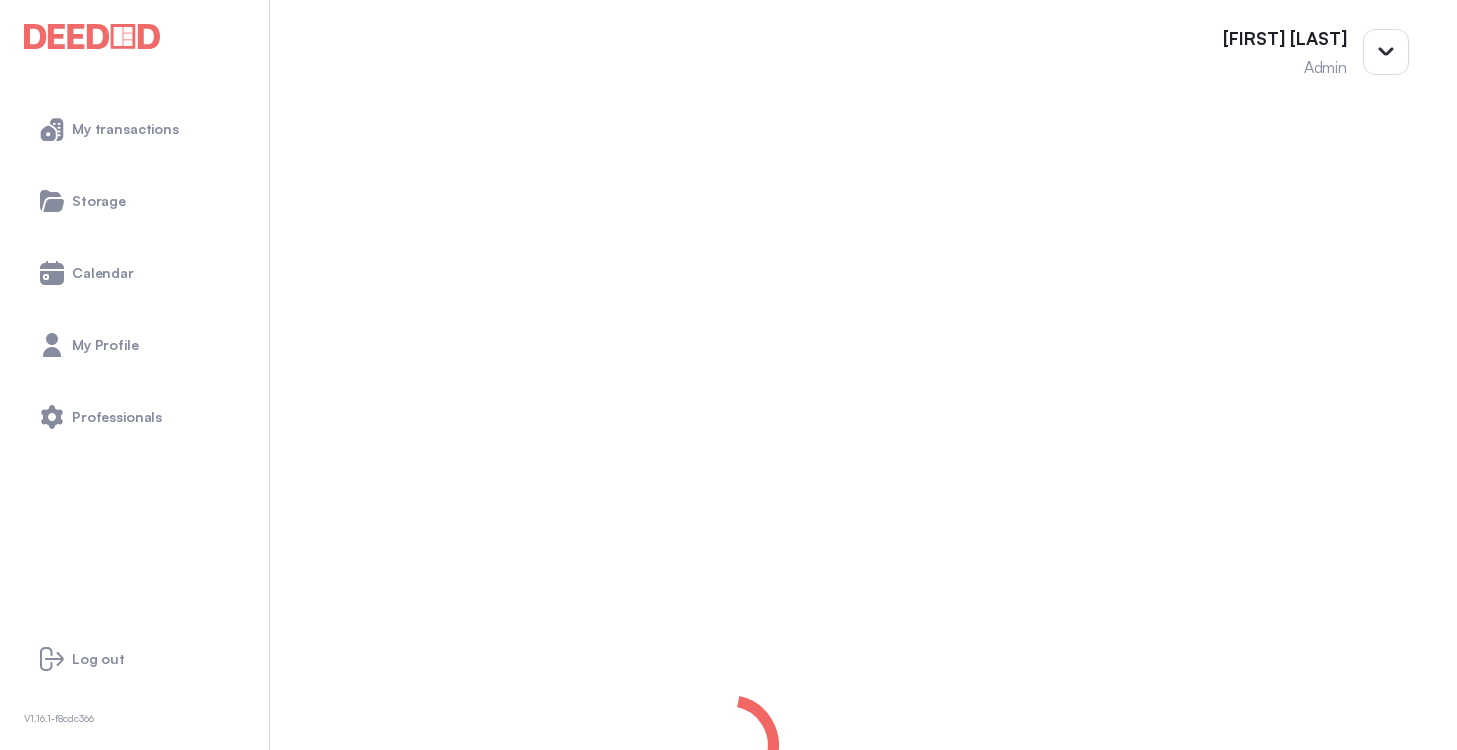 scroll, scrollTop: 286, scrollLeft: 0, axis: vertical 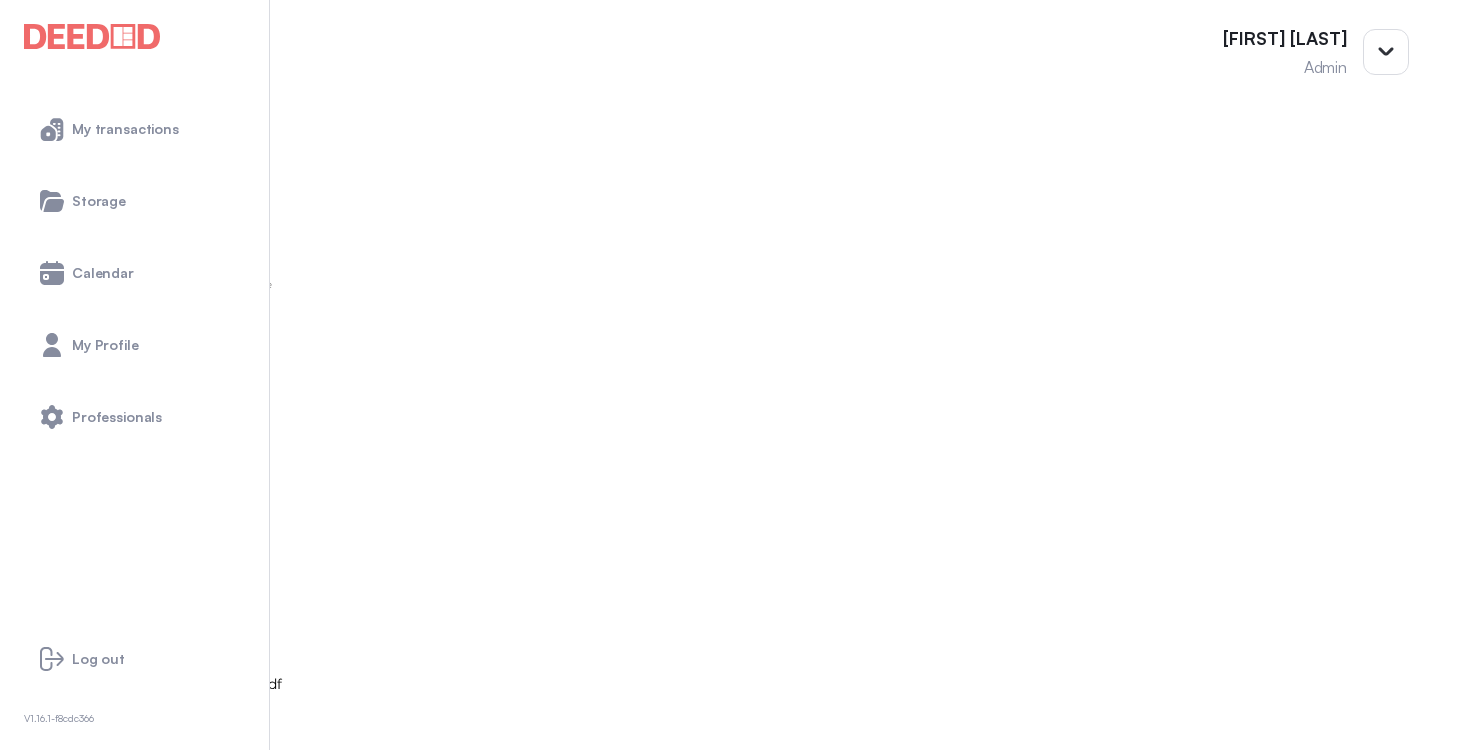 click at bounding box center [14, 774] 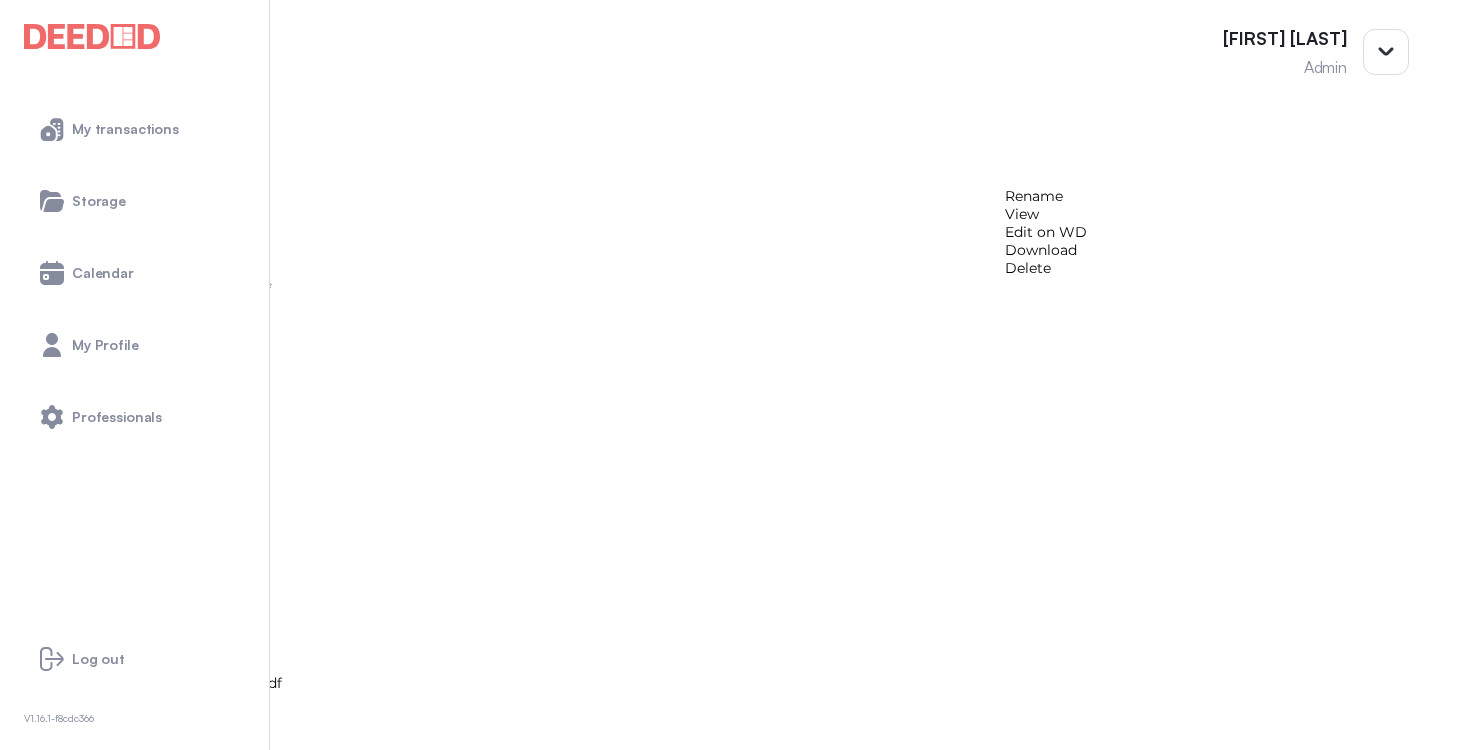 click on "View" at bounding box center (1046, 214) 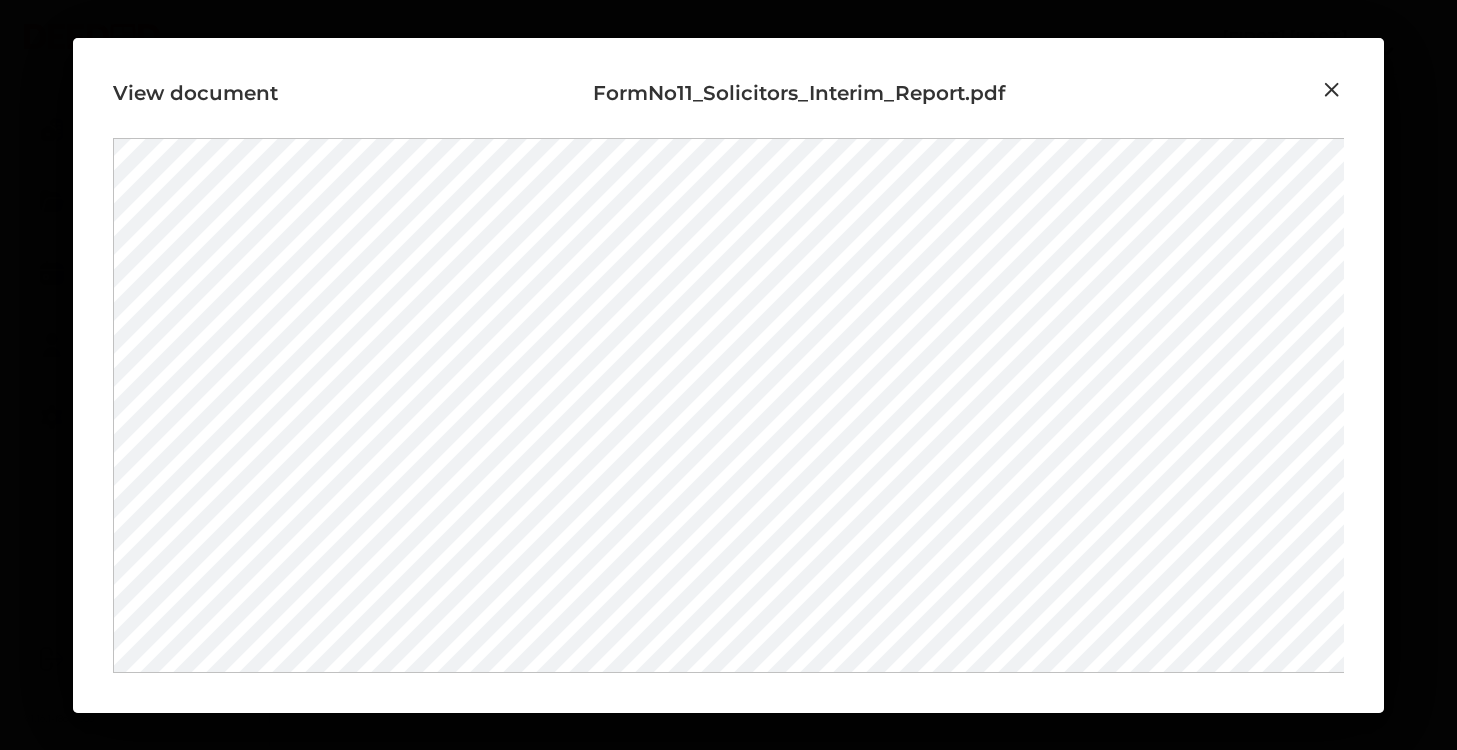 scroll, scrollTop: 372, scrollLeft: 0, axis: vertical 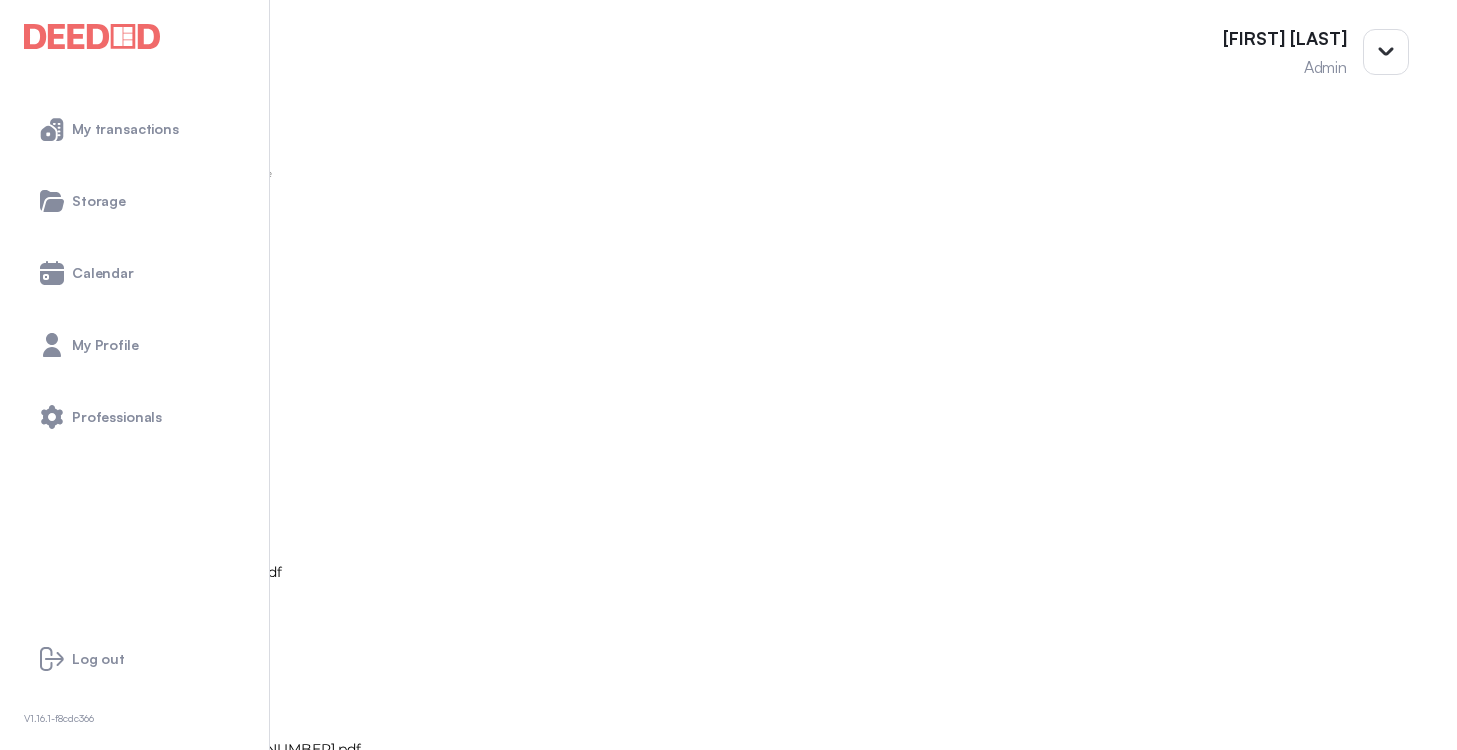 click at bounding box center [14, 1601] 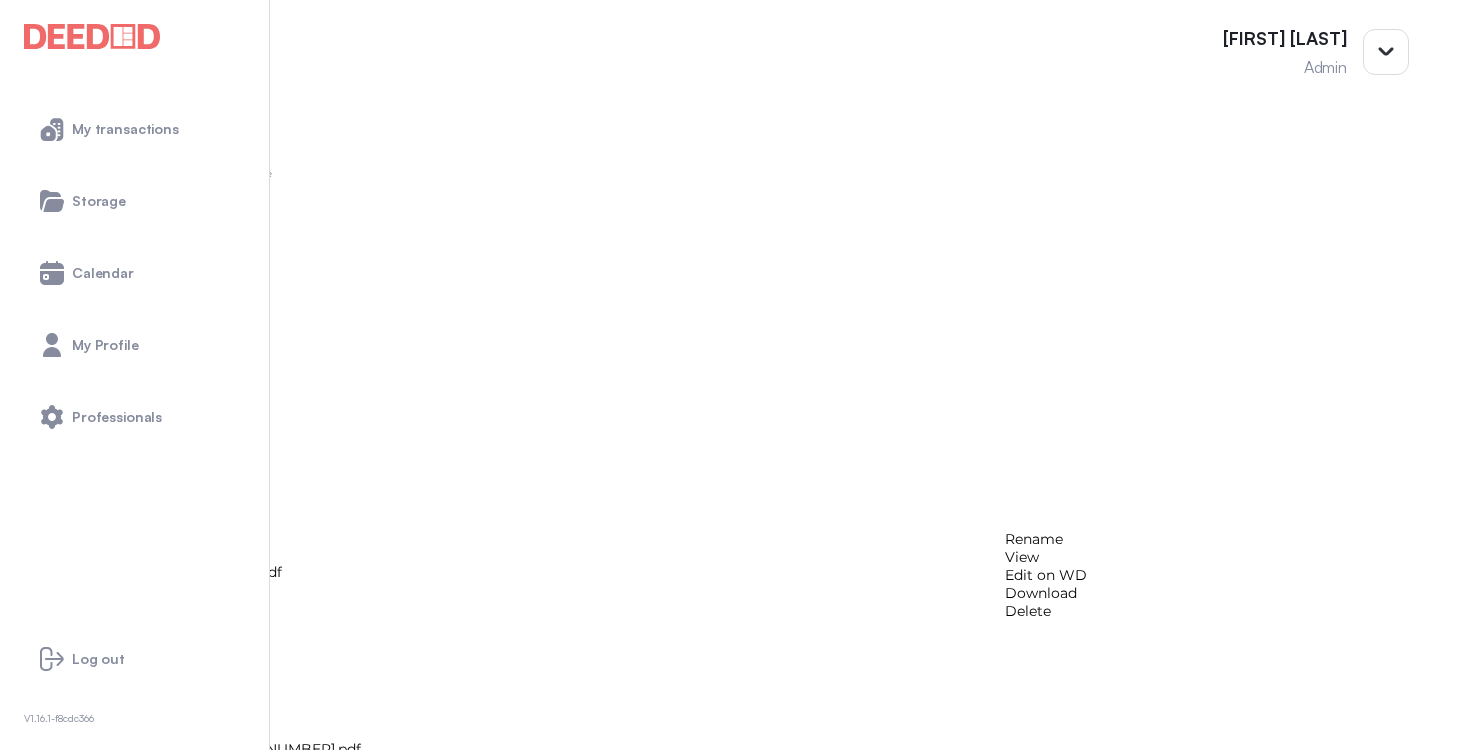 click on "View" at bounding box center [1046, 557] 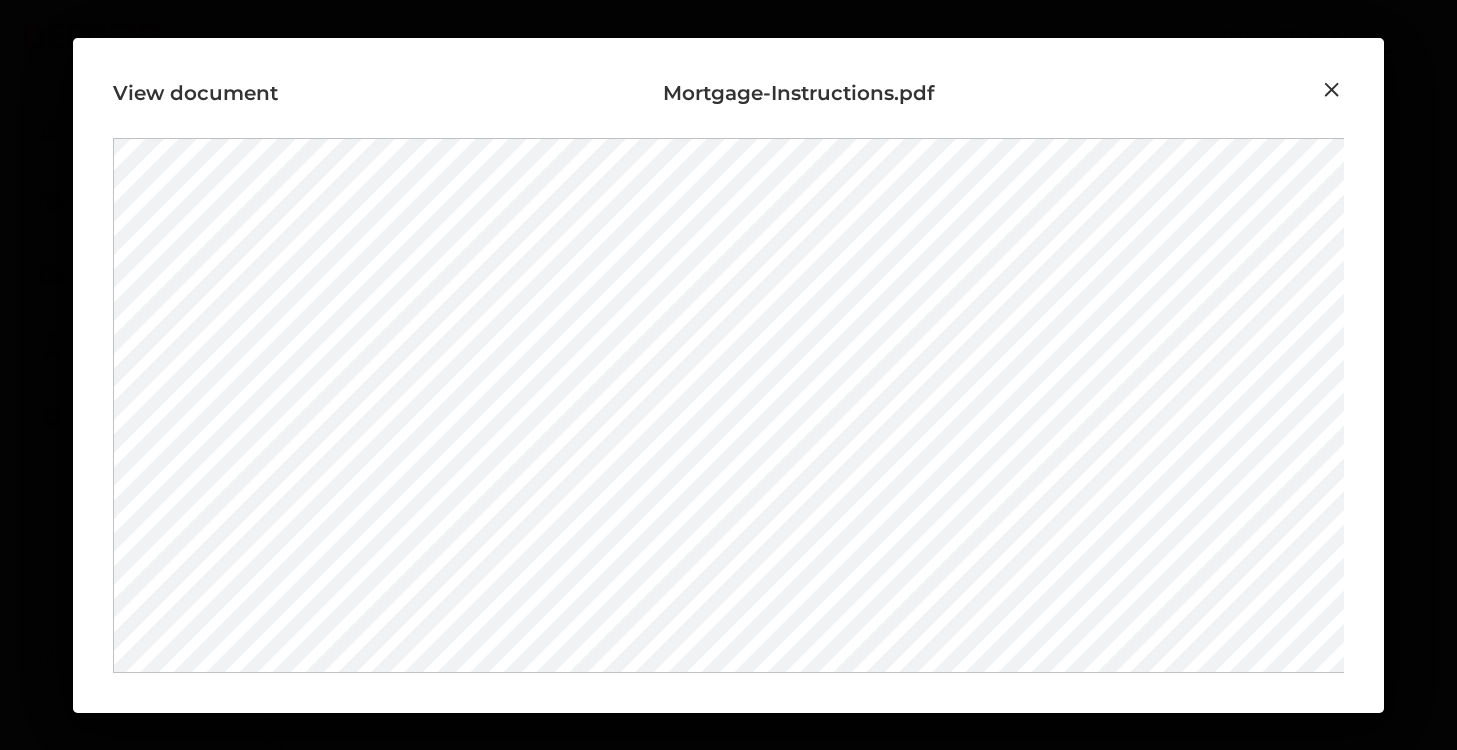 scroll, scrollTop: 0, scrollLeft: 0, axis: both 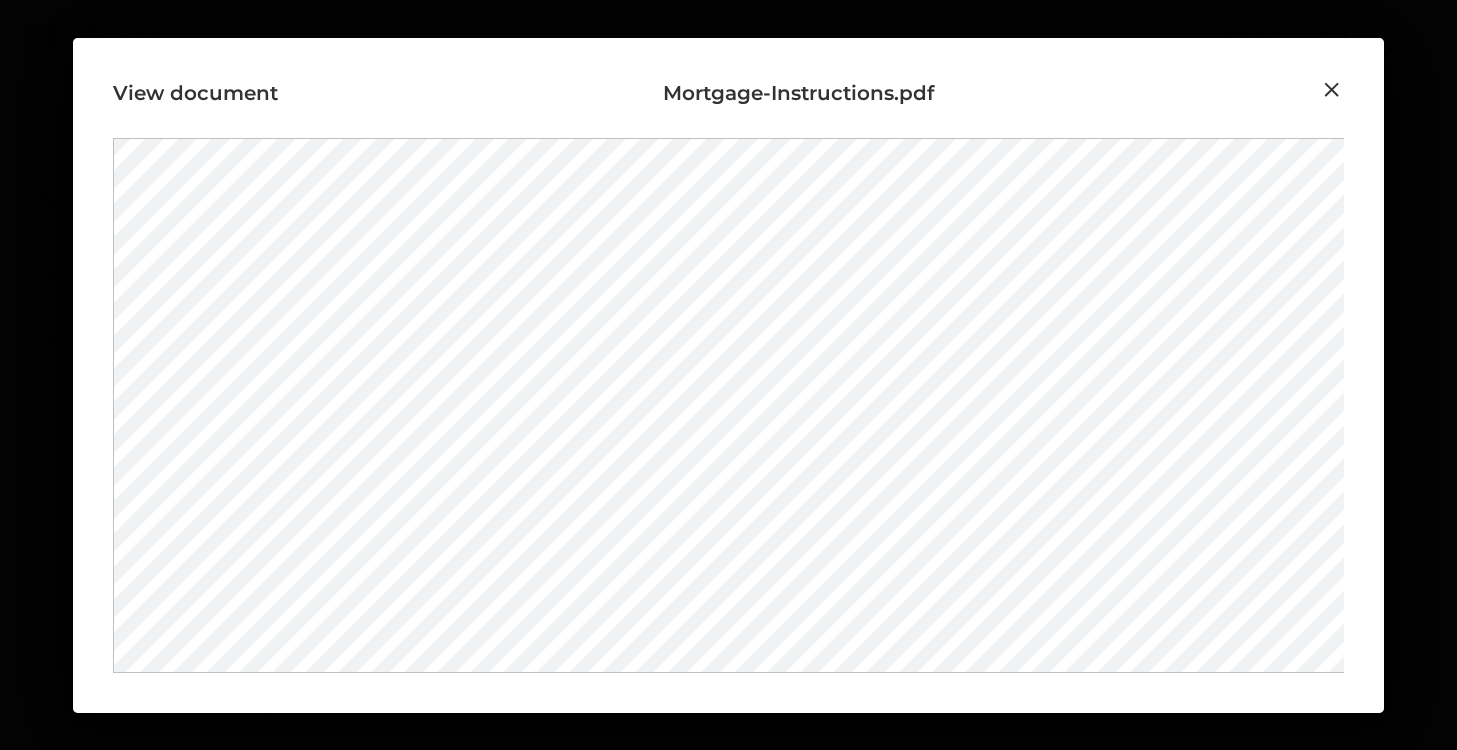 click at bounding box center (1332, 90) 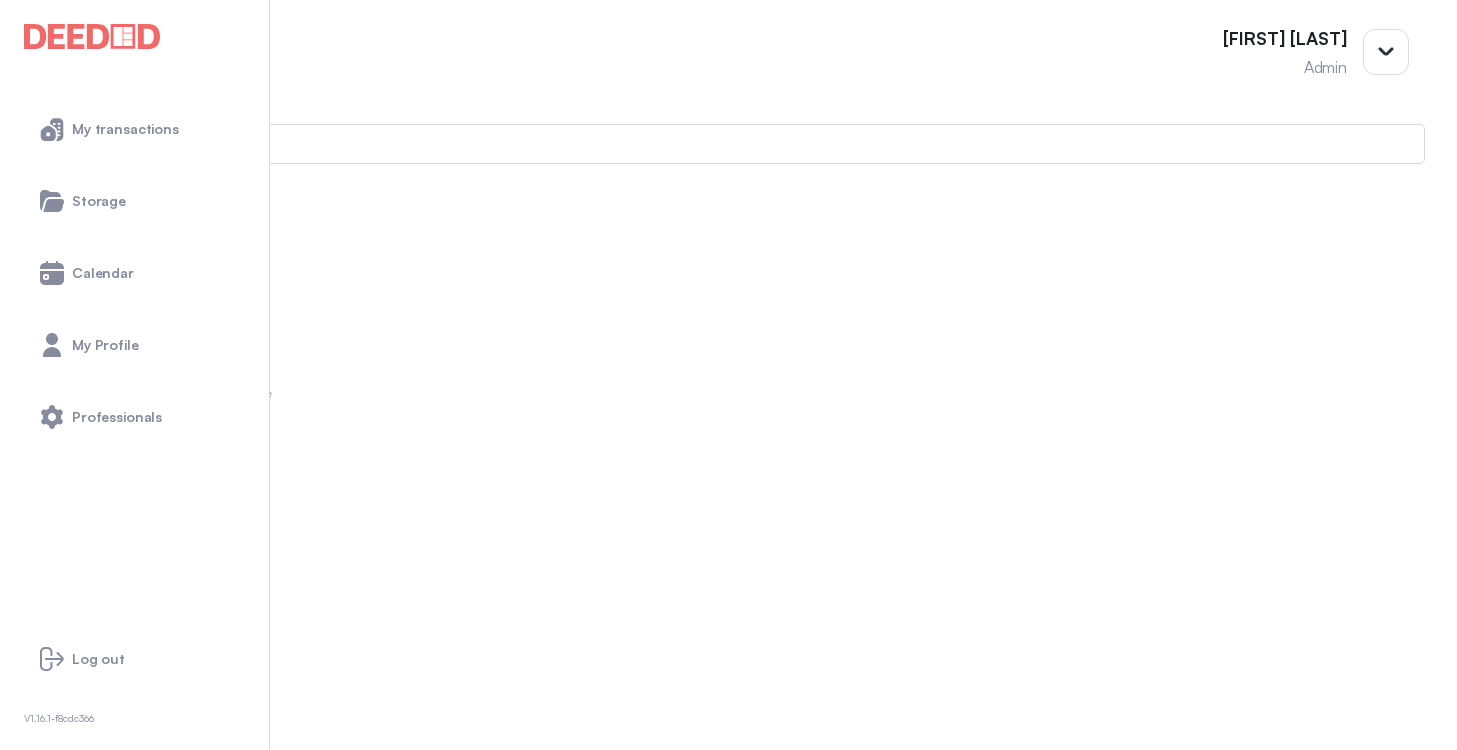 scroll, scrollTop: 183, scrollLeft: 0, axis: vertical 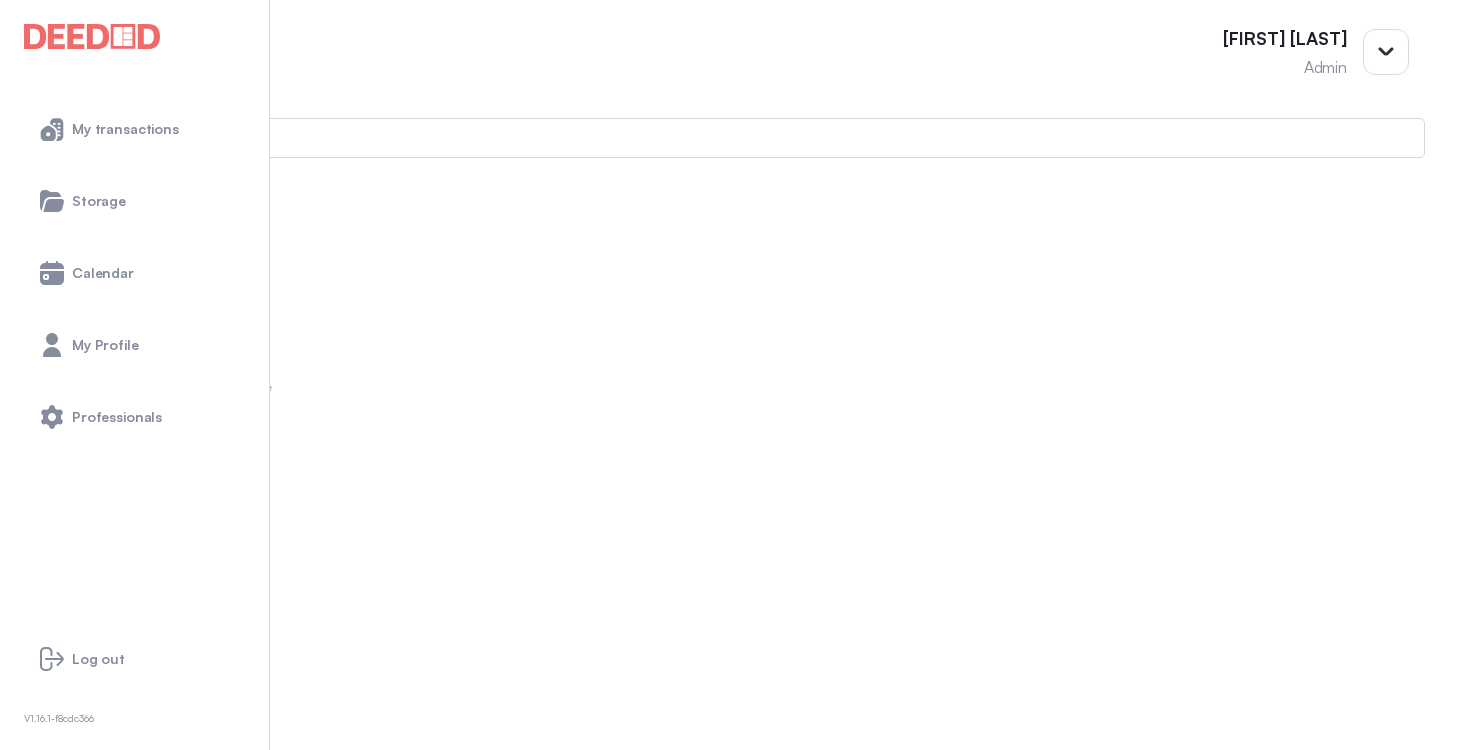 click at bounding box center (14, 1425) 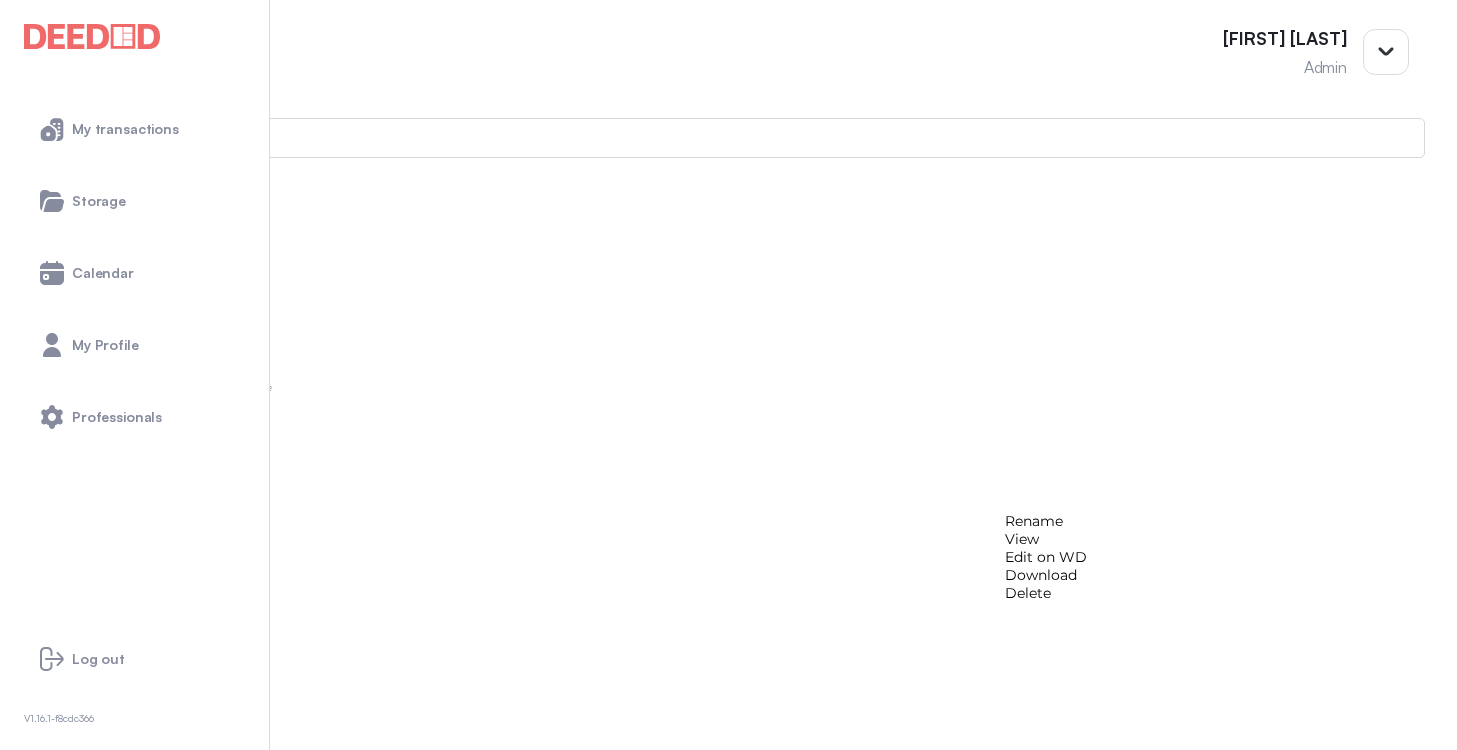 click on "View" at bounding box center [1046, 539] 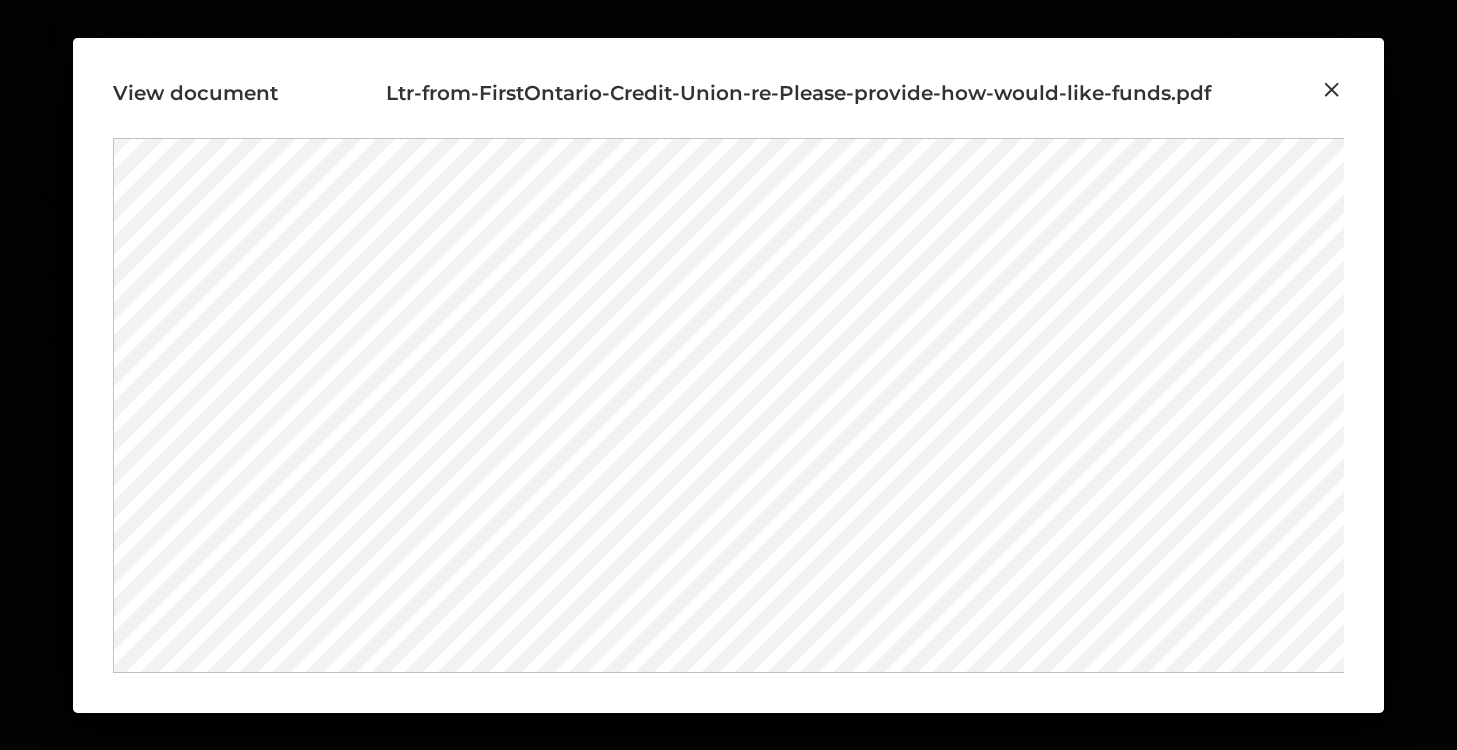 scroll, scrollTop: 397, scrollLeft: 0, axis: vertical 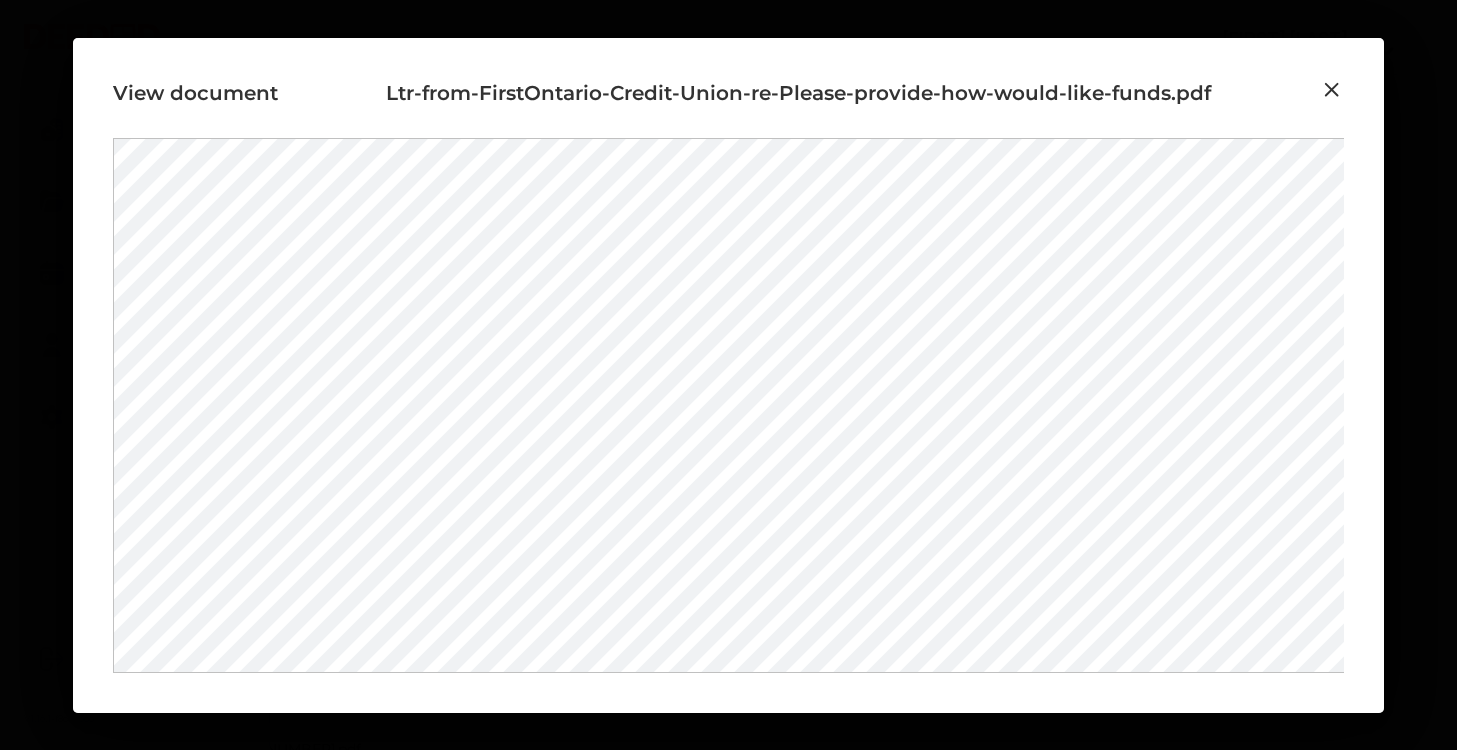 click at bounding box center [1332, 90] 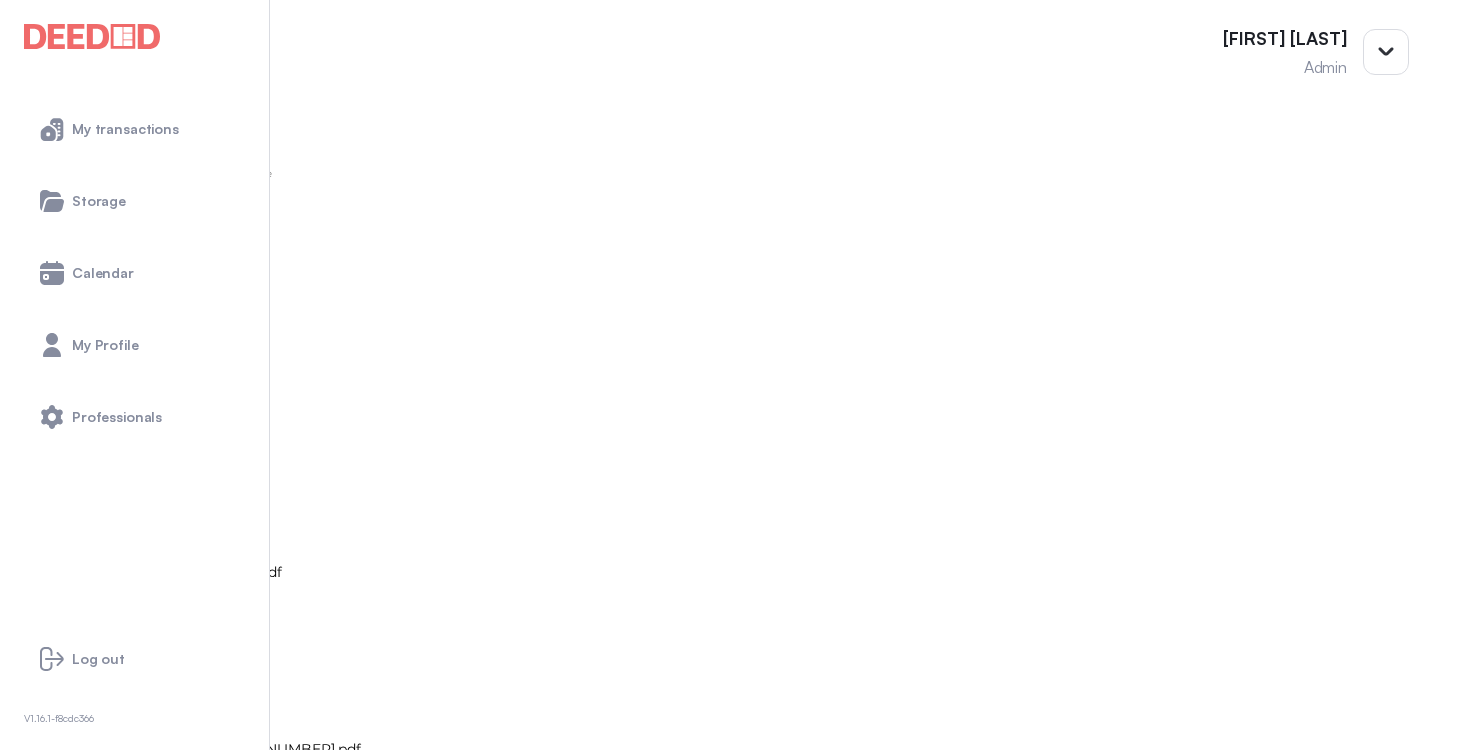 scroll, scrollTop: 0, scrollLeft: 0, axis: both 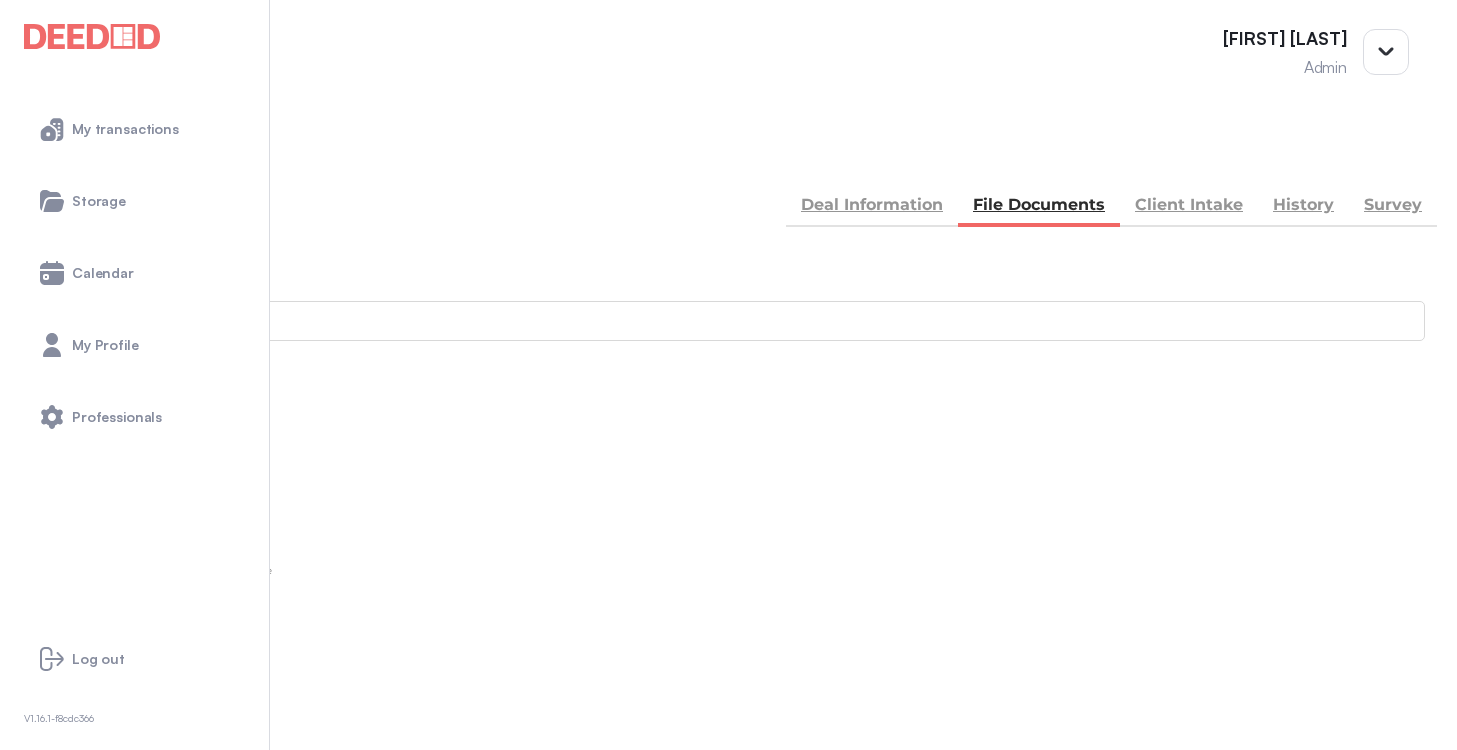 click at bounding box center (25, 151) 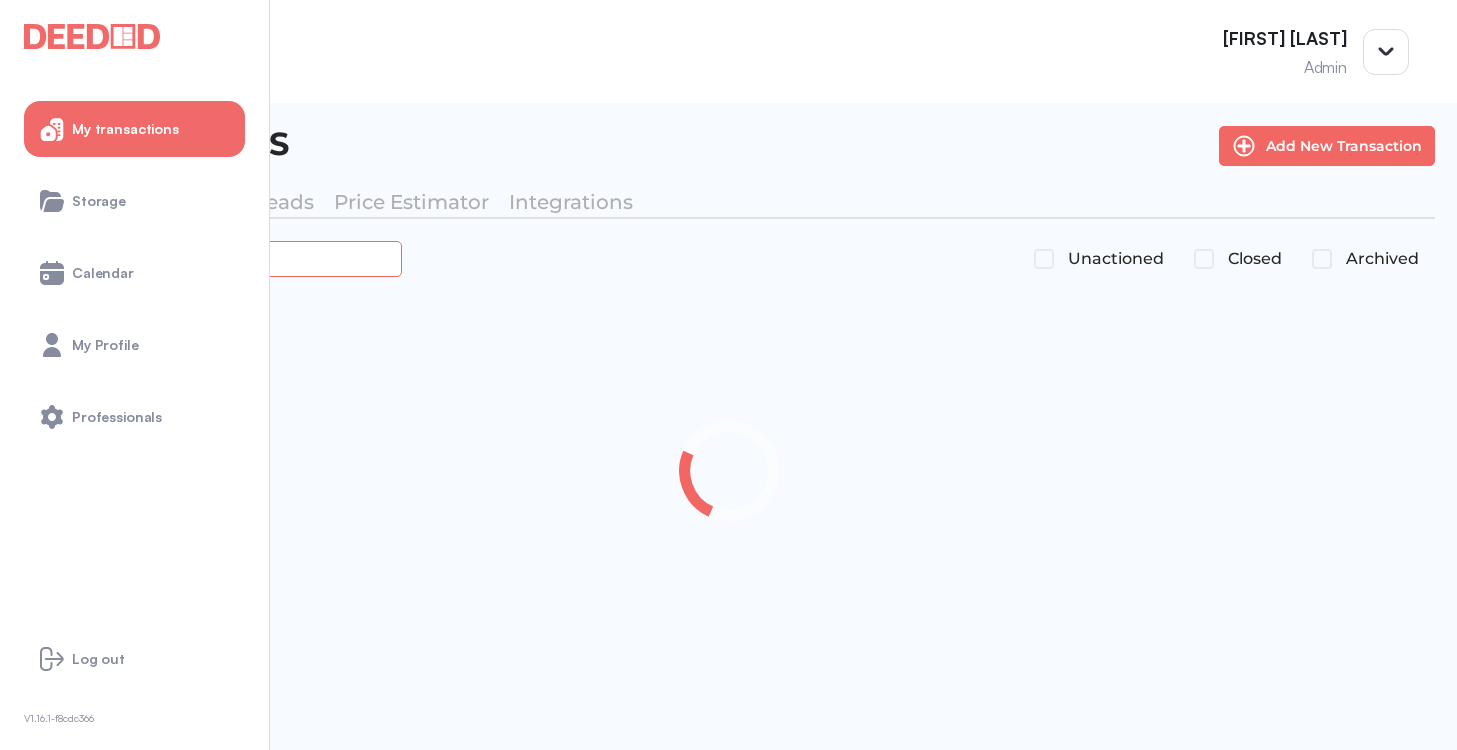 click at bounding box center [224, 258] 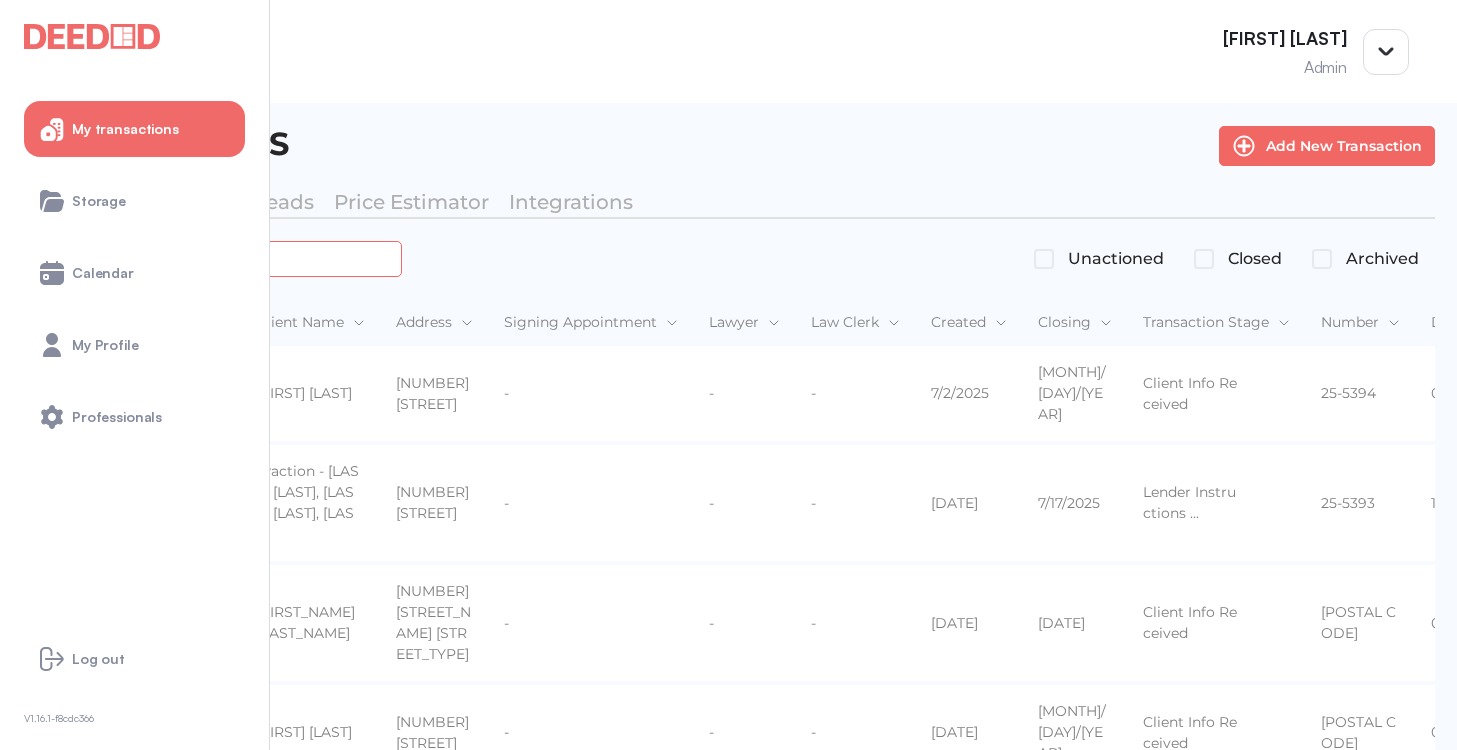 paste on "*******" 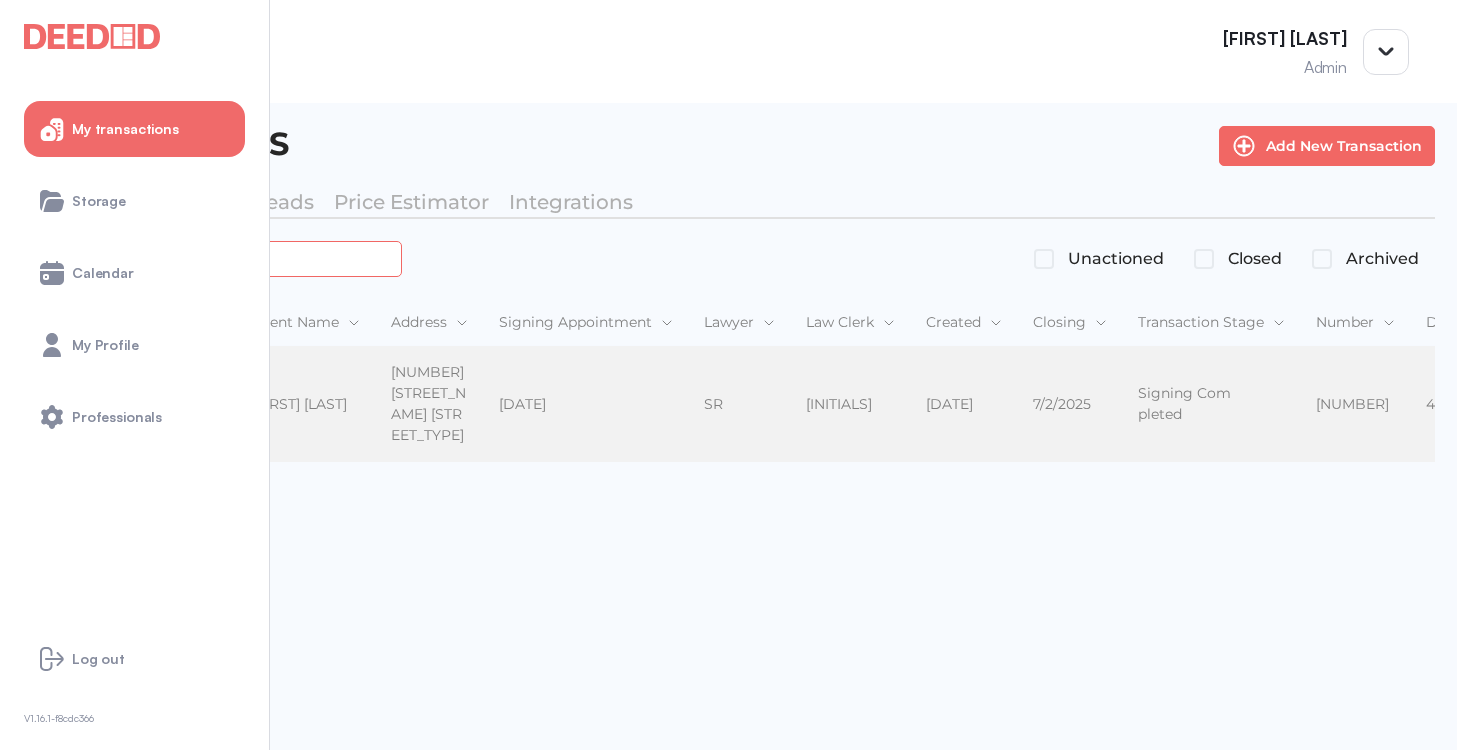 type on "*******" 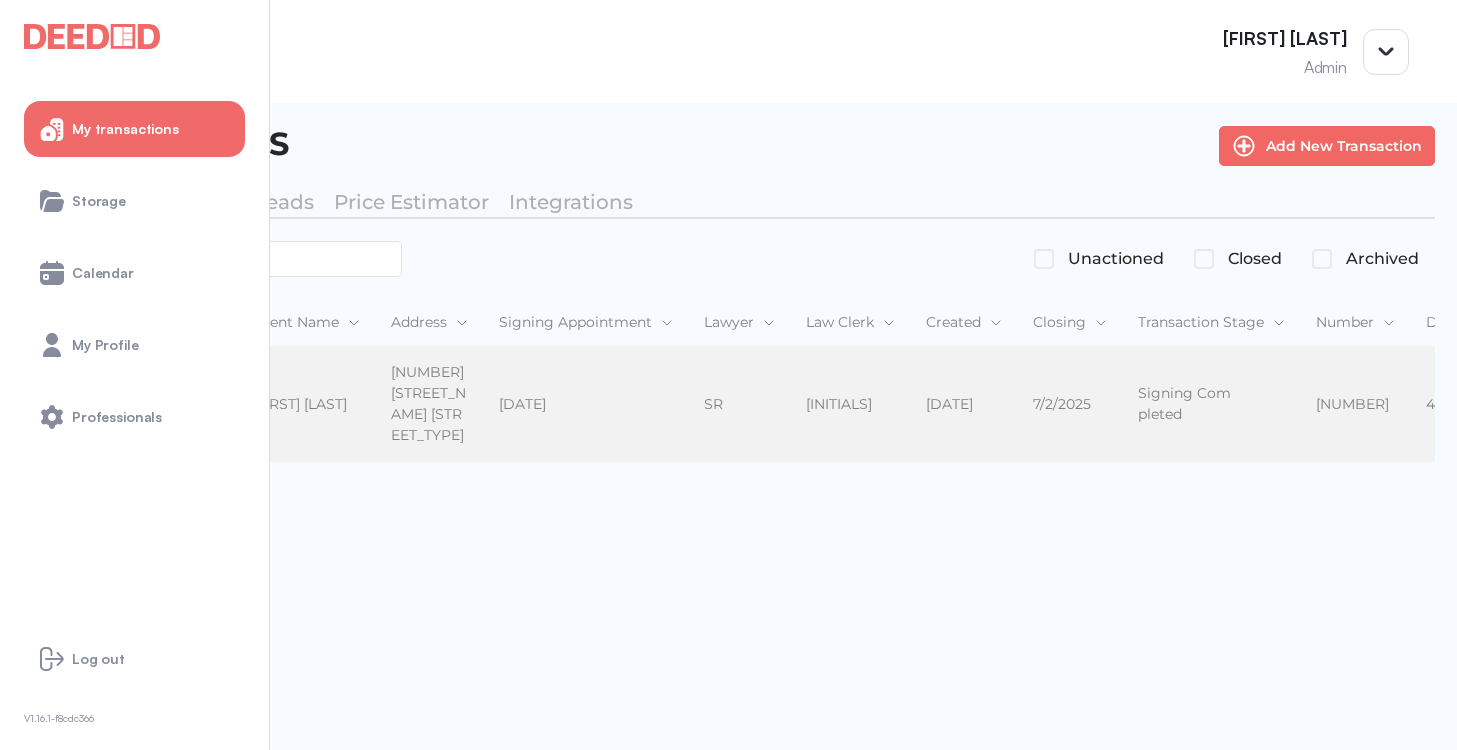 click on "[FIRST] [LAST] [FIRST] [LAST]" at bounding box center [305, 405] 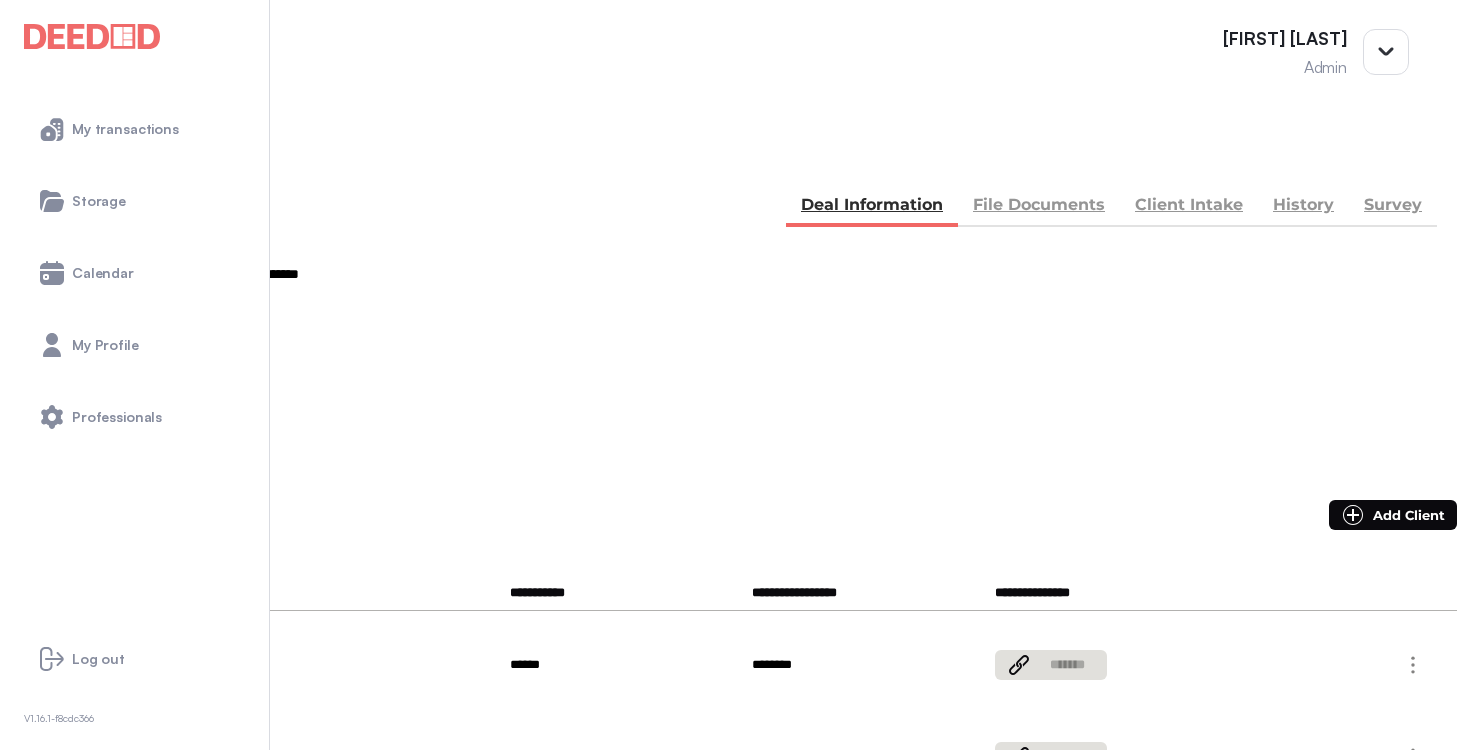 click on "File Documents" at bounding box center (1039, 207) 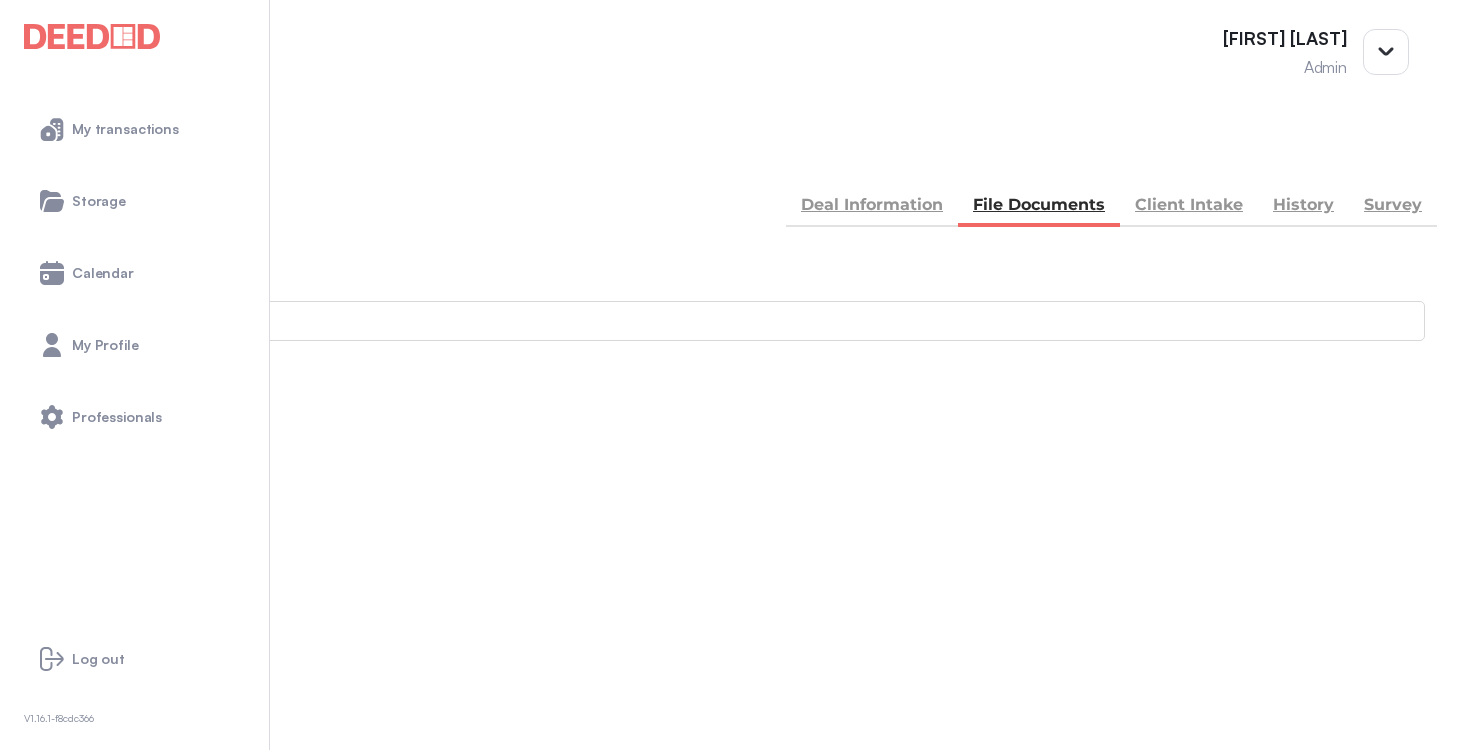 click on "Accounting -- 2  members - 5" at bounding box center [728, 891] 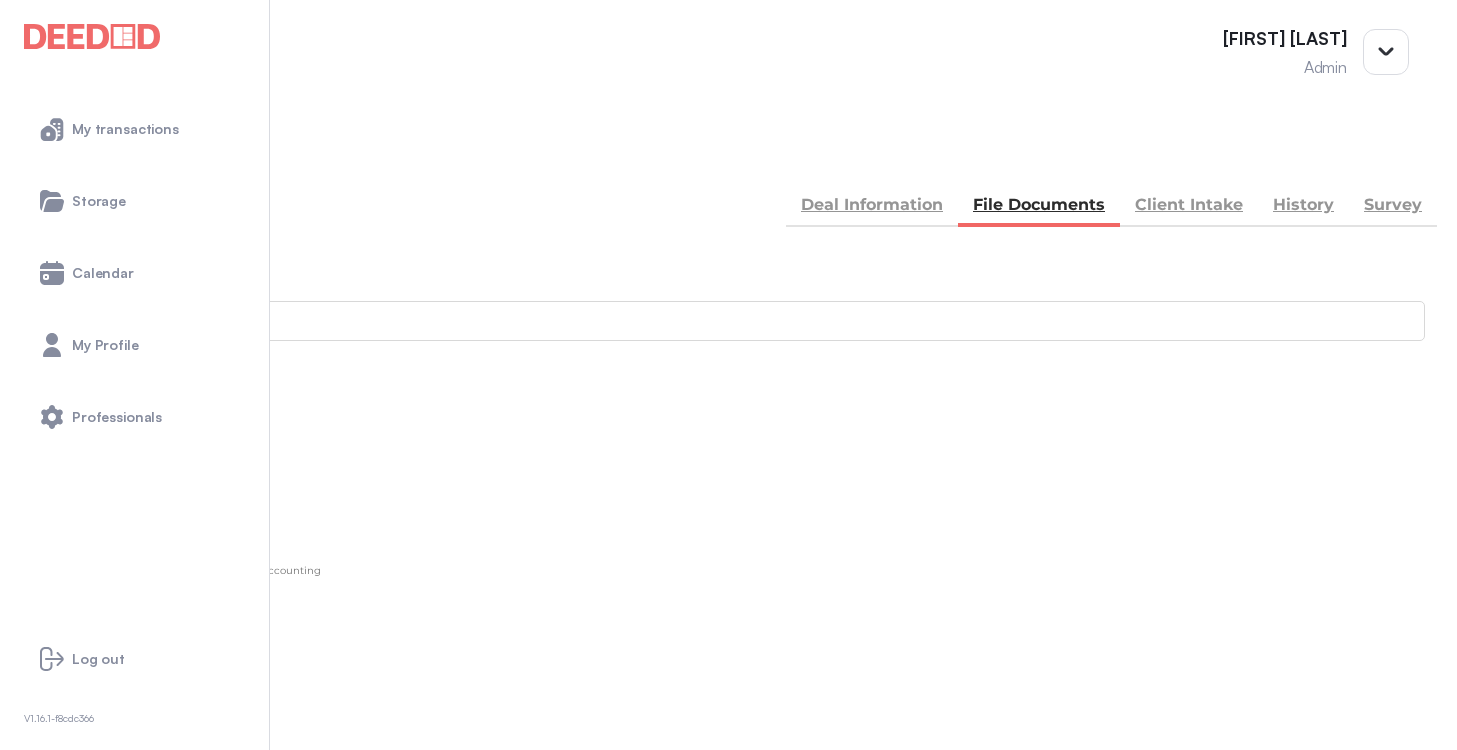 click on "Add new document" at bounding box center [108, 474] 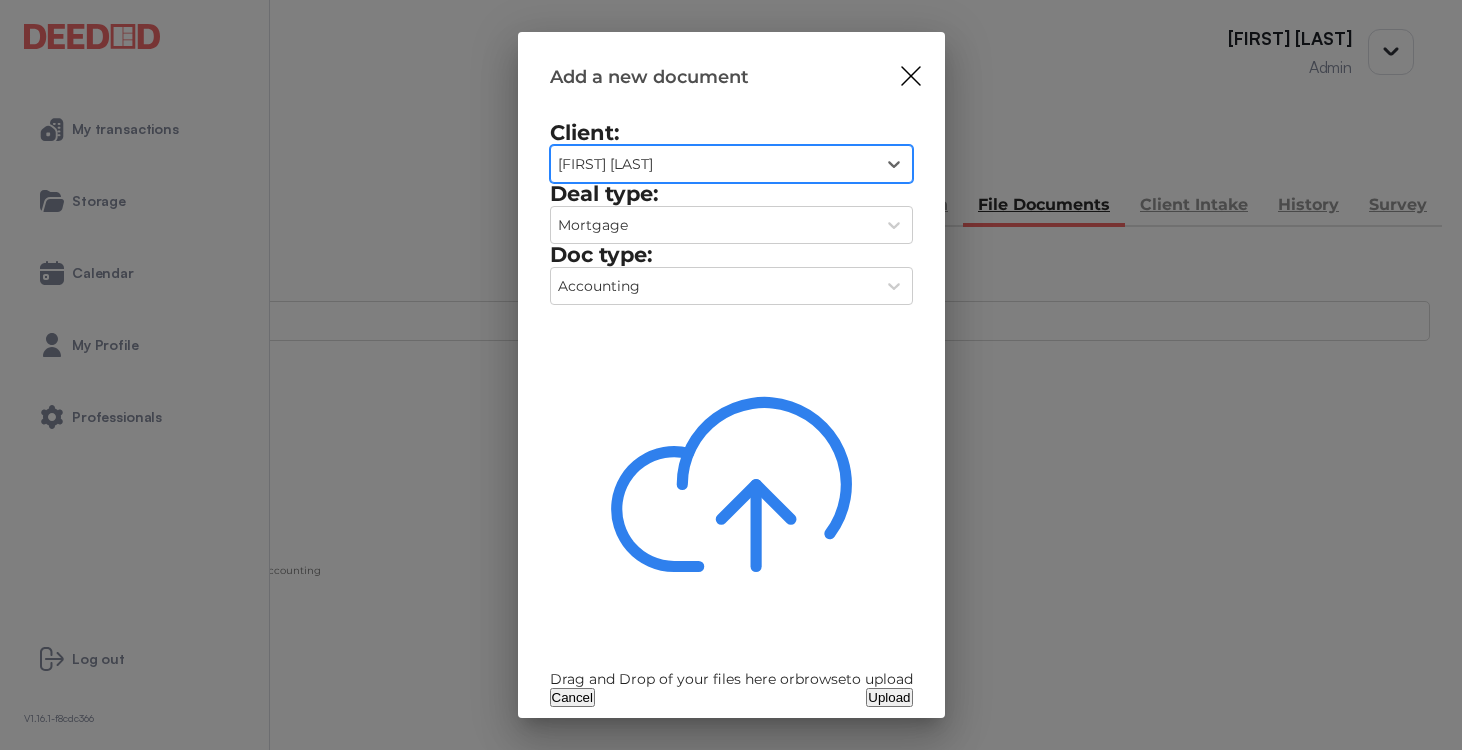 click at bounding box center (731, 484) 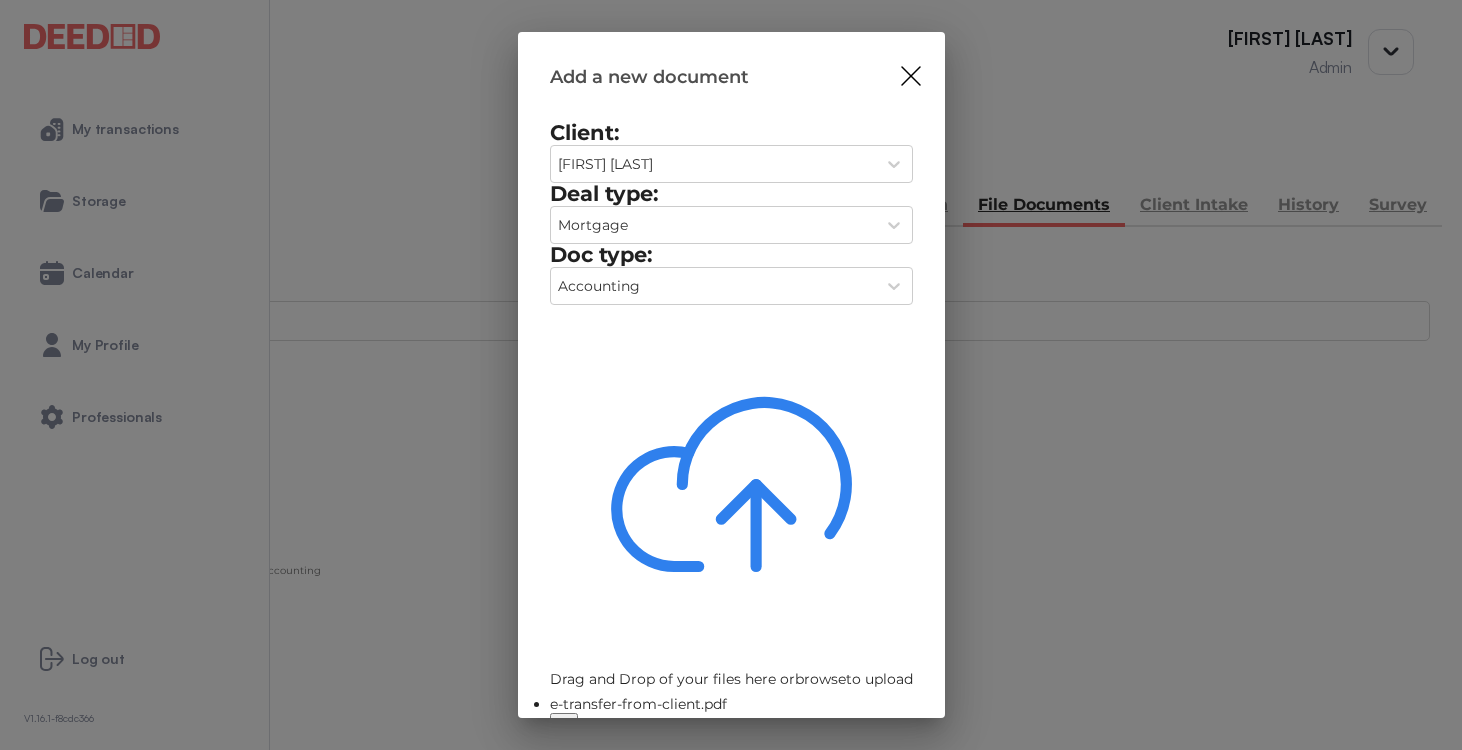 click on "Upload" at bounding box center [889, 753] 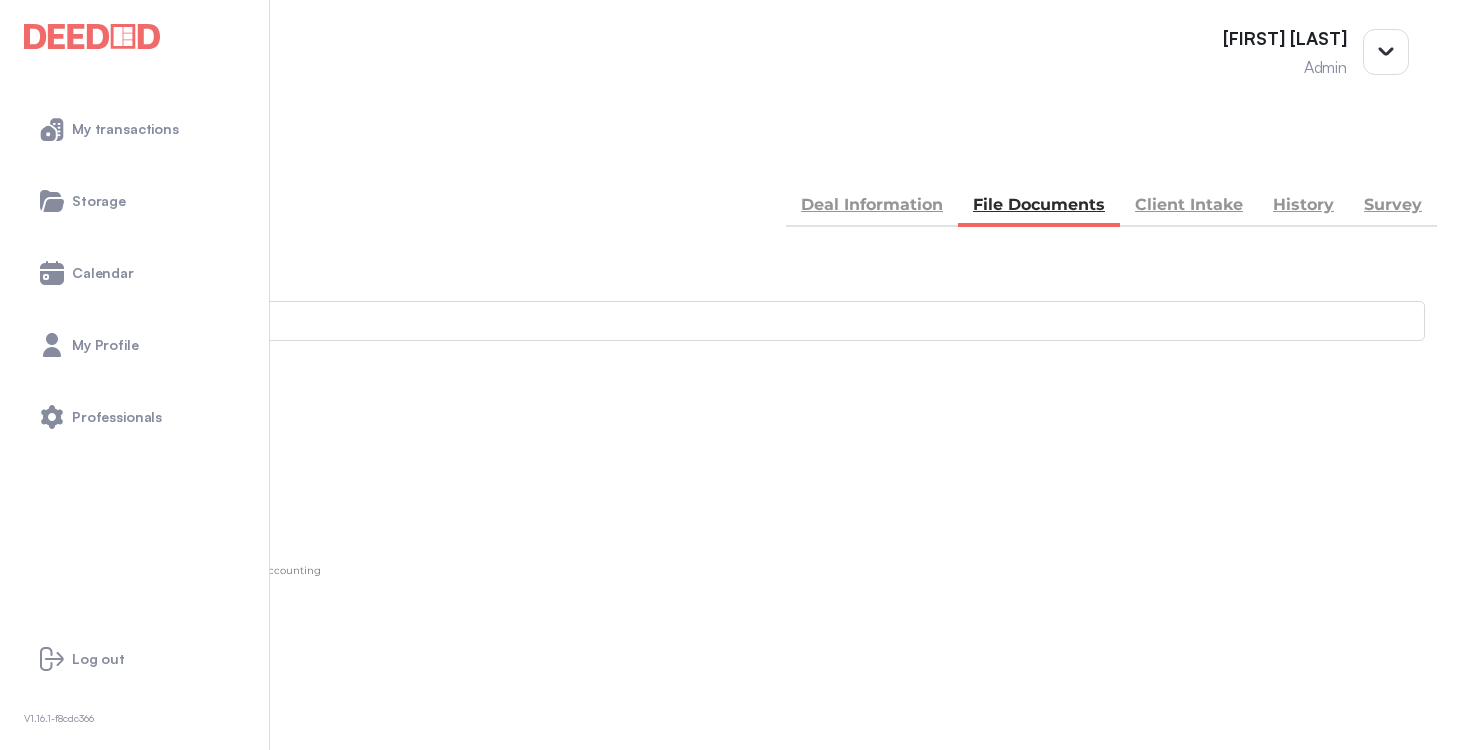 click at bounding box center (35, 155) 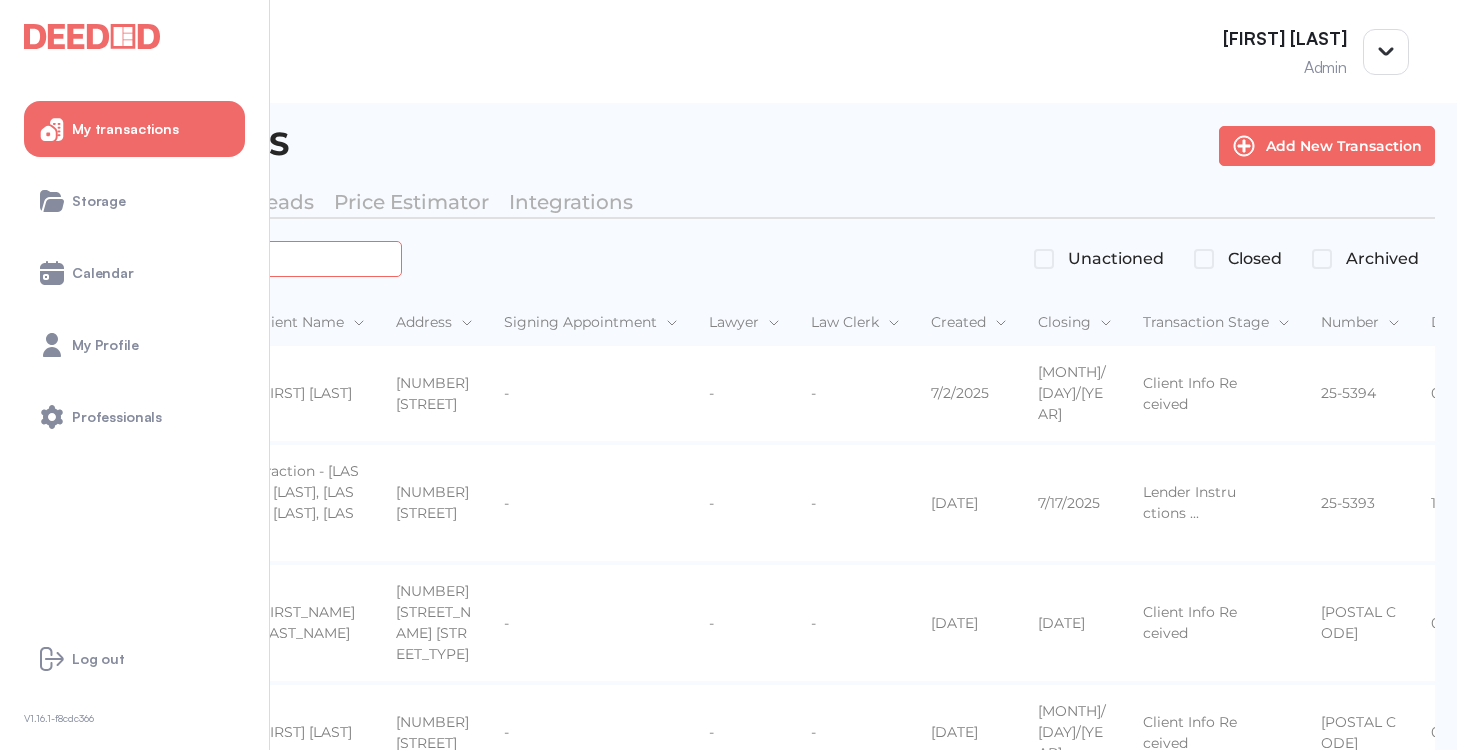 click at bounding box center (224, 258) 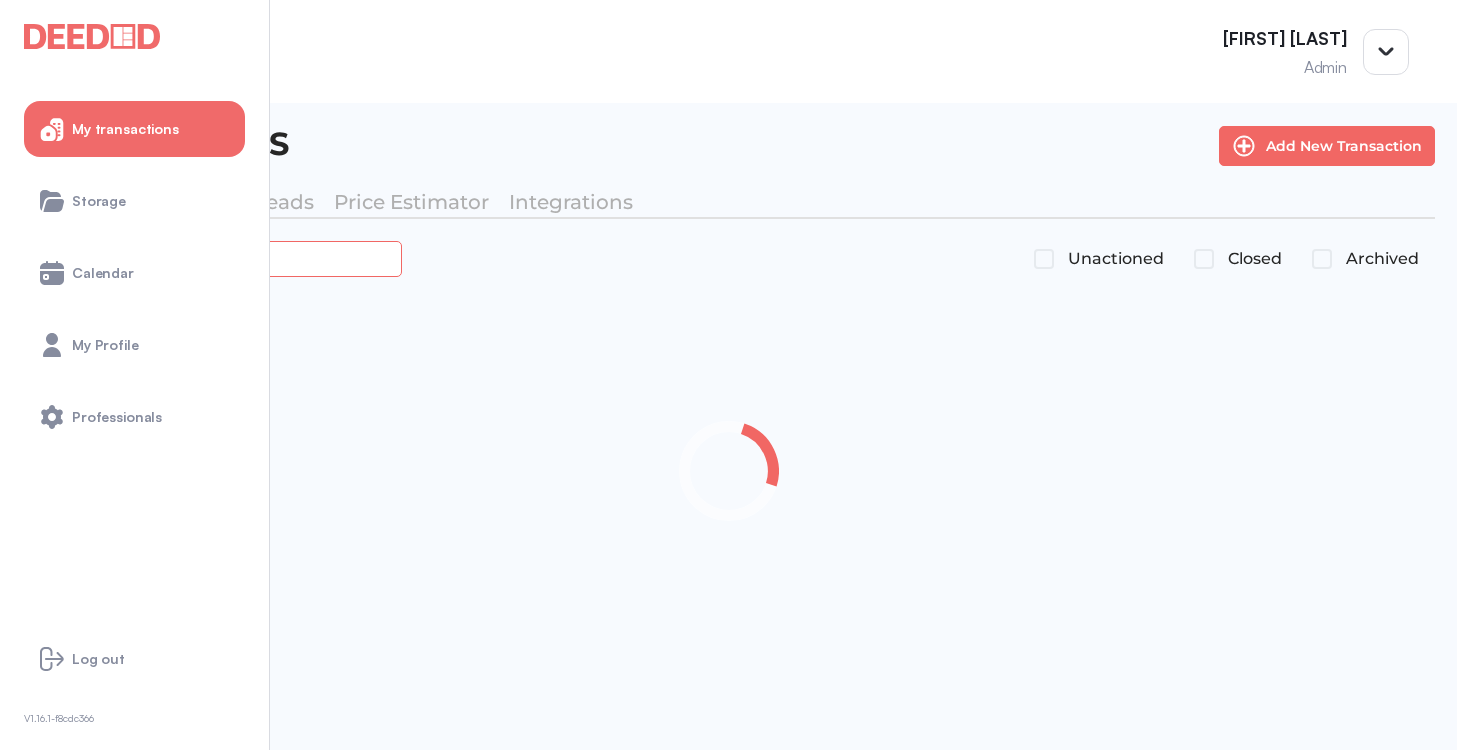 type on "*******" 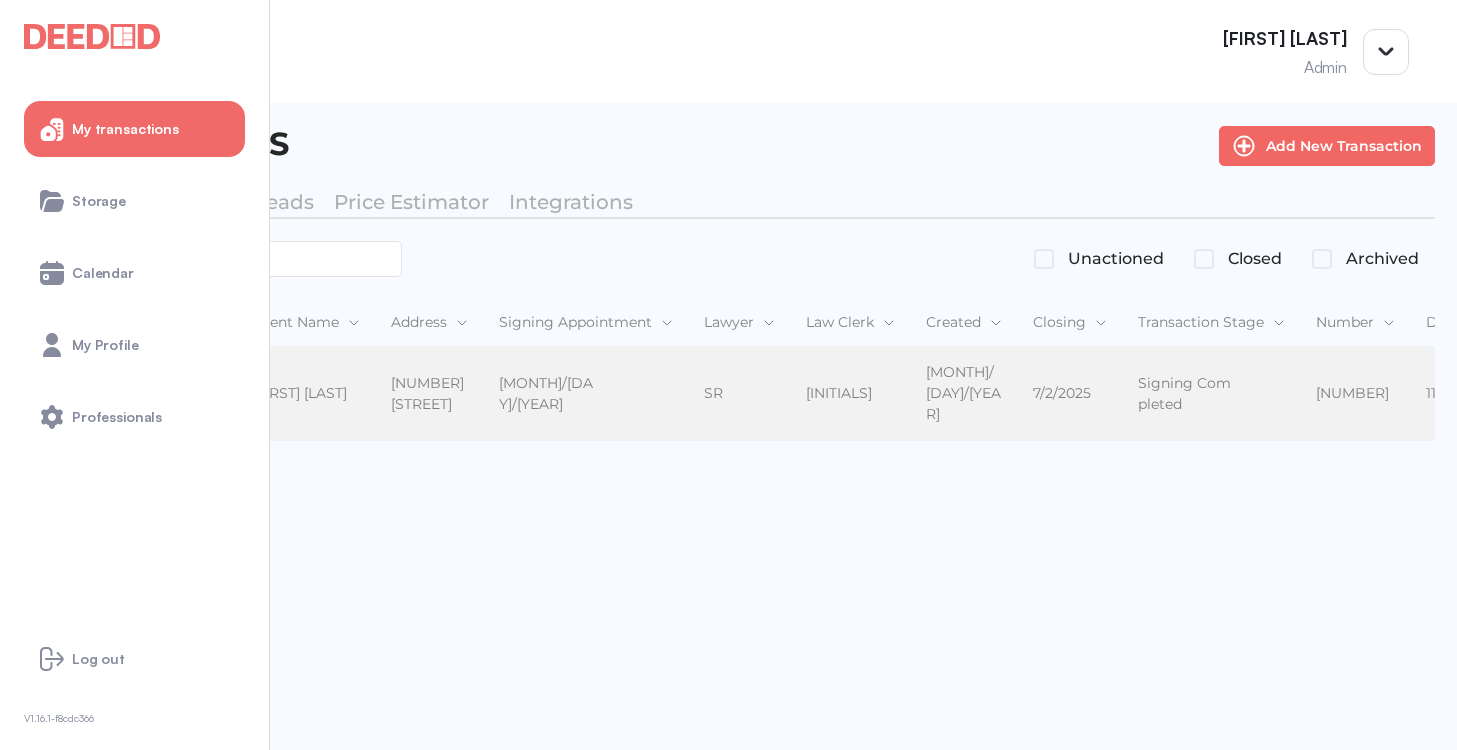 click on "[FIRST] [LAST]" at bounding box center [305, 393] 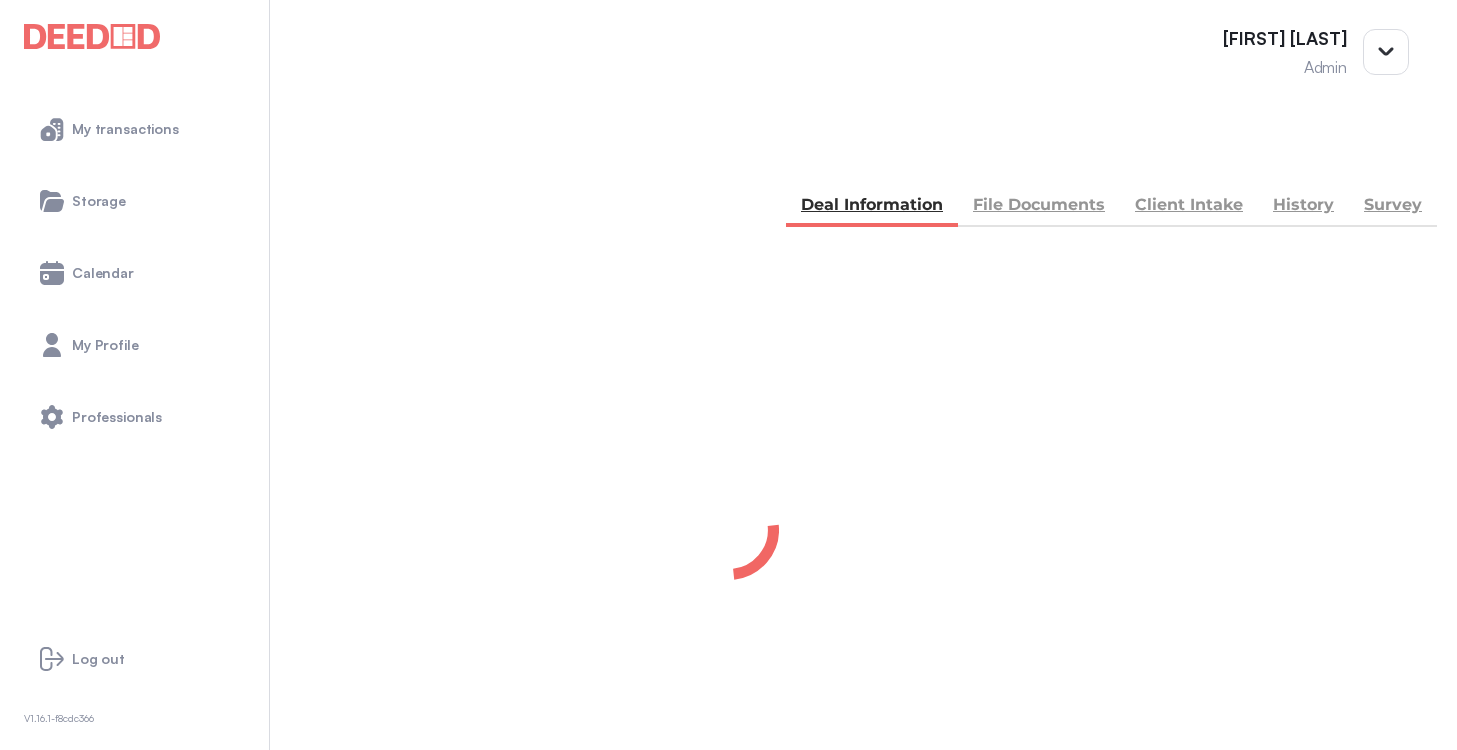 click at bounding box center (728, 529) 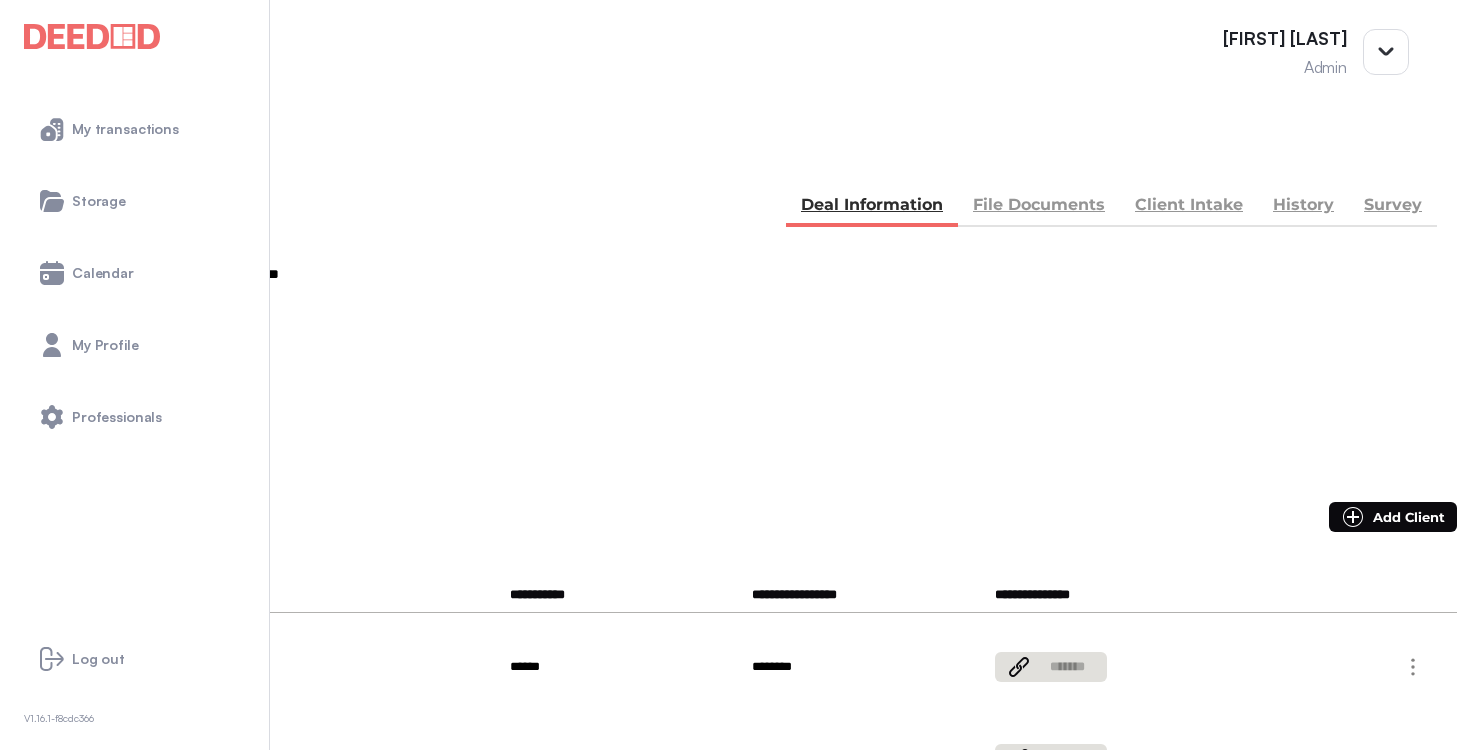 click on "File Documents" at bounding box center (1039, 207) 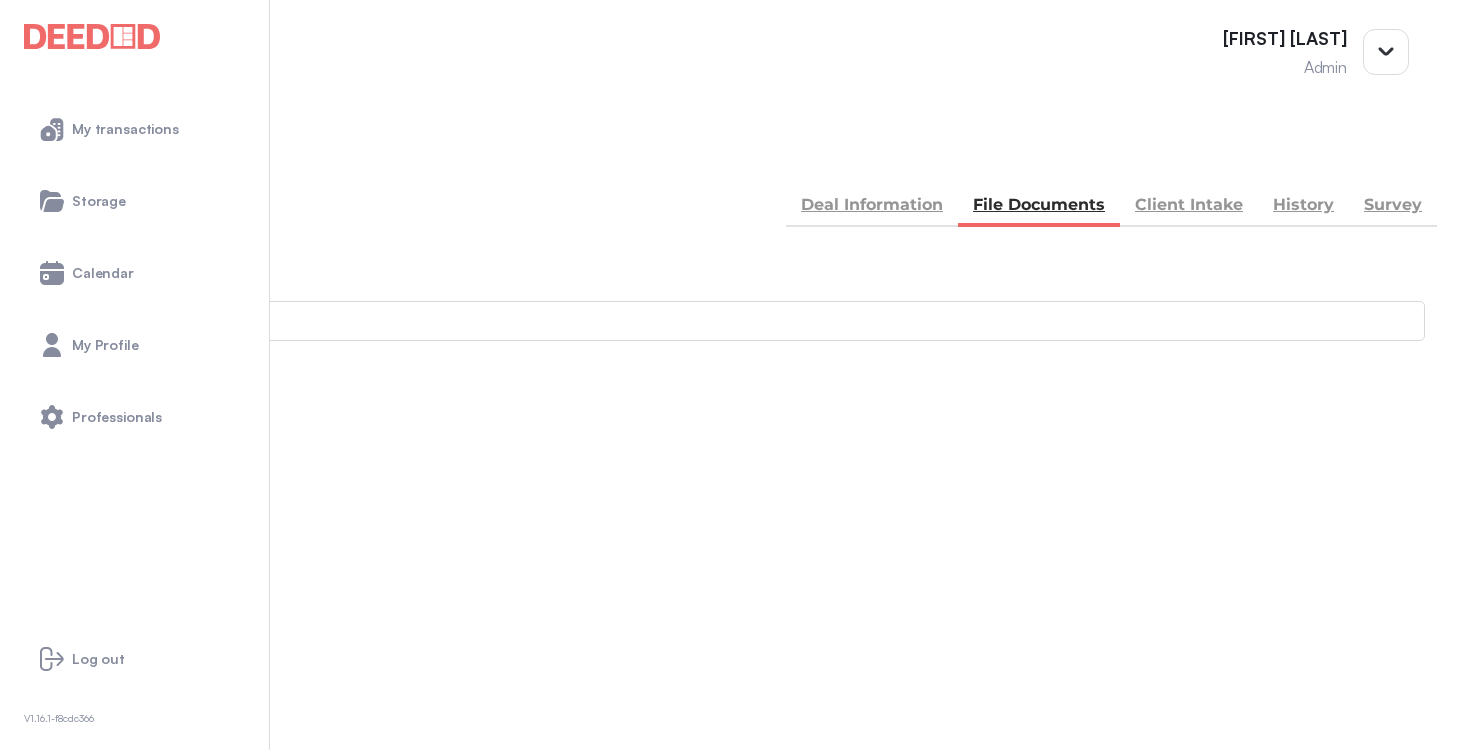 click on "Accounting" at bounding box center (728, 846) 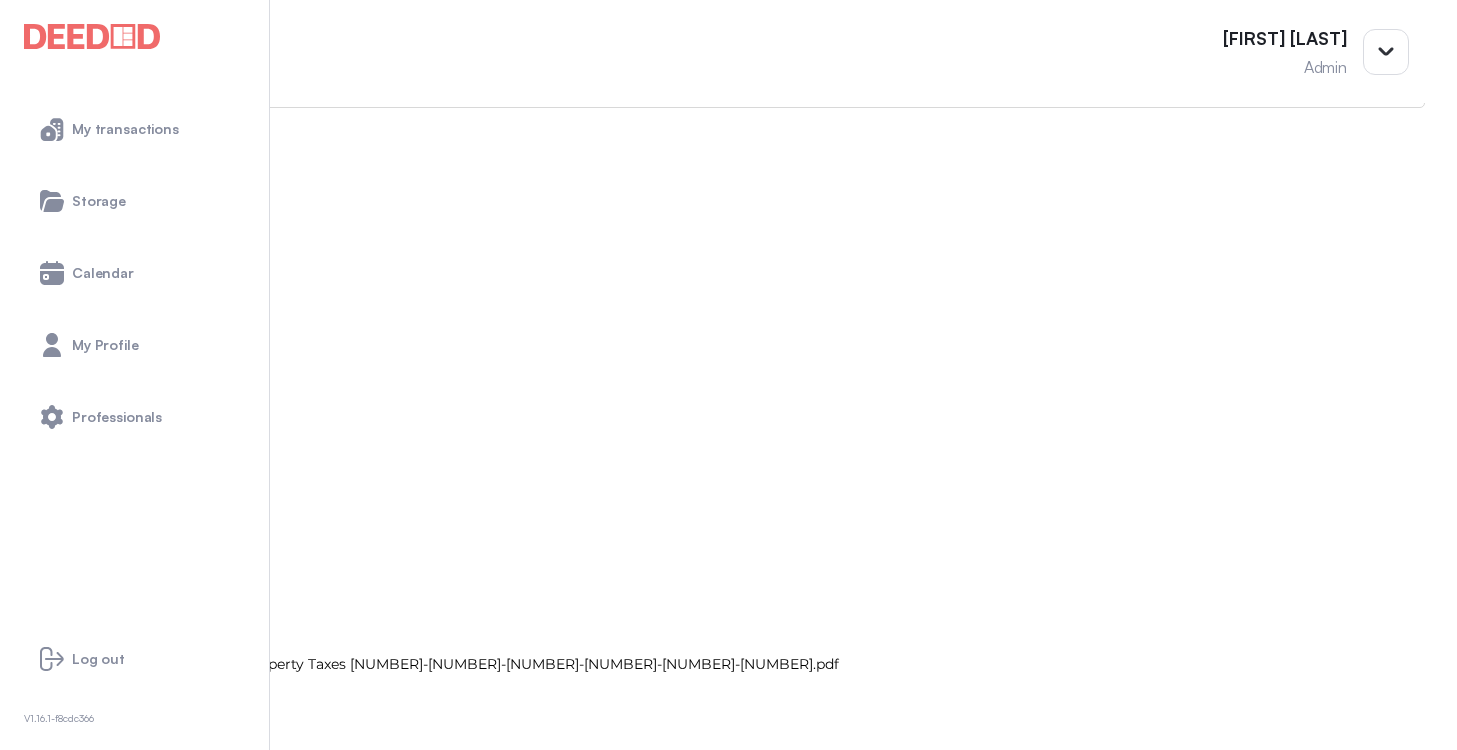 scroll, scrollTop: 341, scrollLeft: 0, axis: vertical 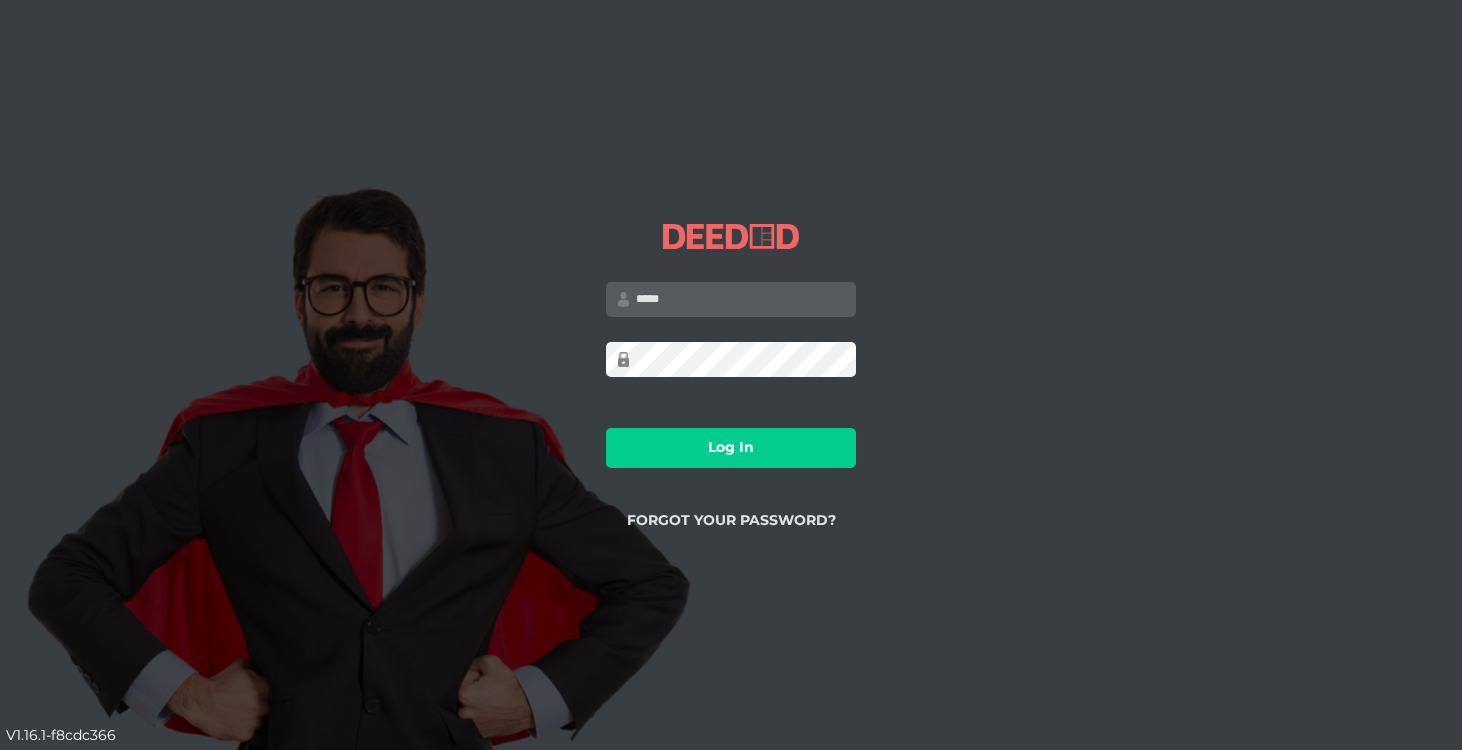 click at bounding box center [731, 299] 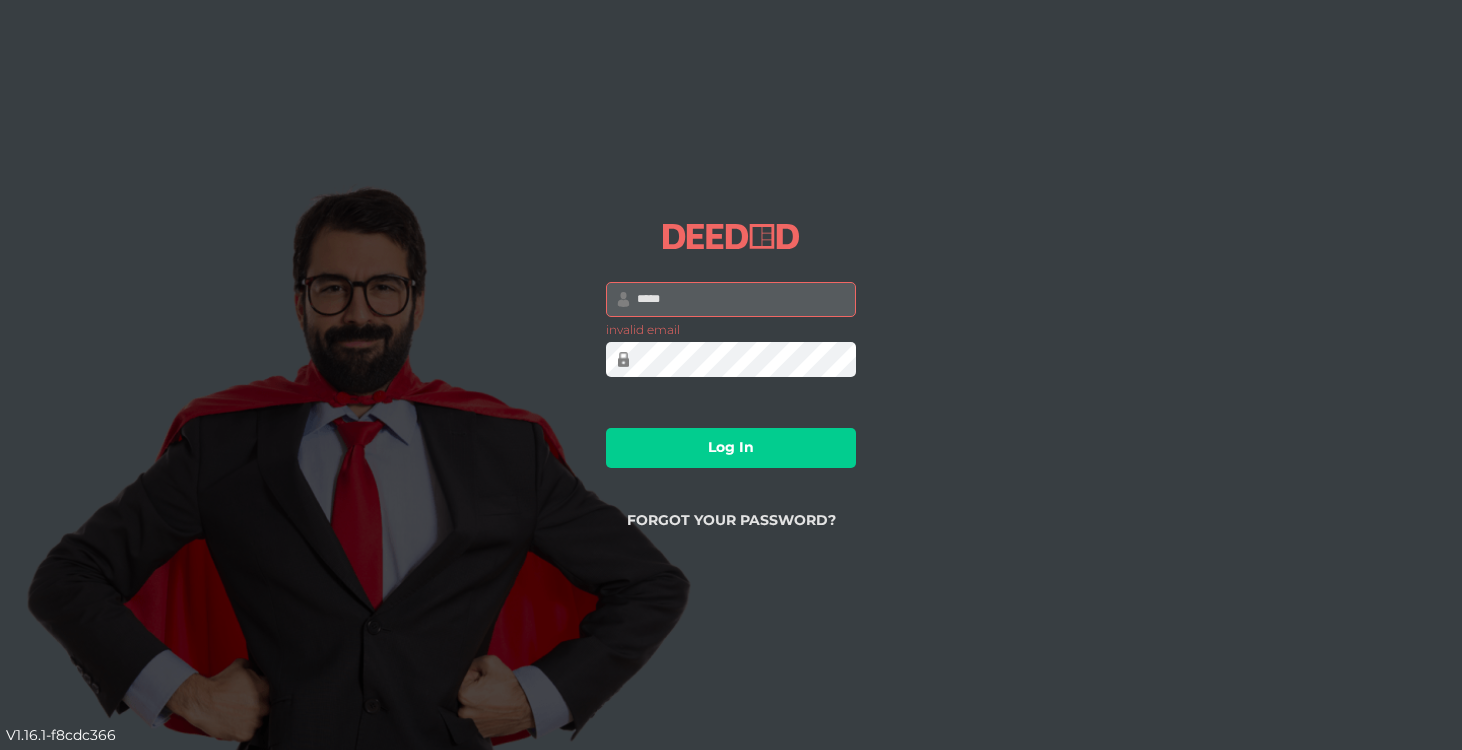 type on "**********" 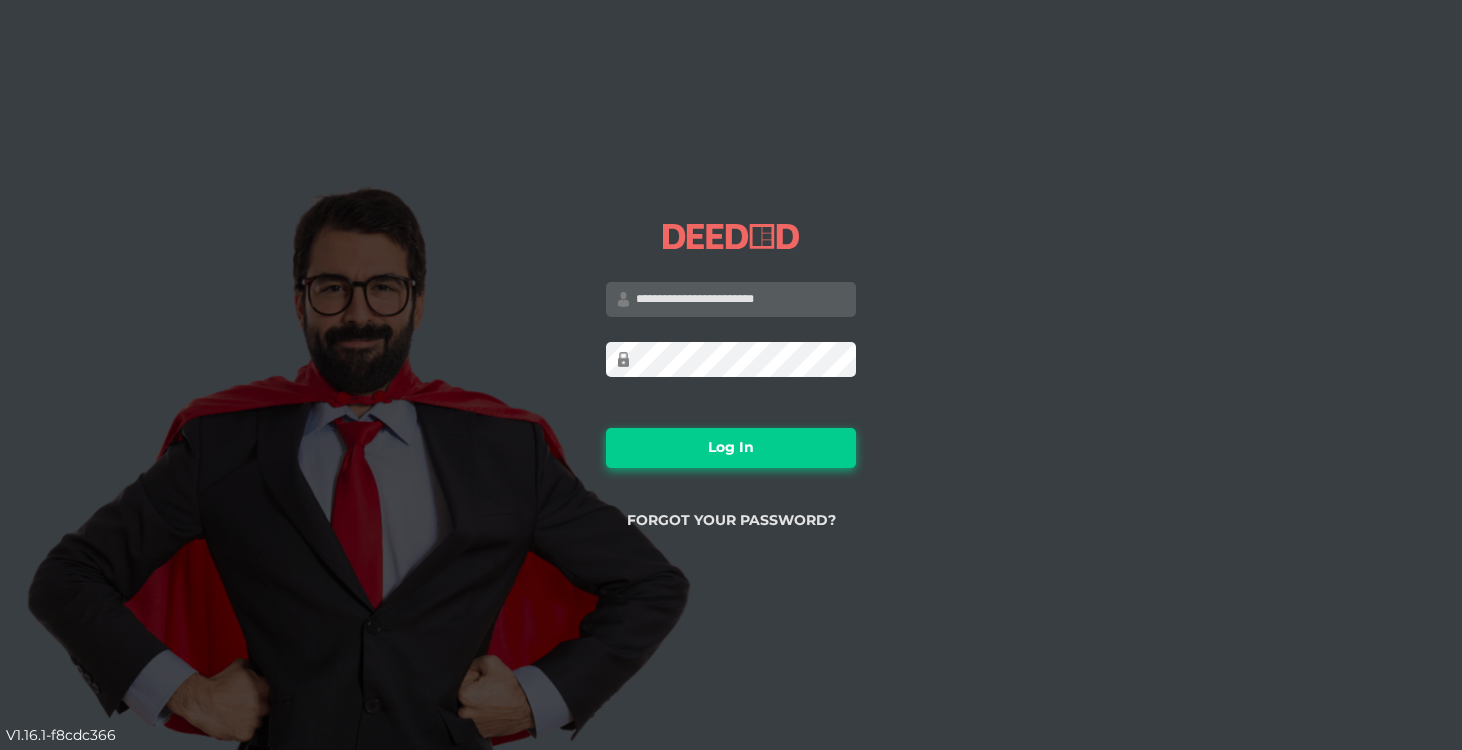 click on "Log In" at bounding box center (731, 448) 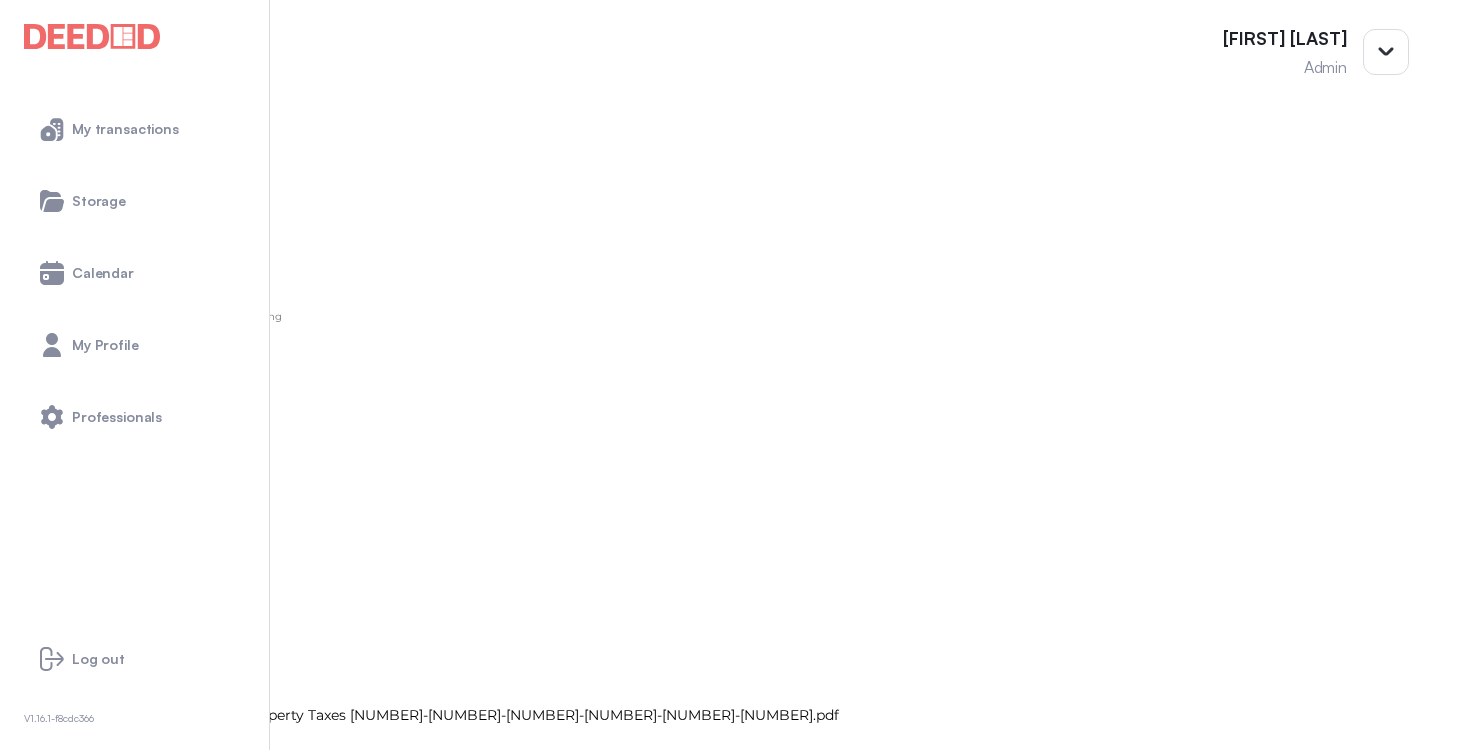scroll, scrollTop: 0, scrollLeft: 0, axis: both 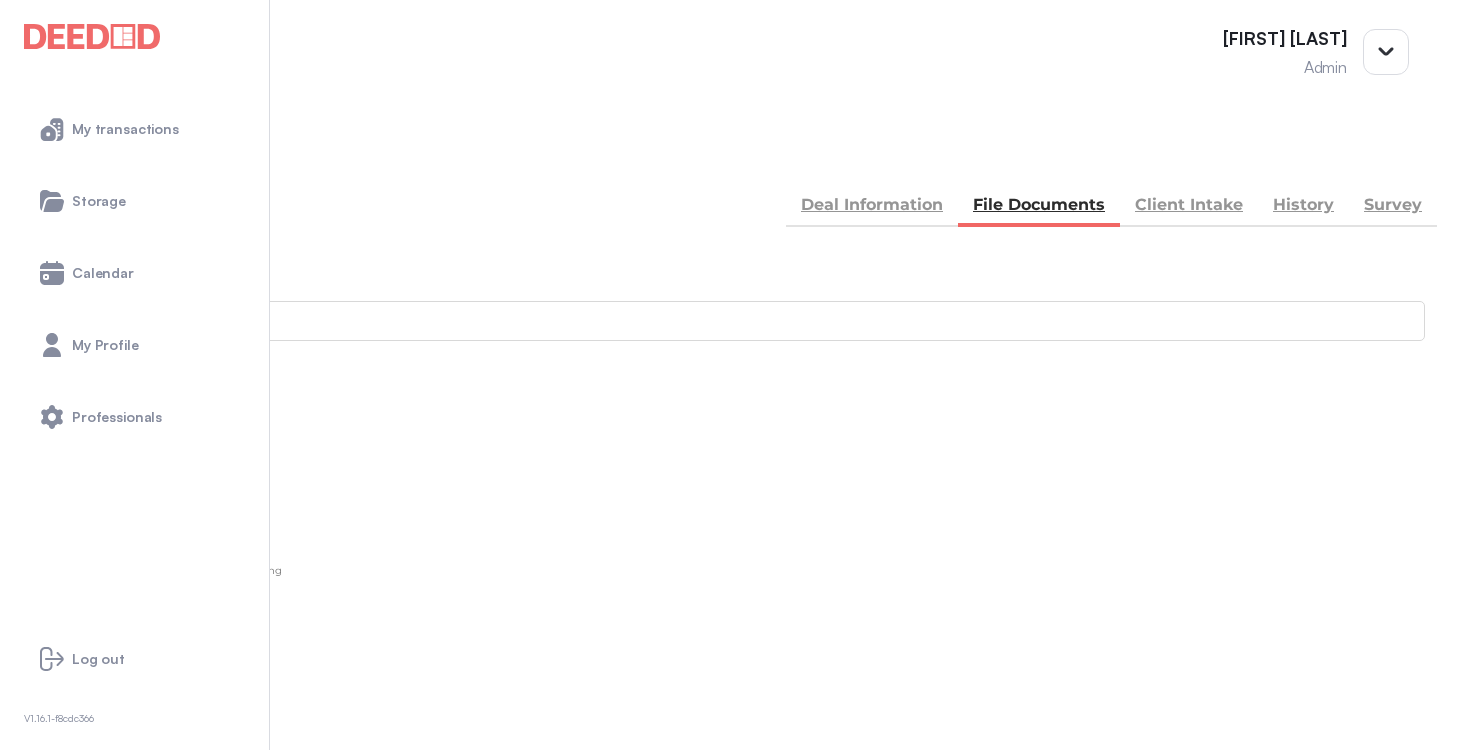 click at bounding box center (35, 155) 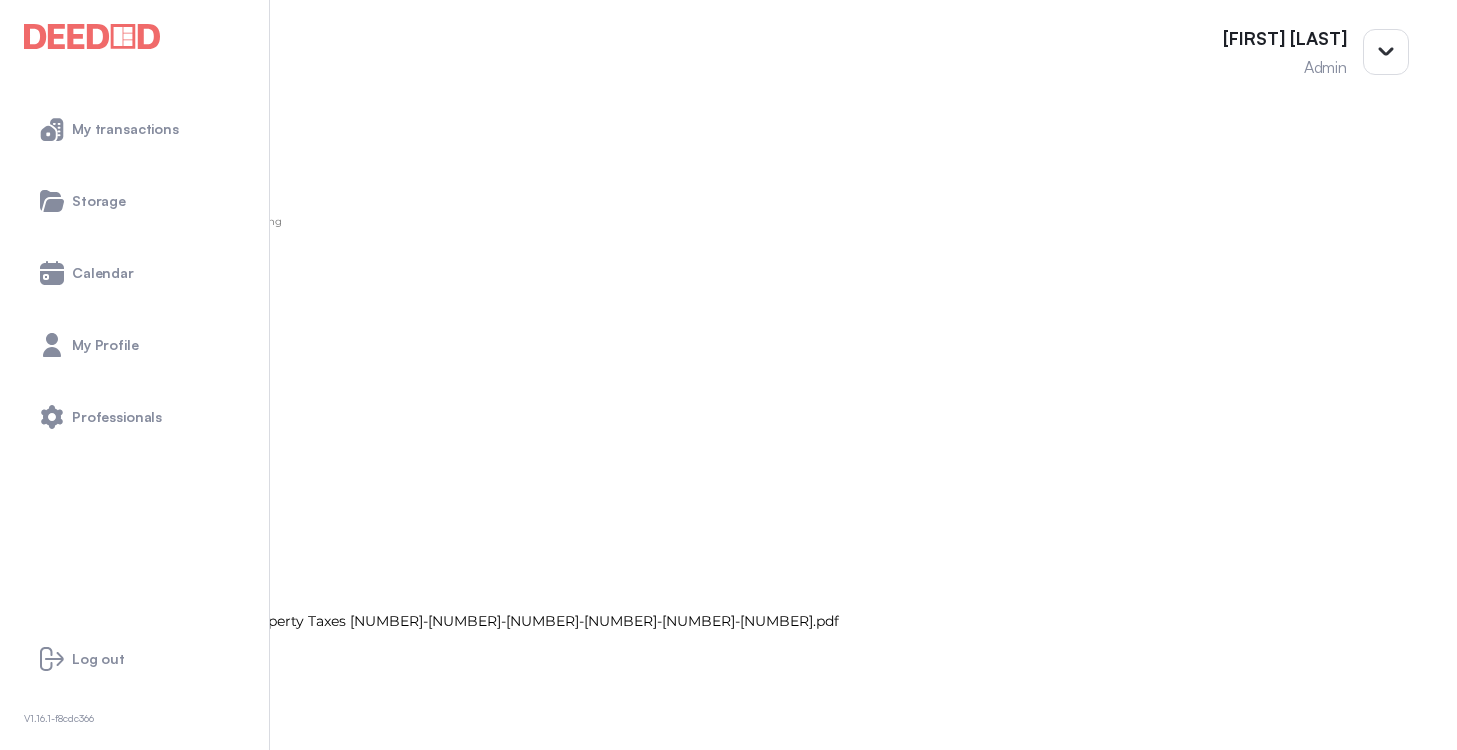 click on "Back" at bounding box center [17, 528] 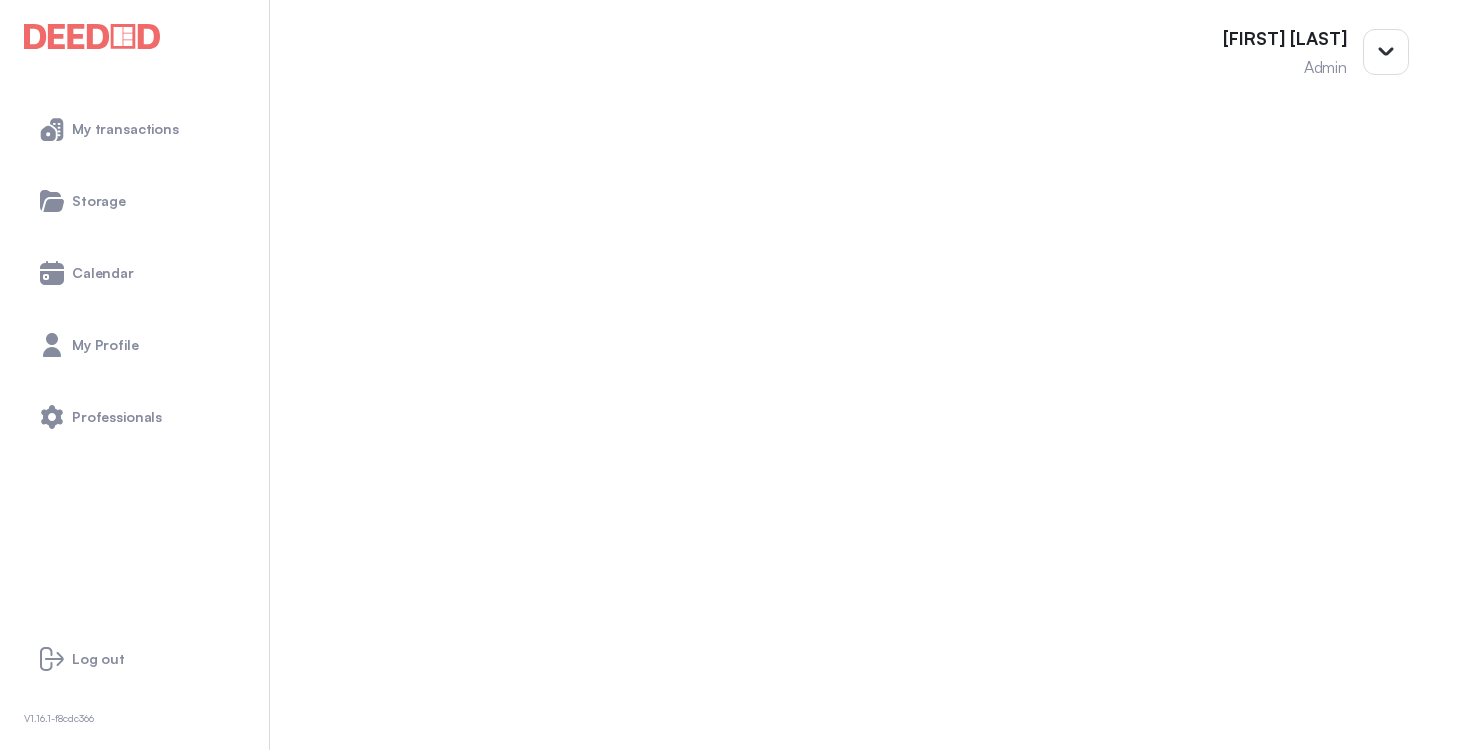 scroll, scrollTop: 349, scrollLeft: 0, axis: vertical 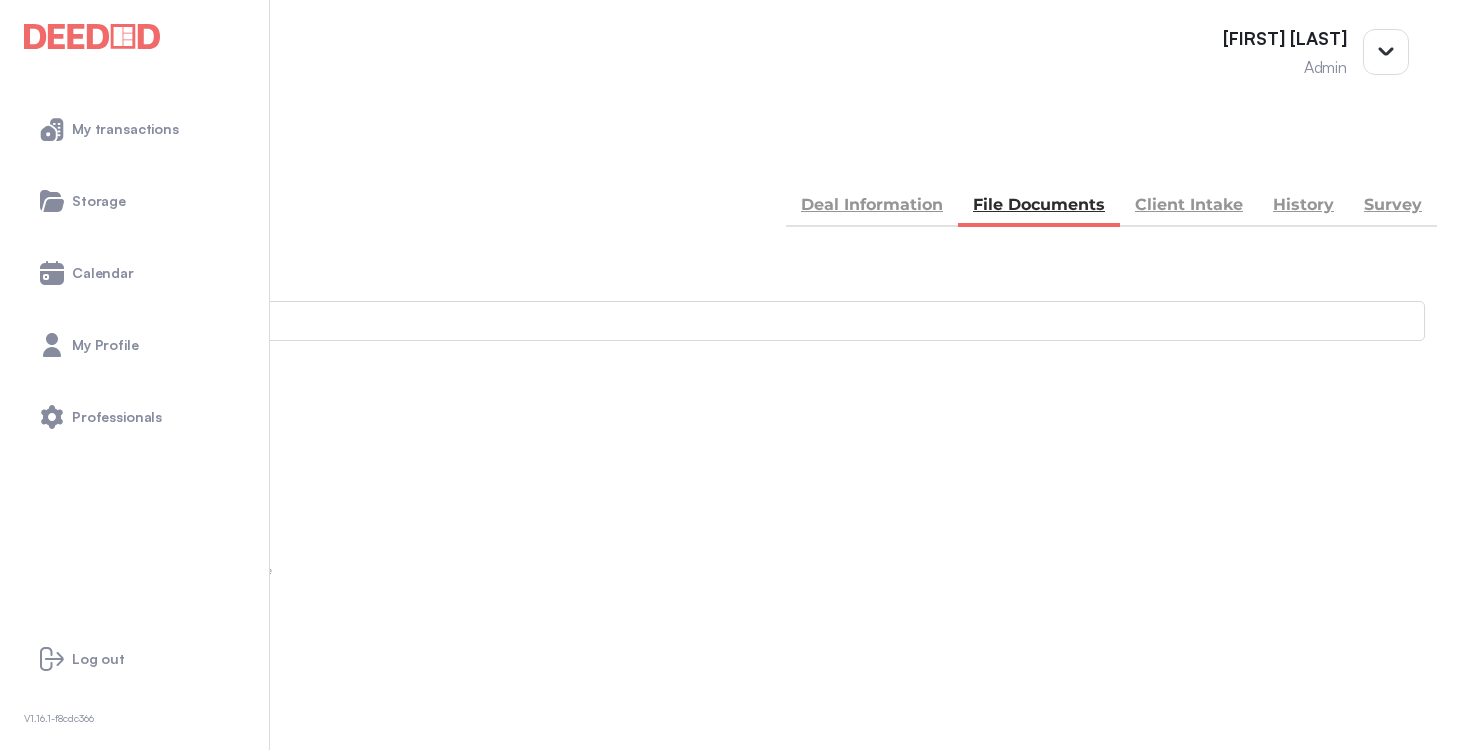click at bounding box center (35, 155) 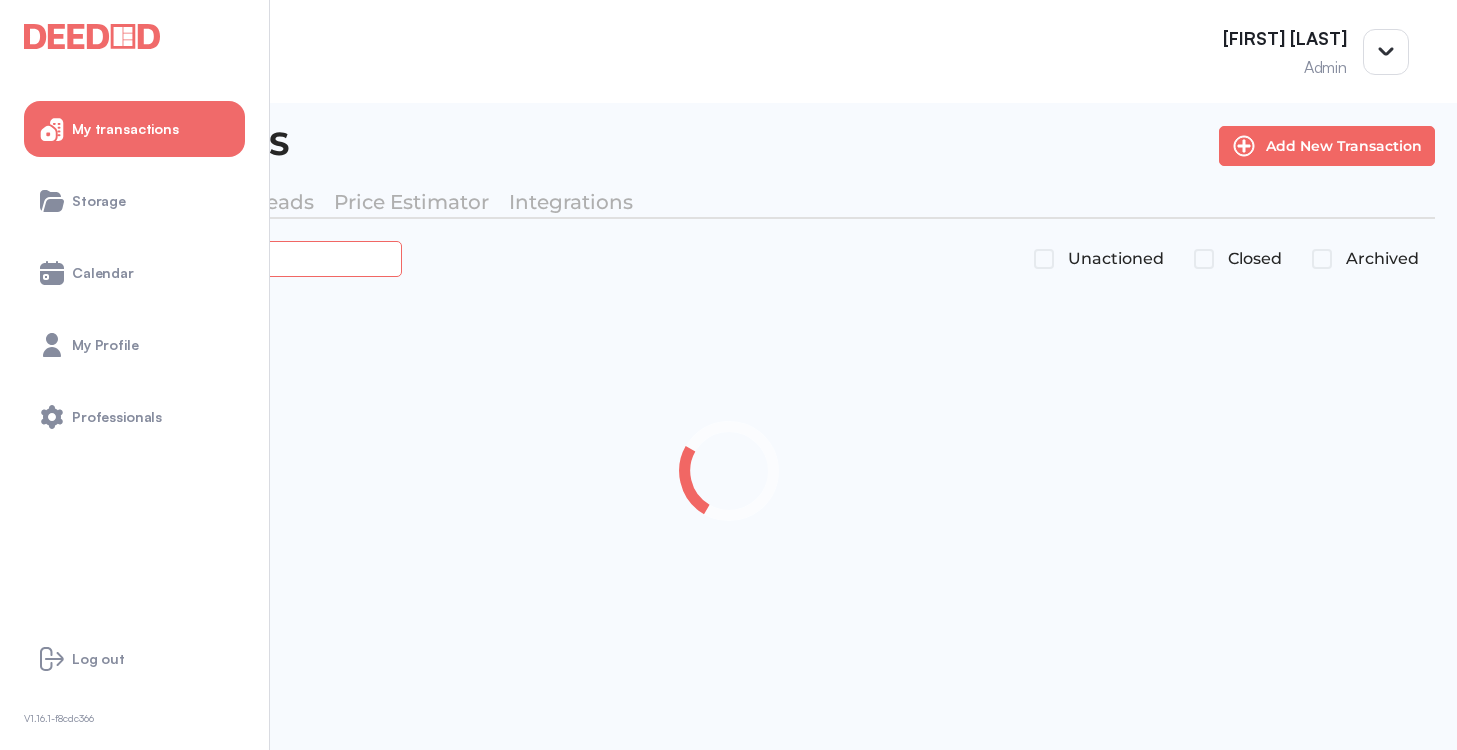 click at bounding box center [224, 258] 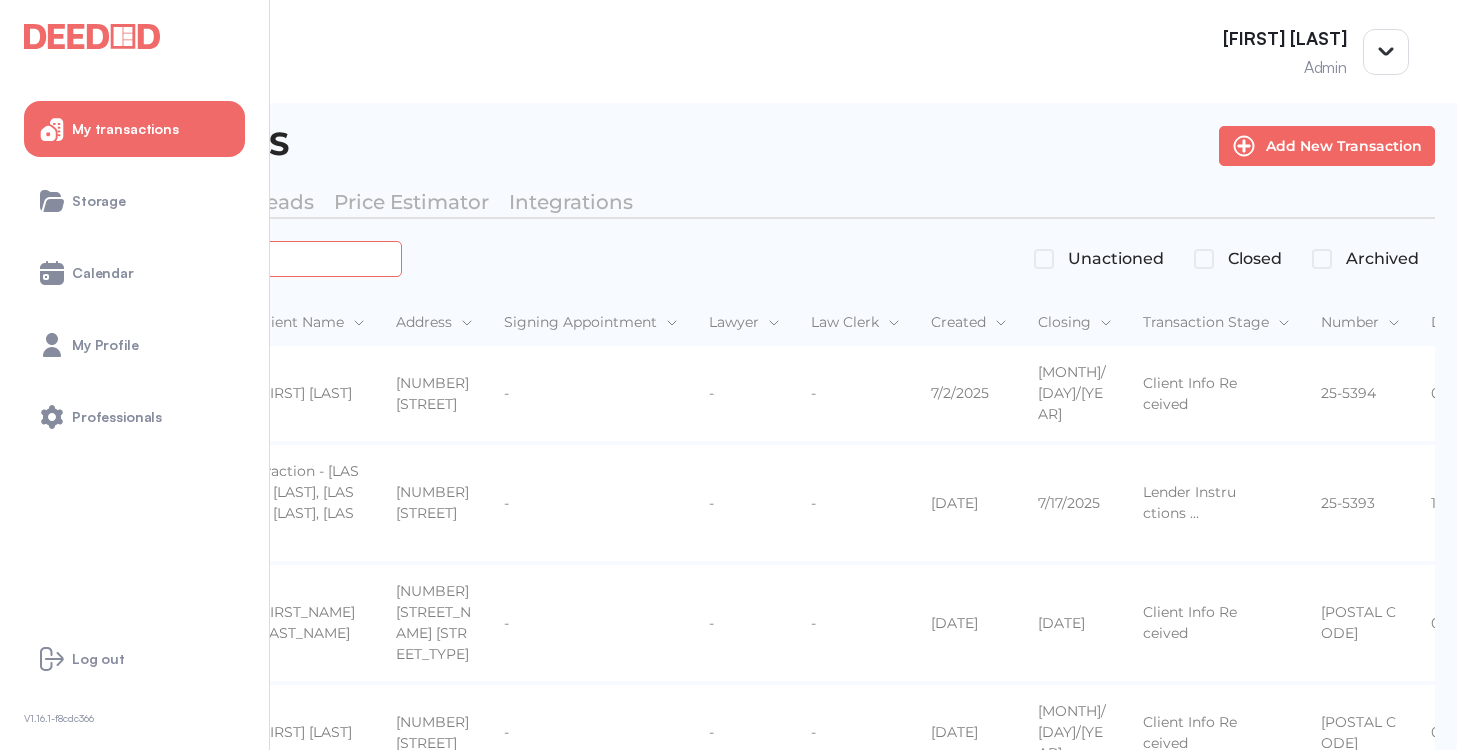 paste on "*******" 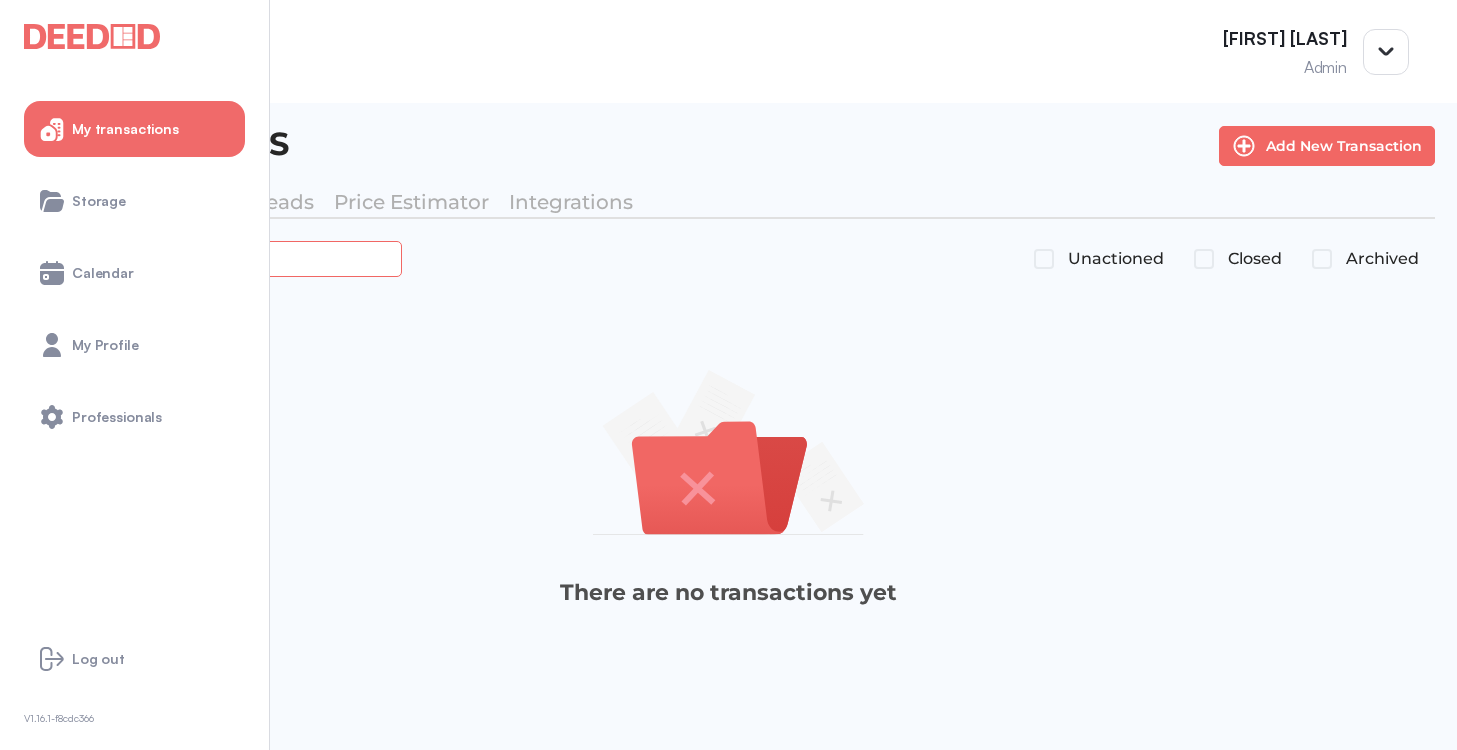 type on "*******" 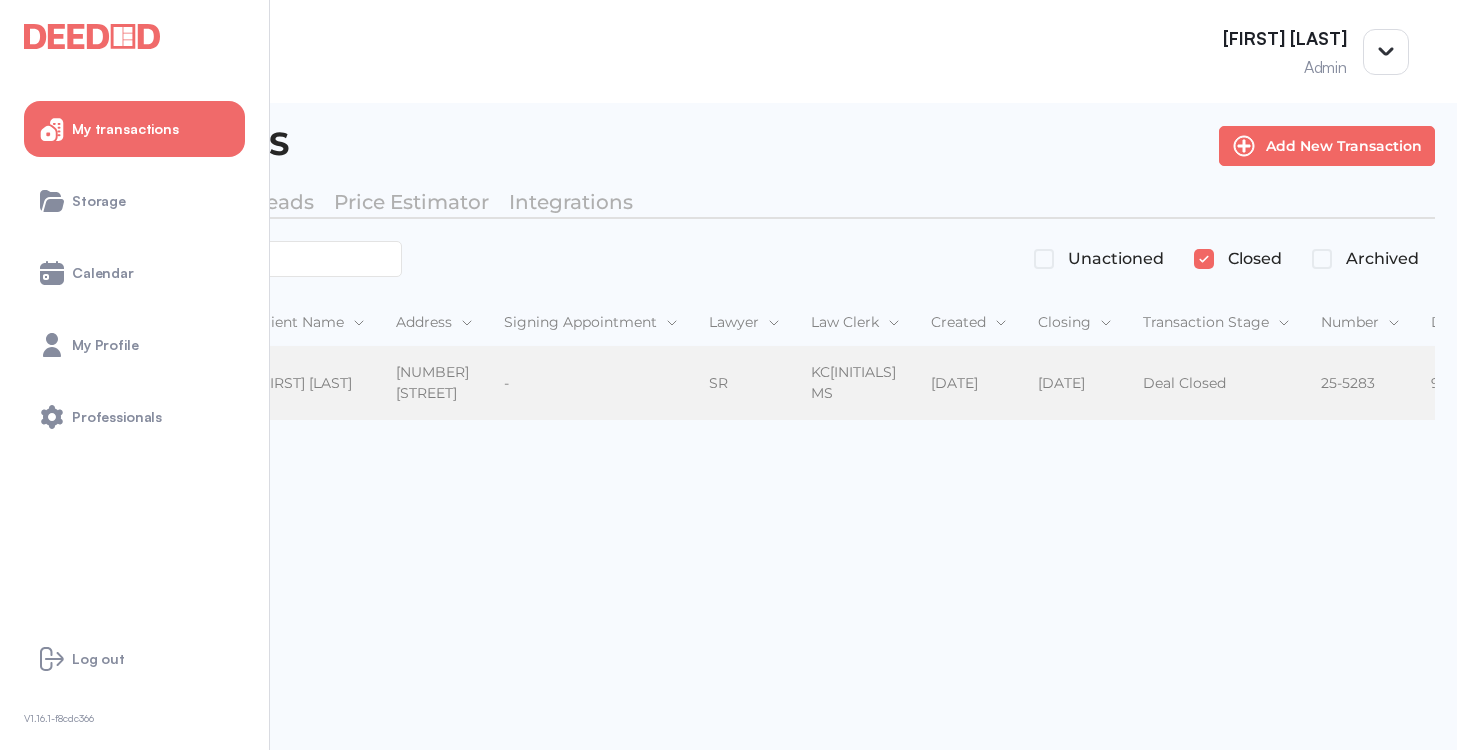 click on "[FIRST] [LAST] [FIRST] [LAST]" at bounding box center [310, 384] 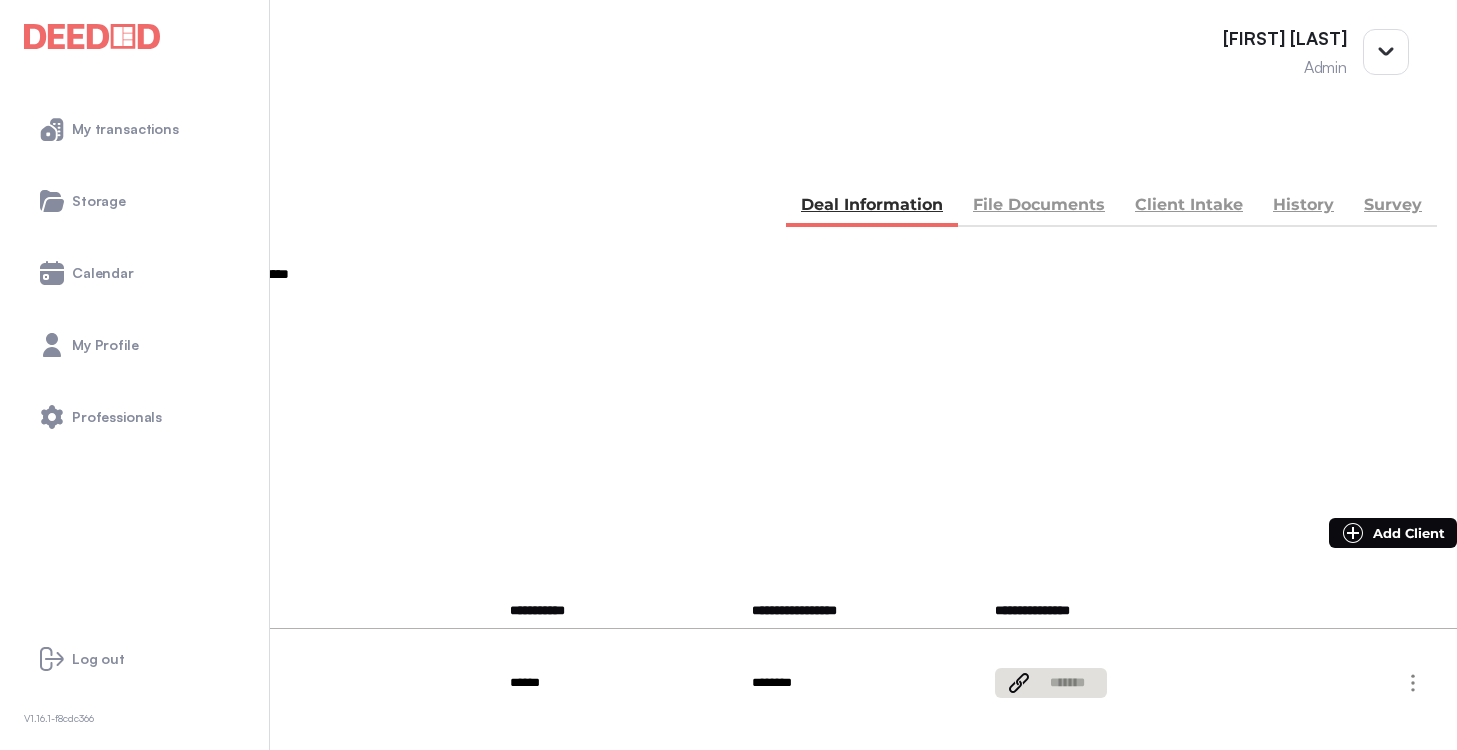 click on "File Documents" at bounding box center [1039, 207] 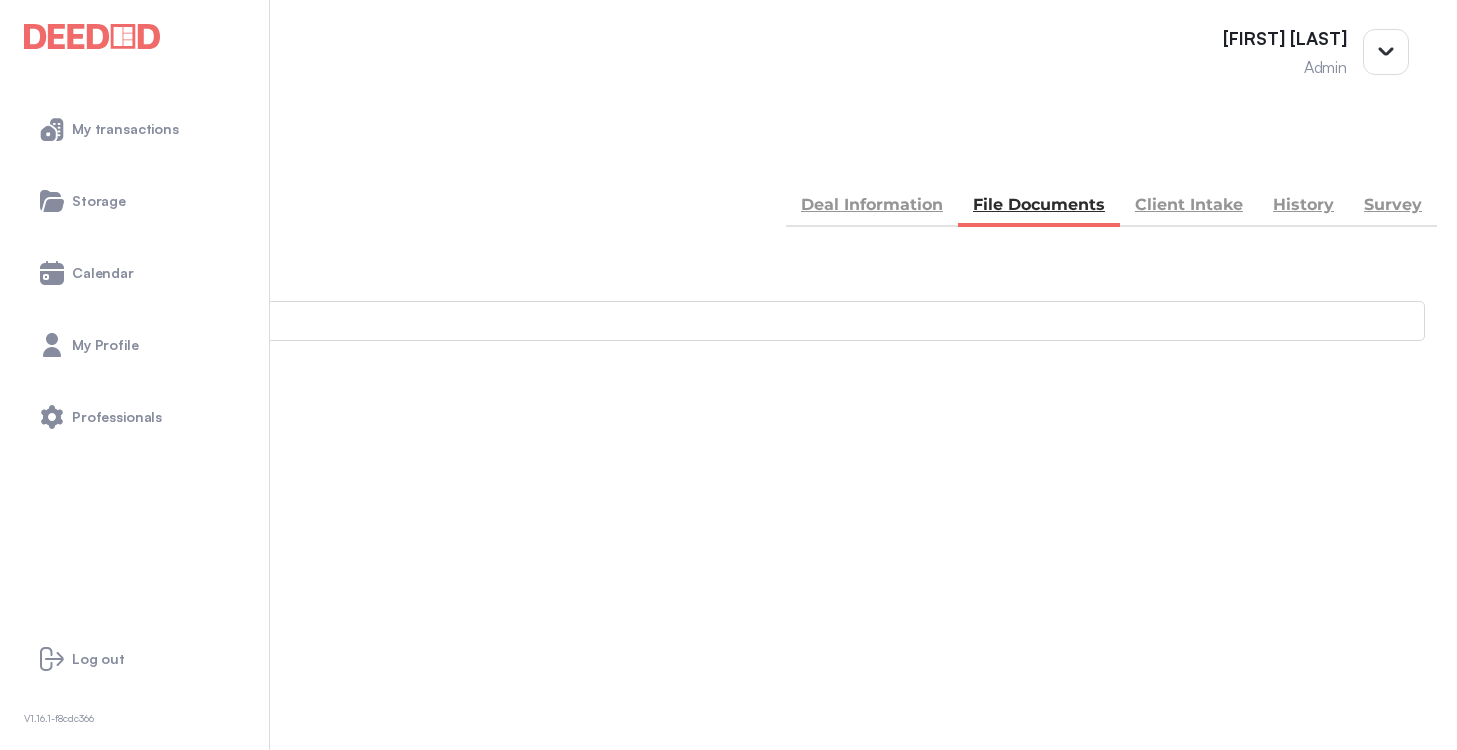 click on "Accounting" at bounding box center [41, 870] 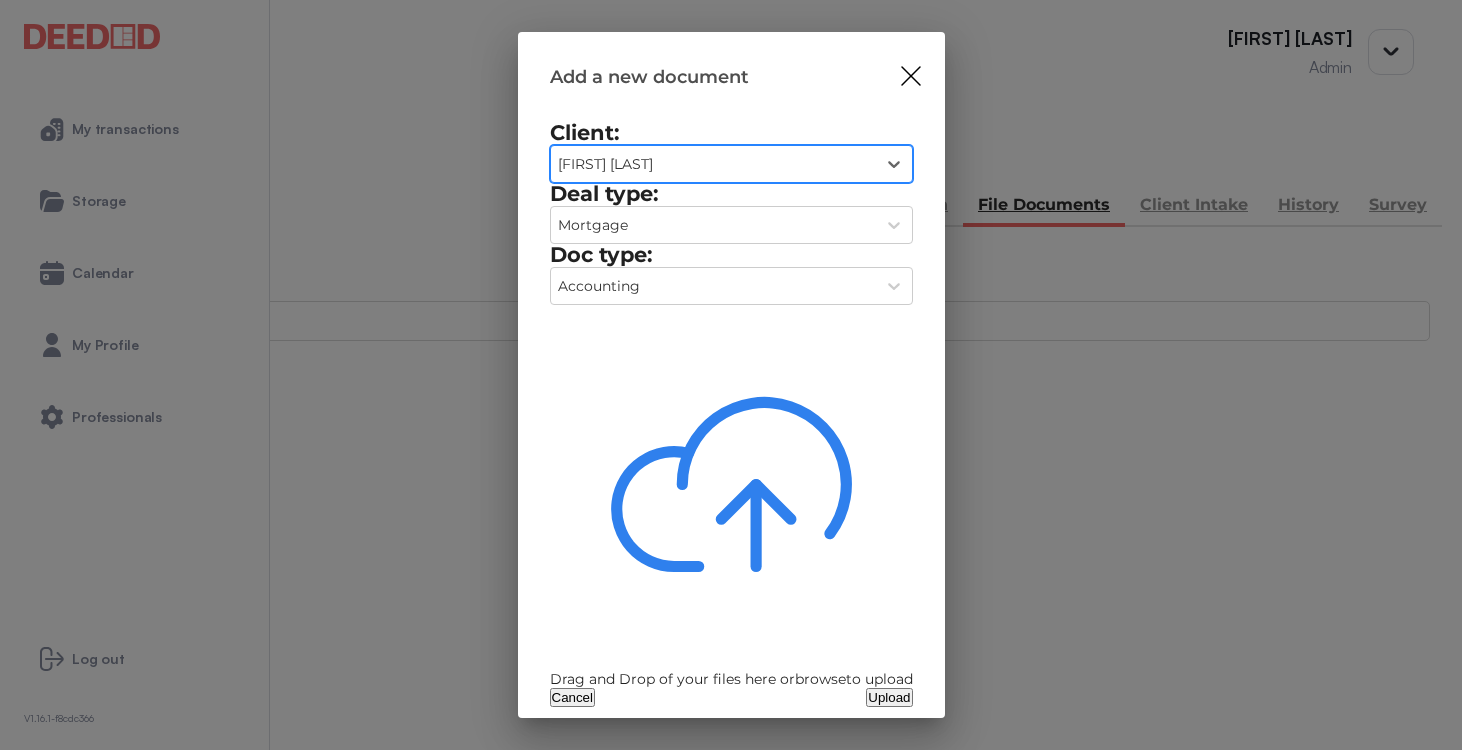 click on "Drag and Drop of your files here or  browse  to upload" at bounding box center (731, 495) 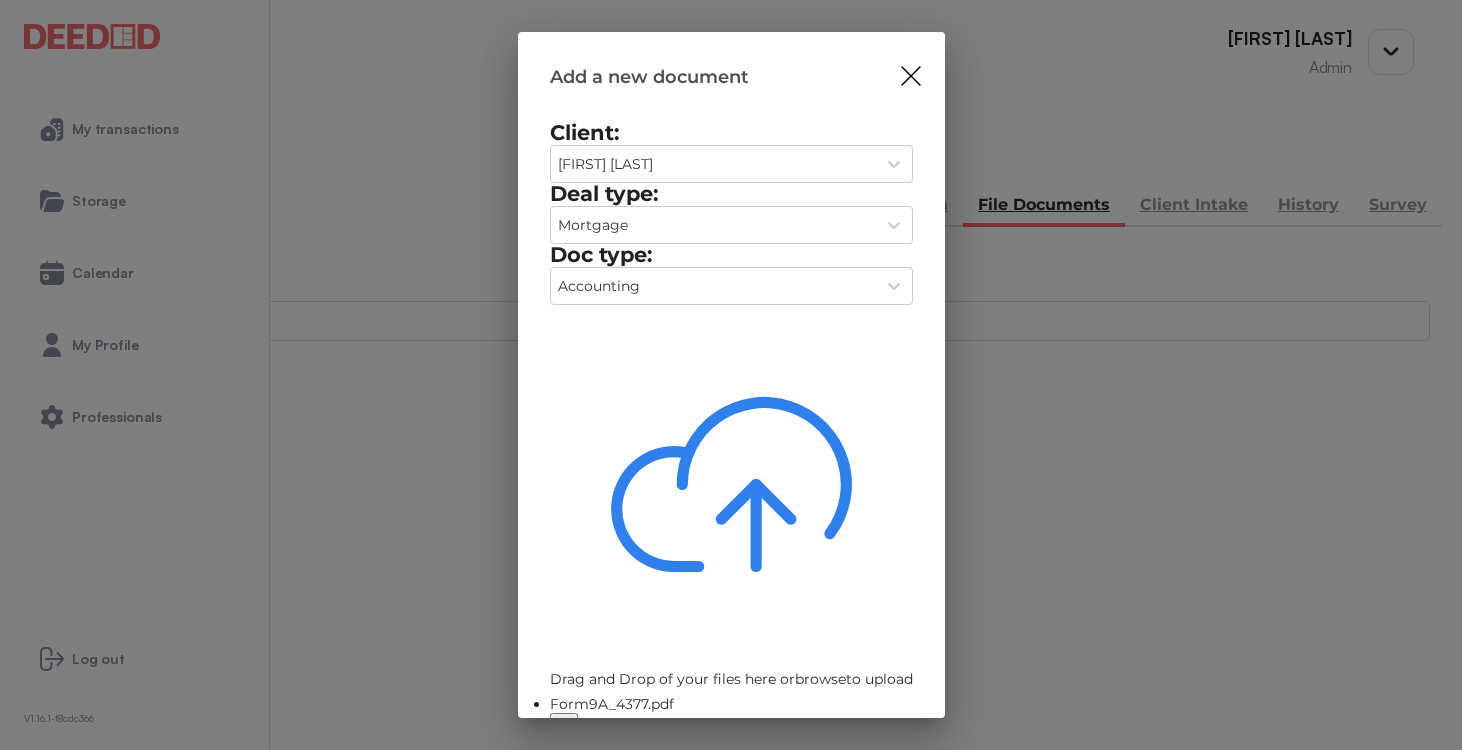 click on "Upload" at bounding box center [889, 753] 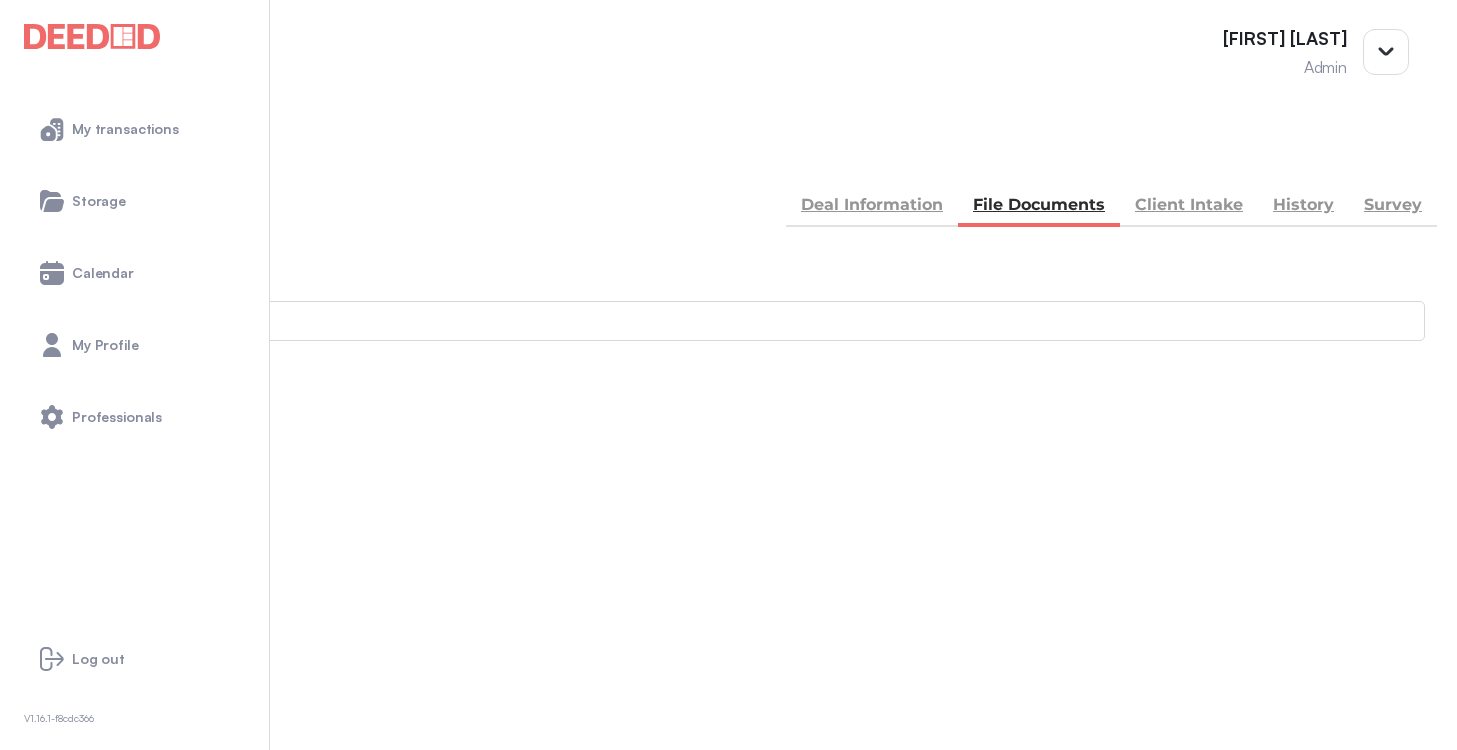click at bounding box center (36, 155) 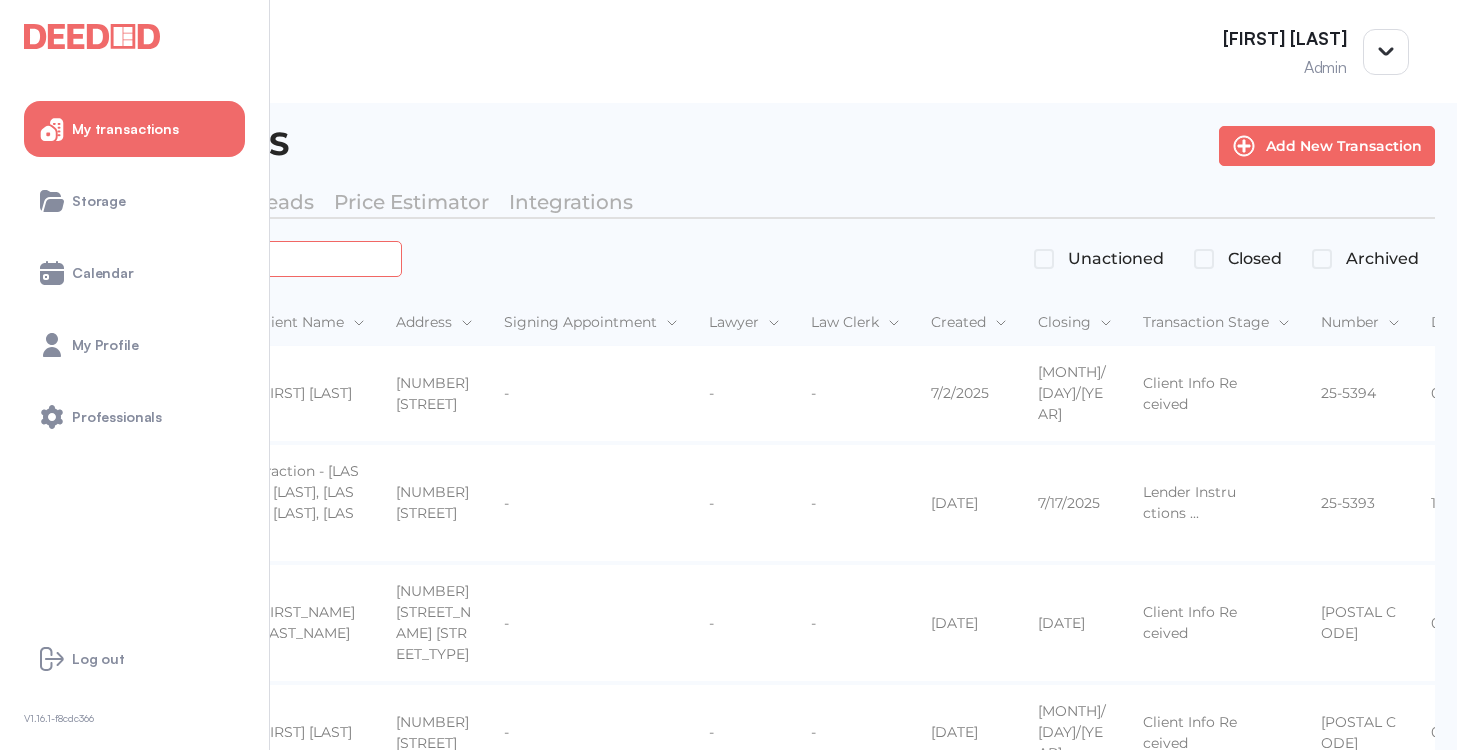 click at bounding box center (224, 258) 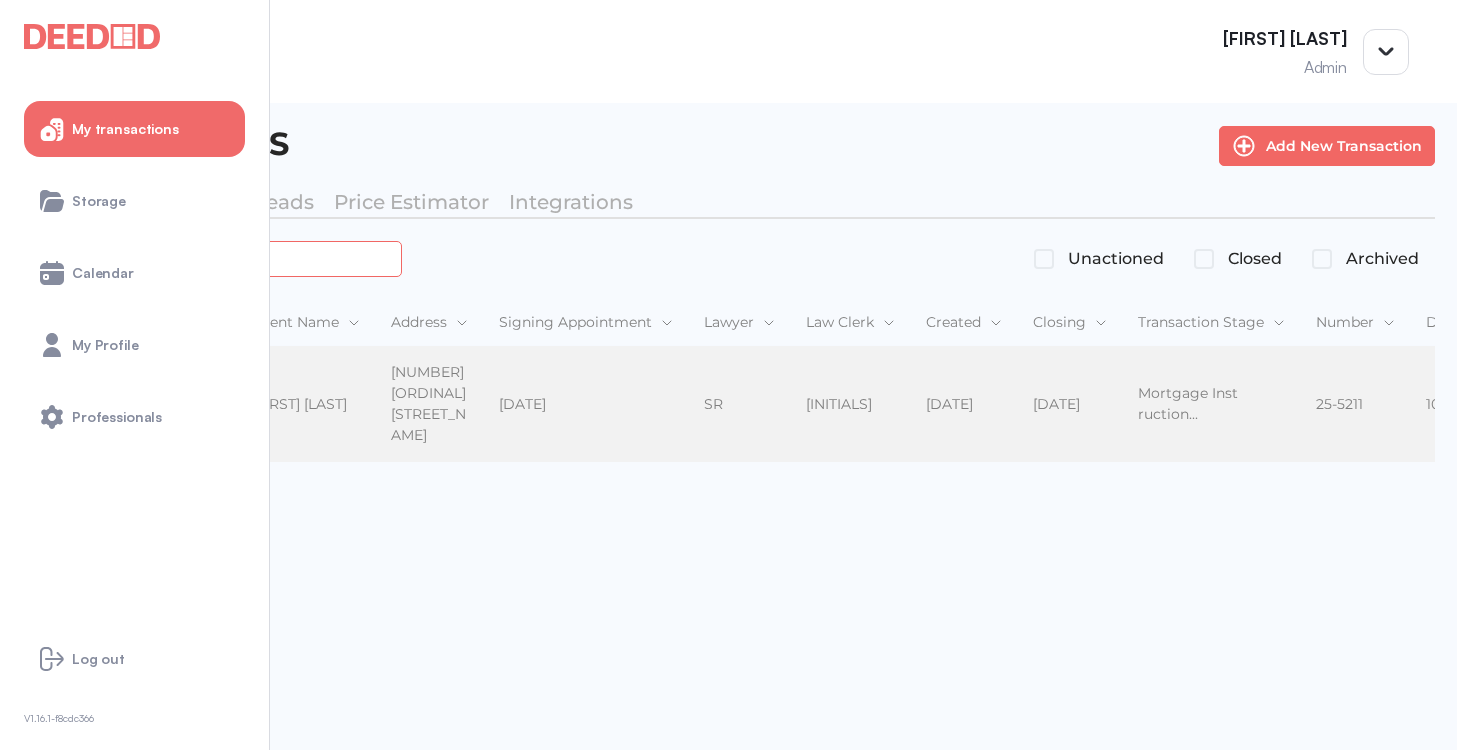 type on "*******" 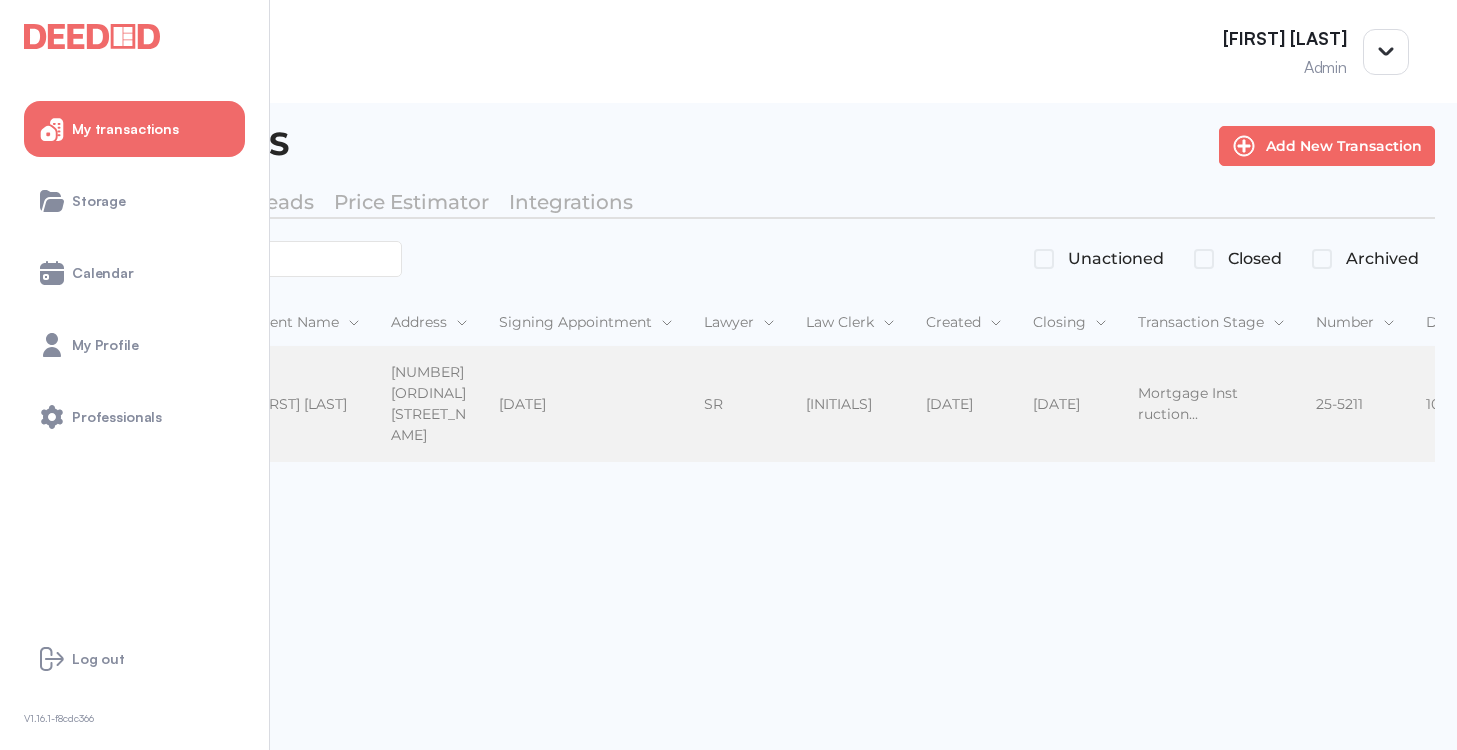click on "[FIRST] [LAST]" at bounding box center [305, 404] 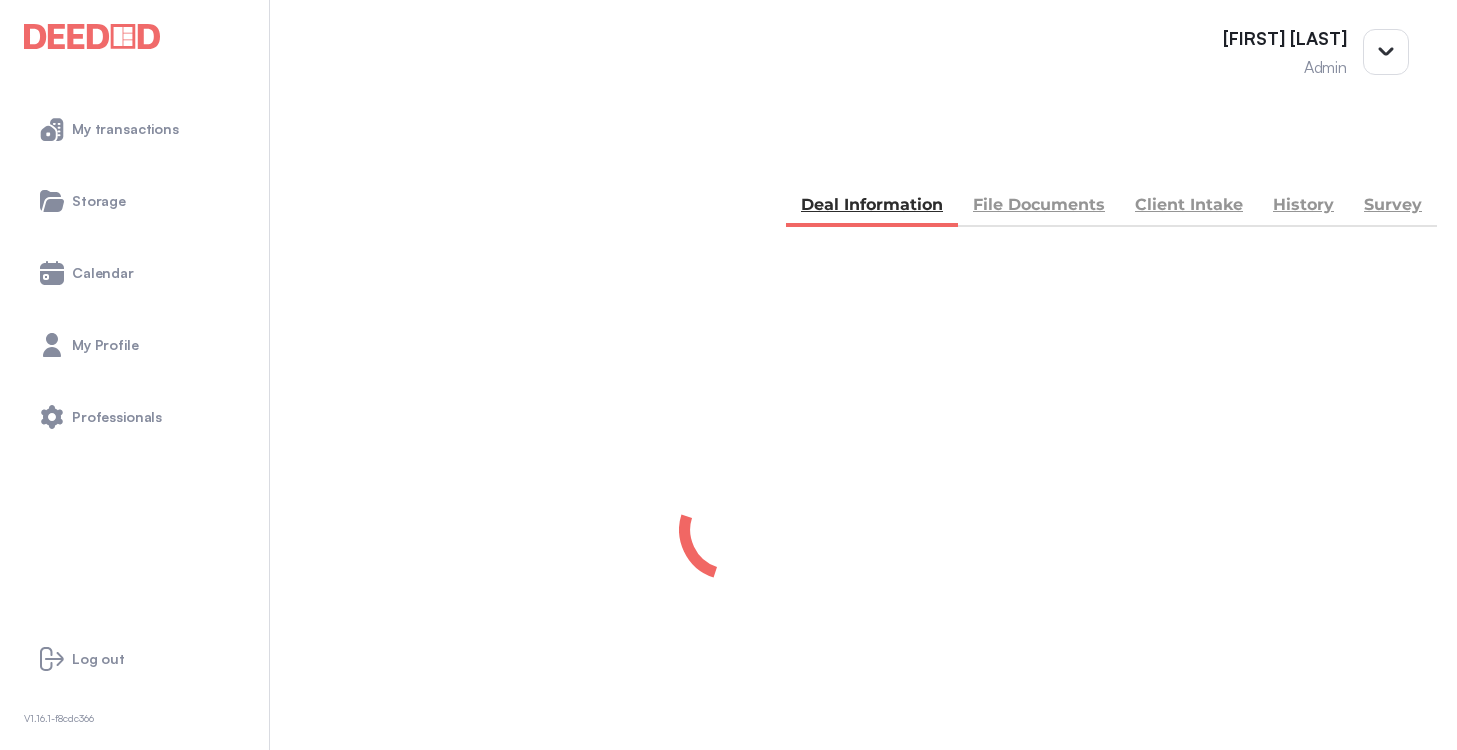 click on "File Documents" at bounding box center [1039, 207] 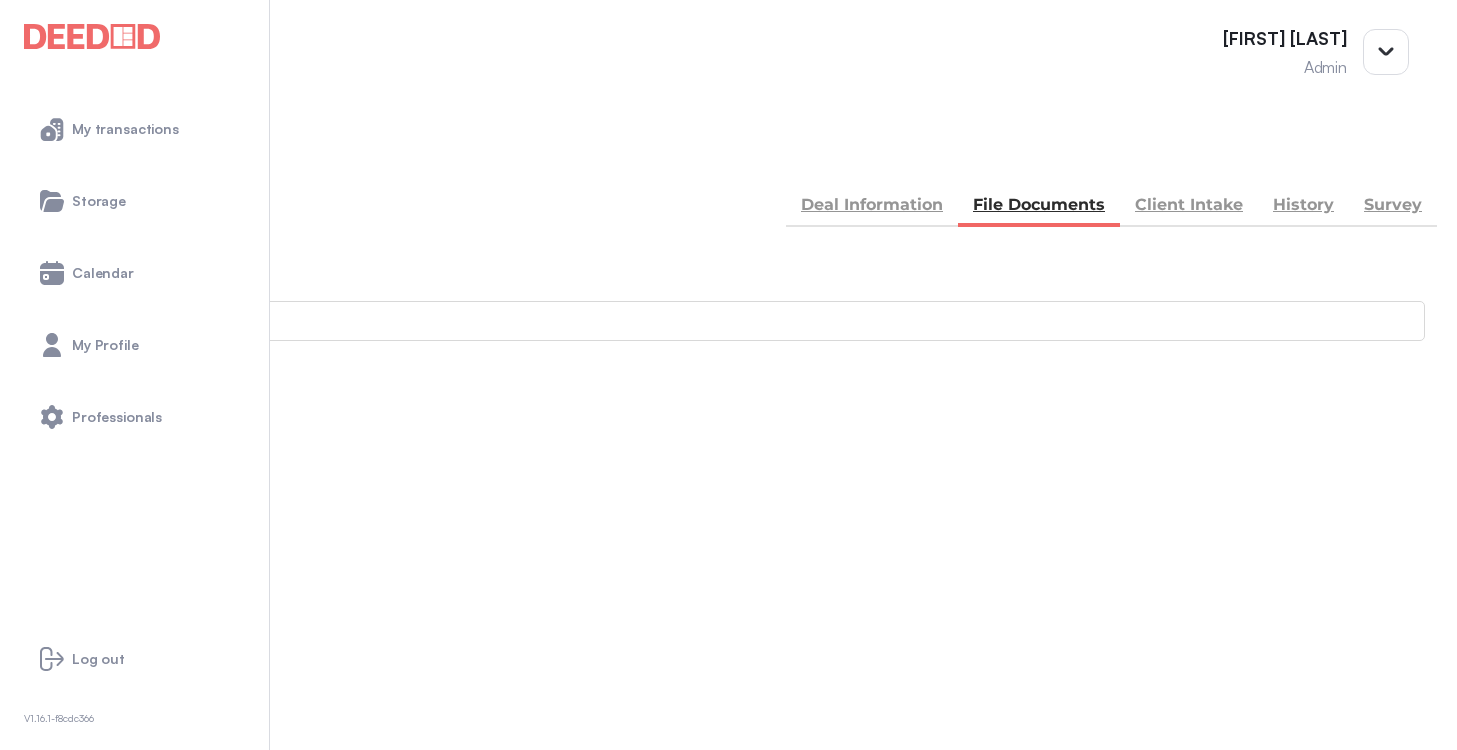 click on "Accounting" at bounding box center [41, 870] 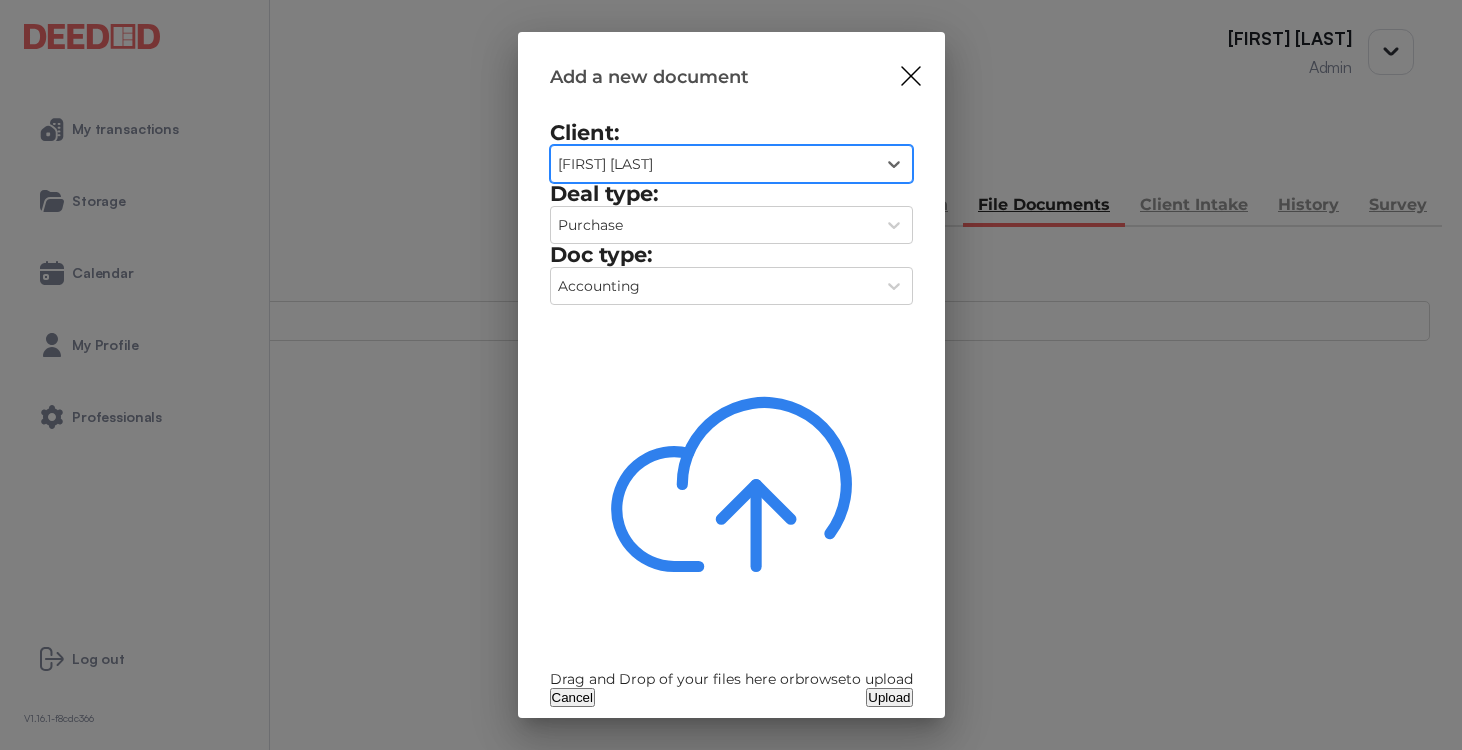 click at bounding box center [731, 484] 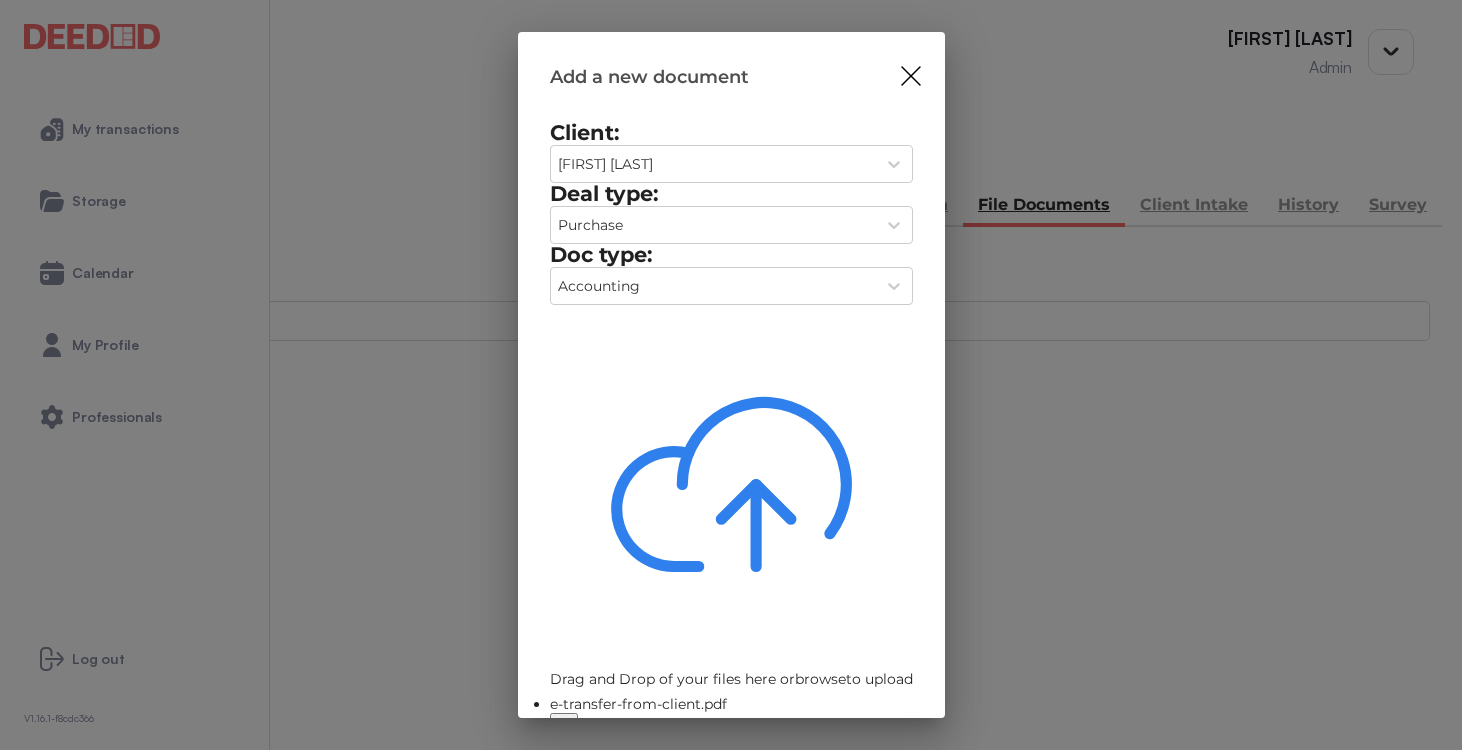 click on "Upload" at bounding box center [889, 753] 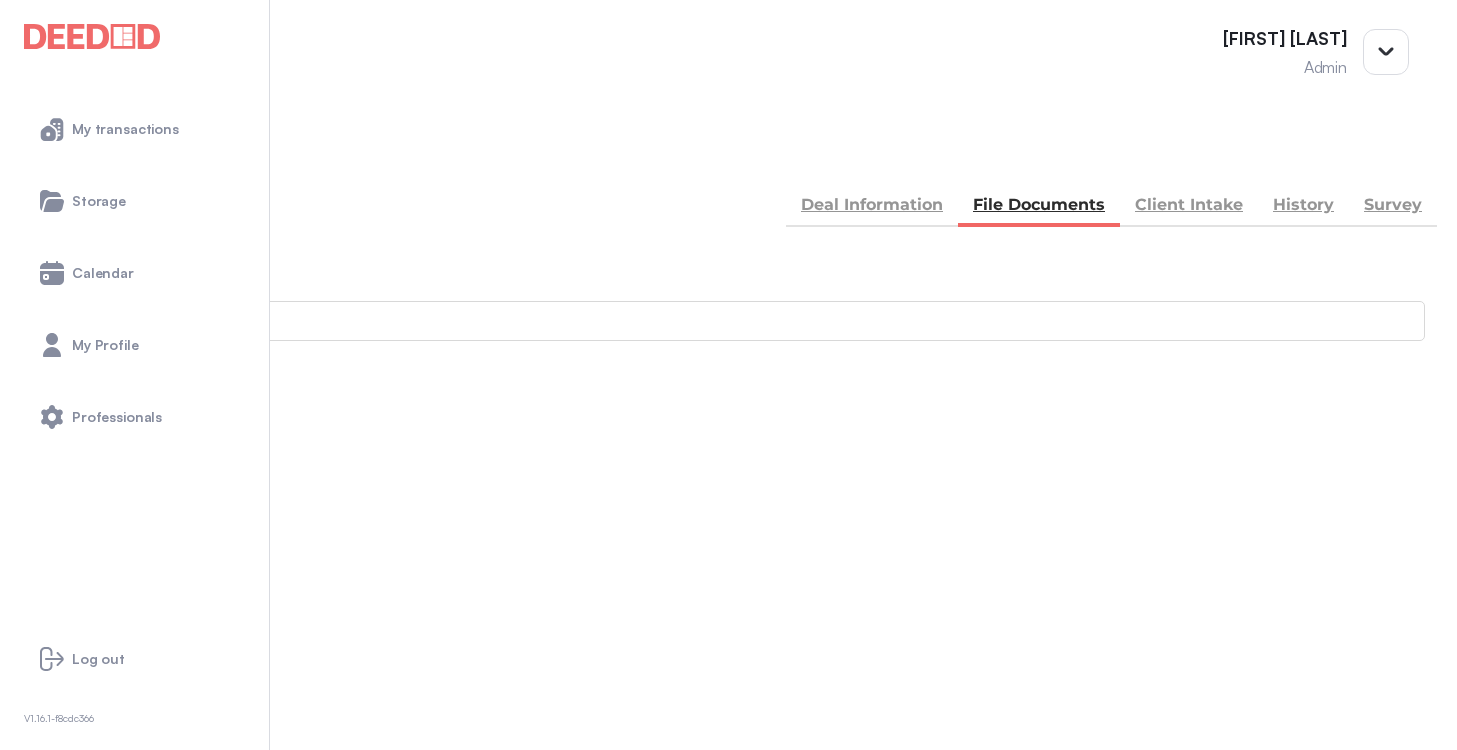 click at bounding box center (36, 155) 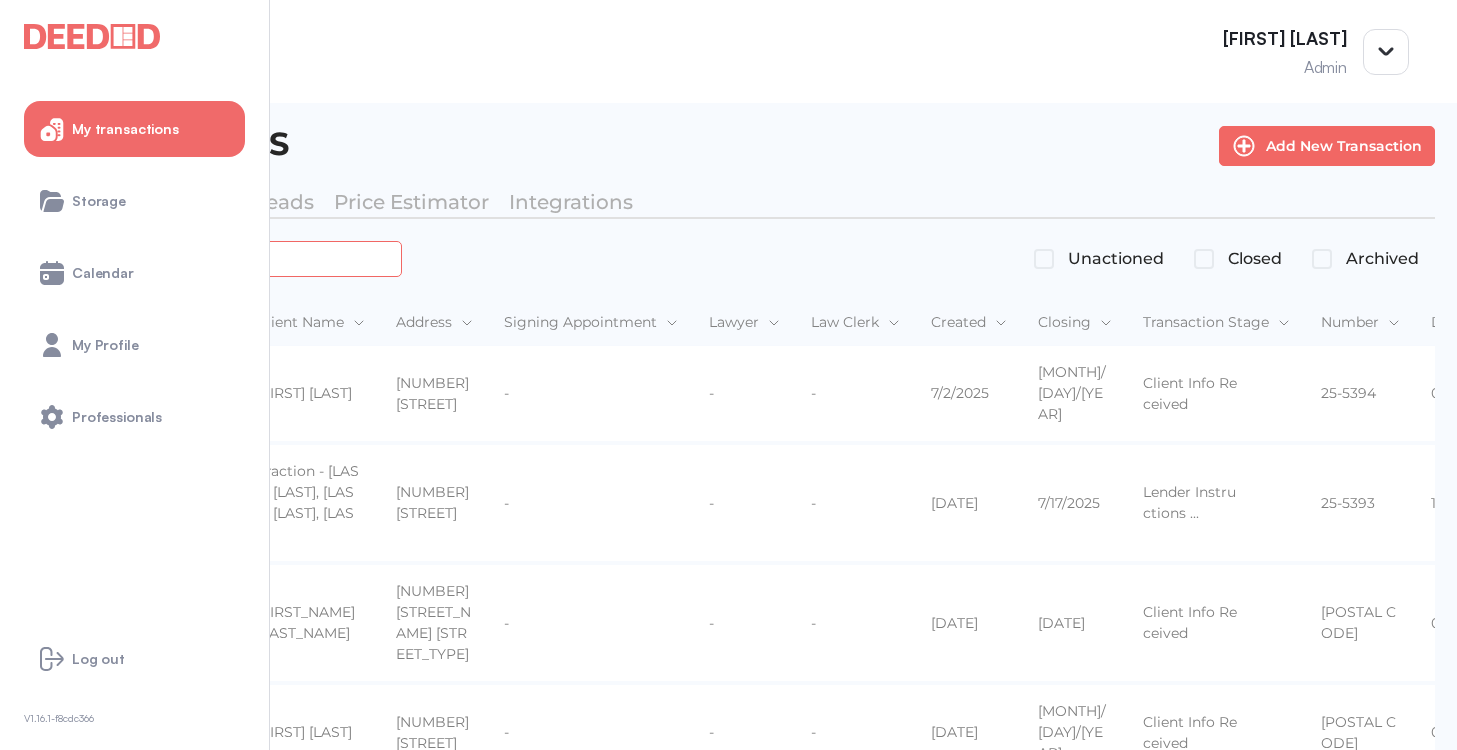 click at bounding box center [224, 258] 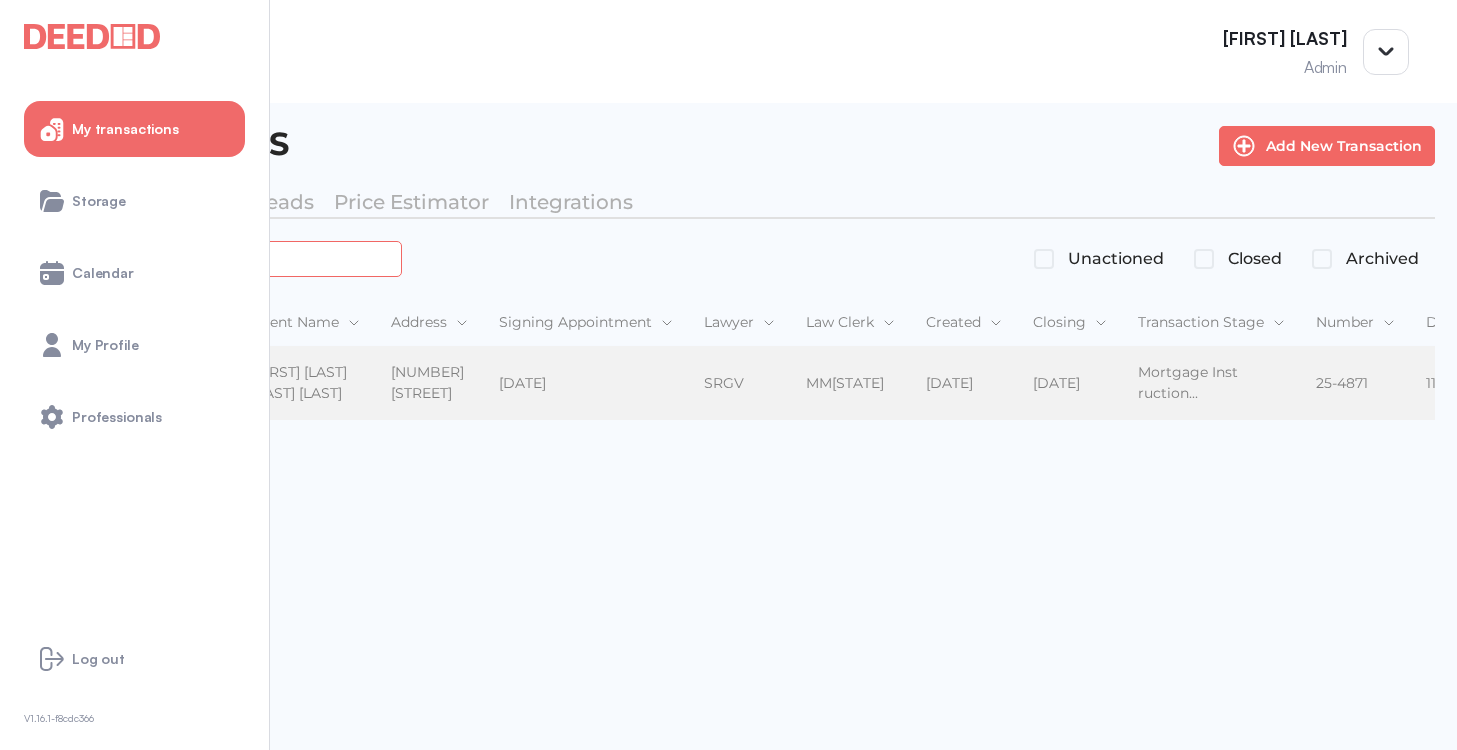 type on "*******" 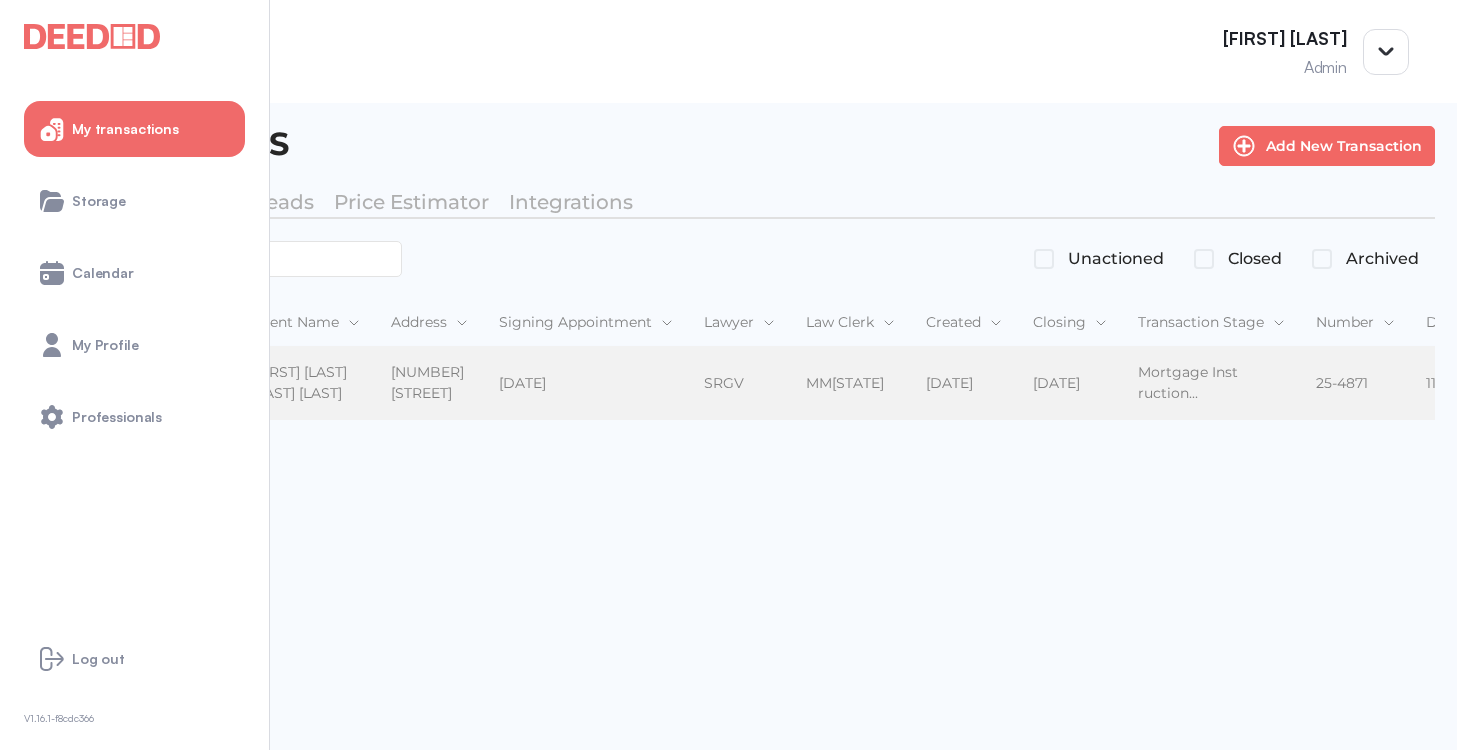 click on "[FIRST] [LAST] [LAST] [LAST]" at bounding box center [305, 383] 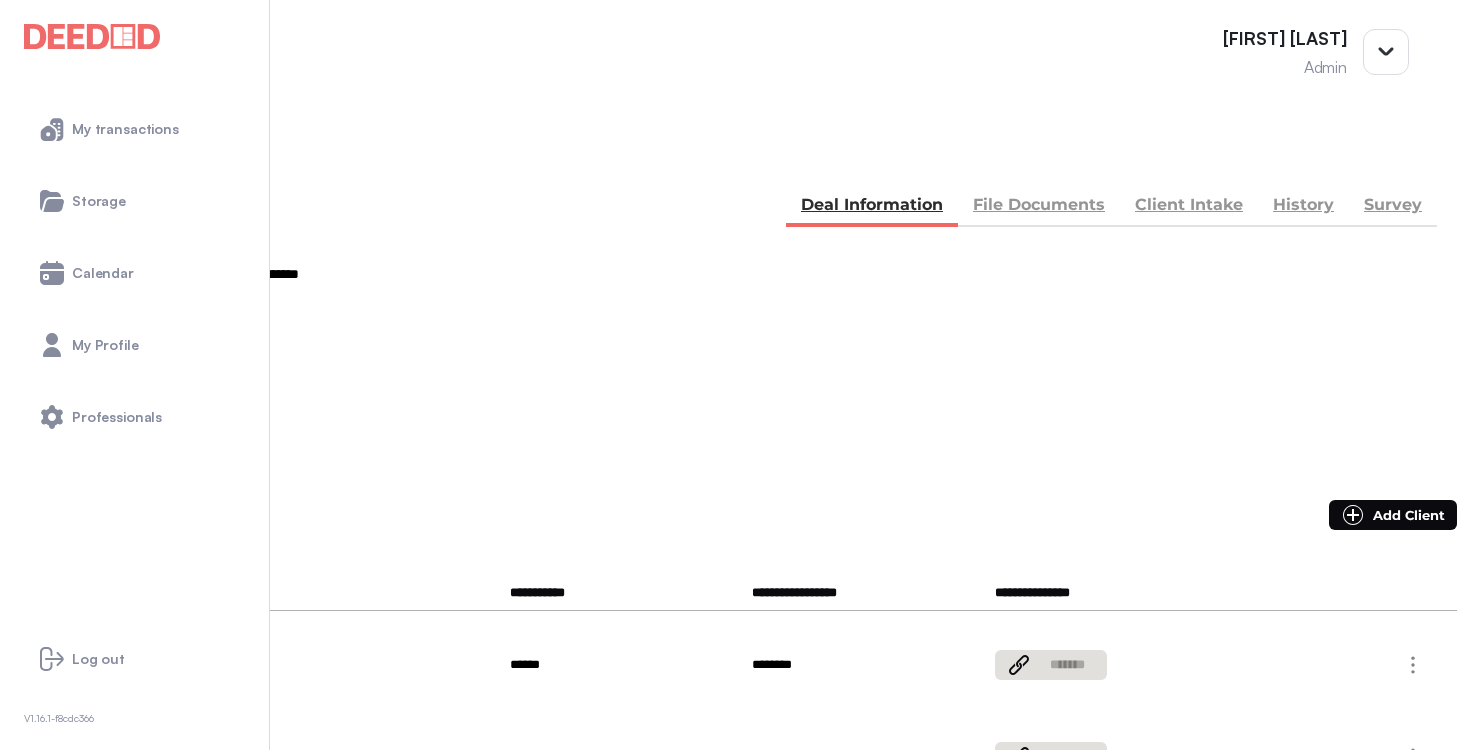 click on "File Documents" at bounding box center [1039, 207] 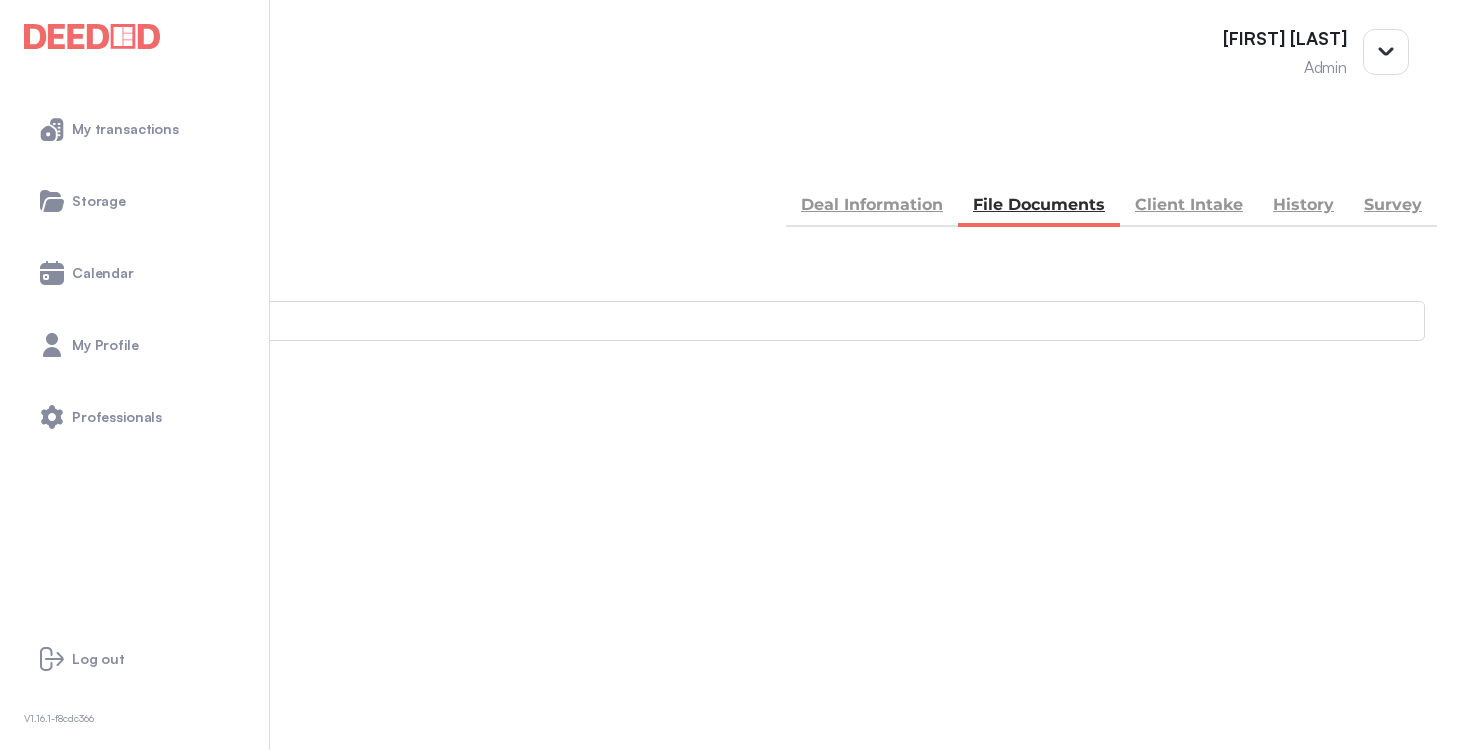 click on "Accounting -- 5  members - 8" at bounding box center (728, 891) 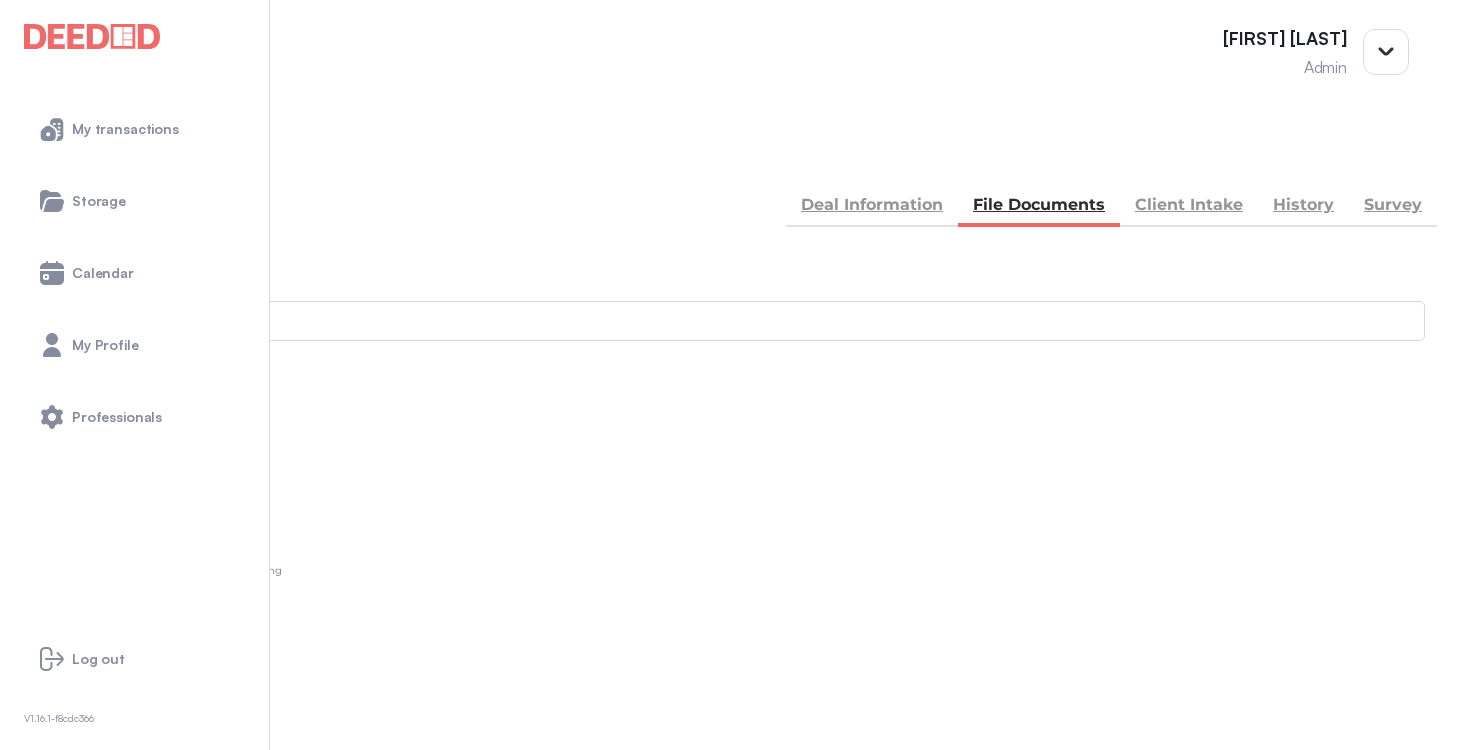 click on "Add new document" at bounding box center (108, 474) 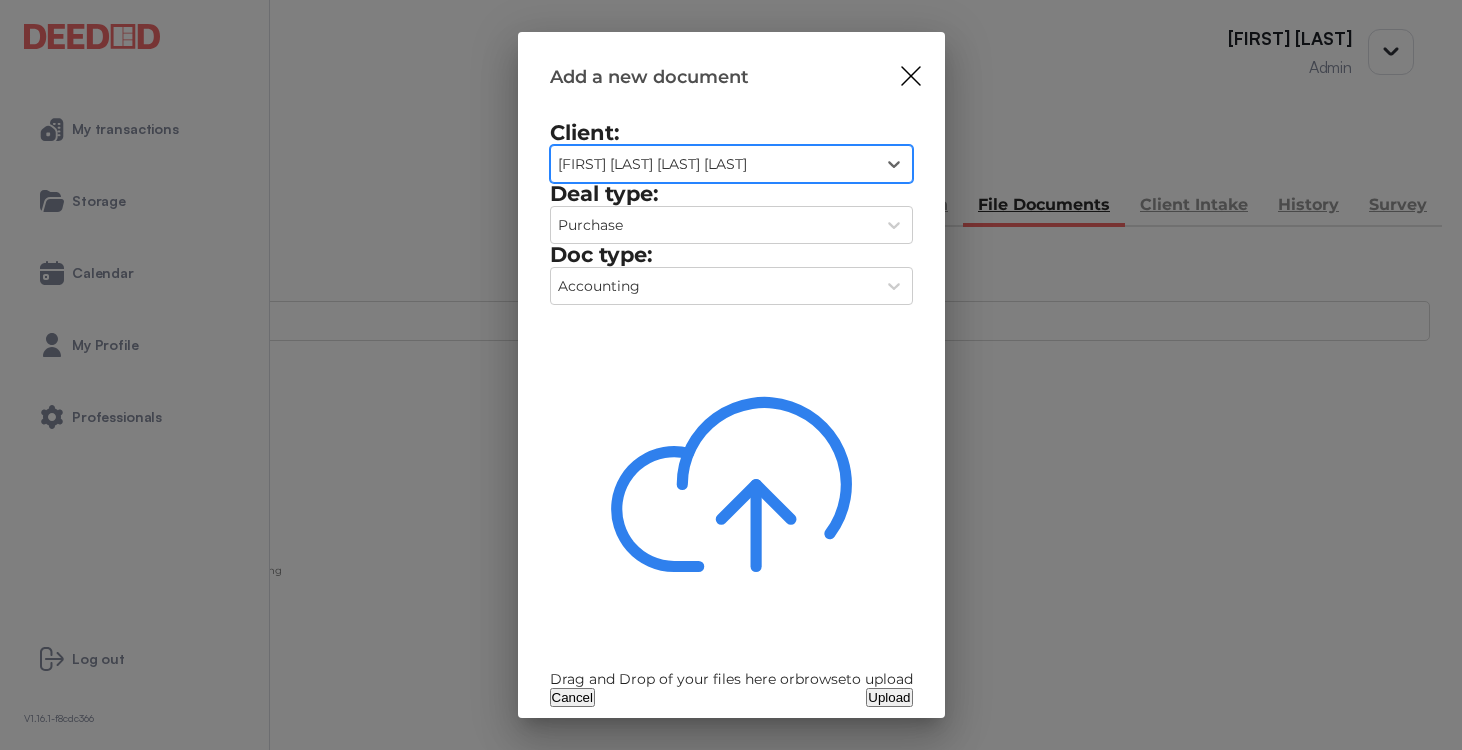 click on "Drag and Drop of your files here or  browse  to upload" at bounding box center (731, 679) 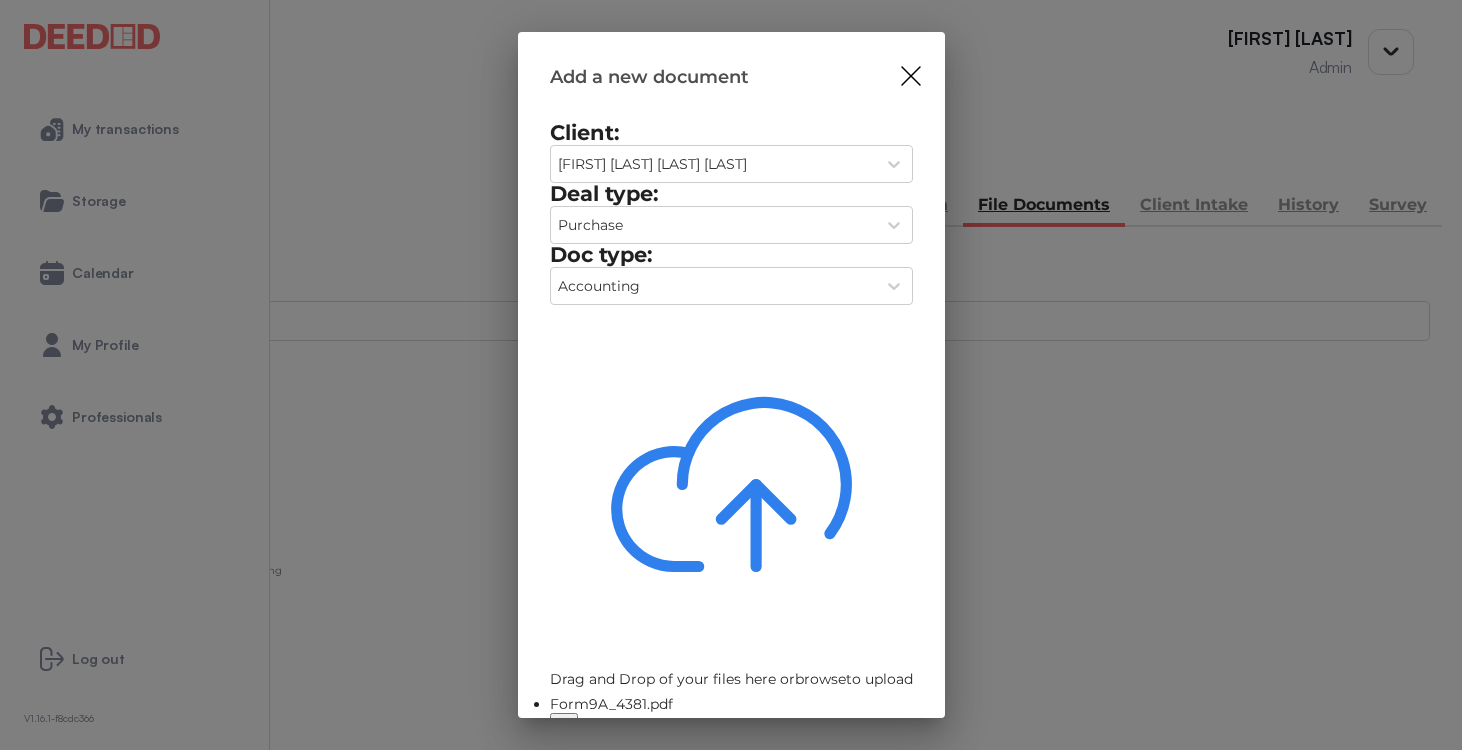 click on "Upload" at bounding box center (889, 753) 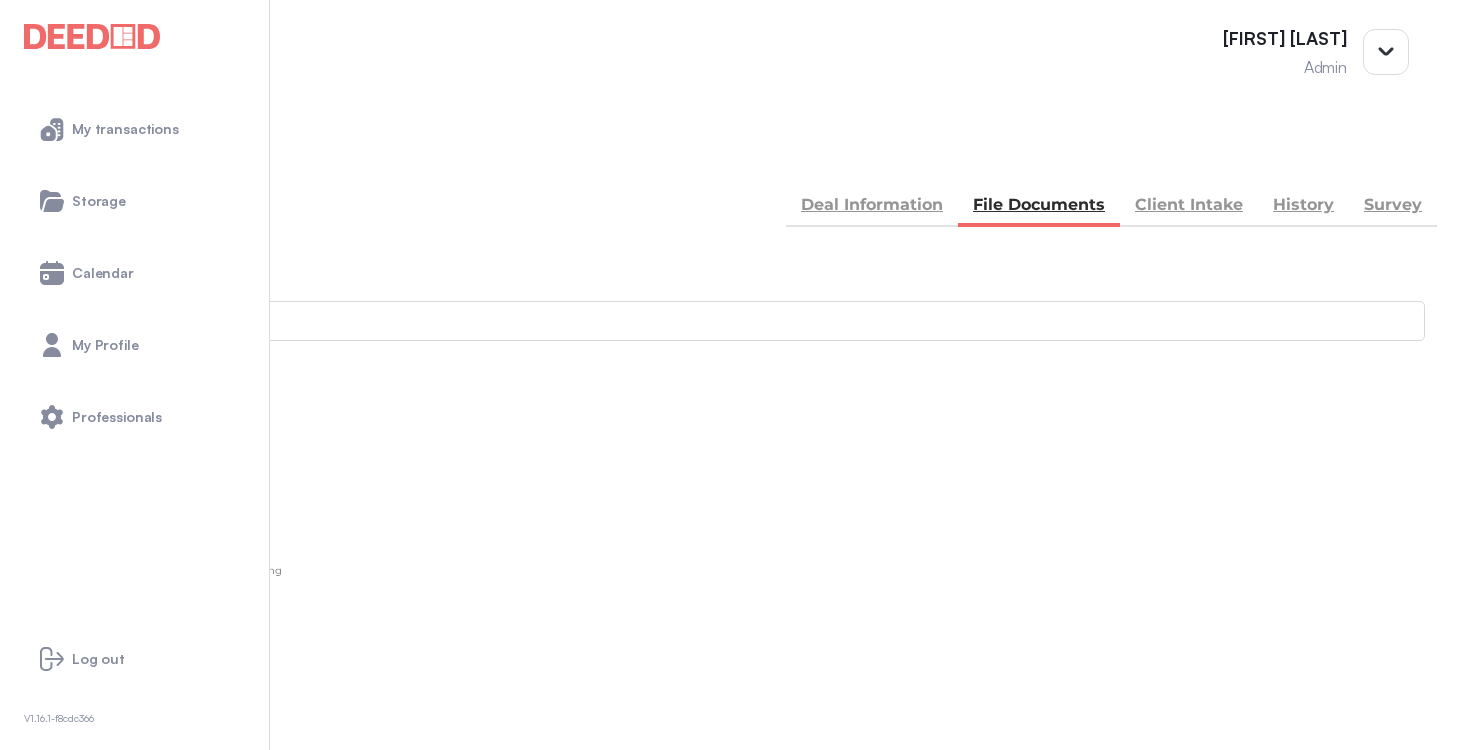 click on "BACK" at bounding box center [90, 155] 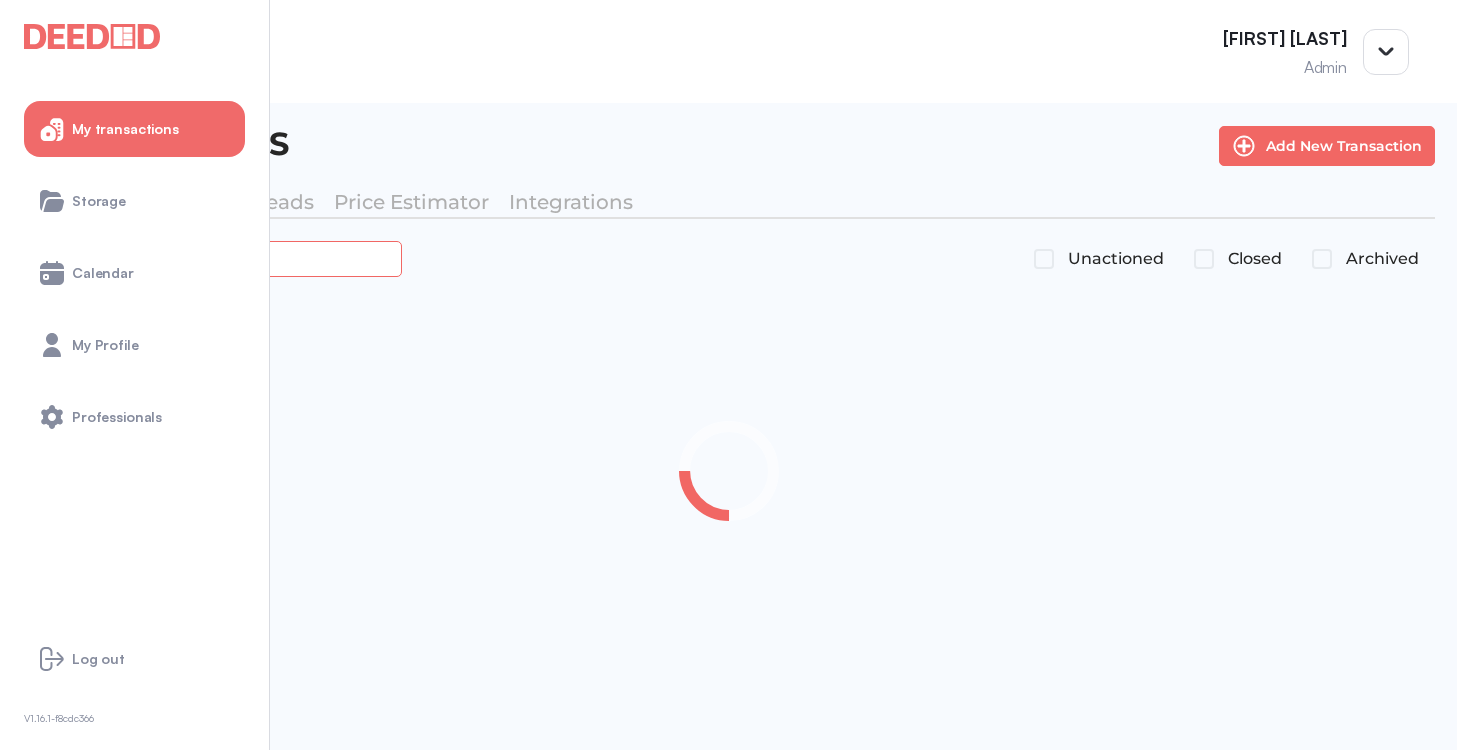 click at bounding box center [224, 258] 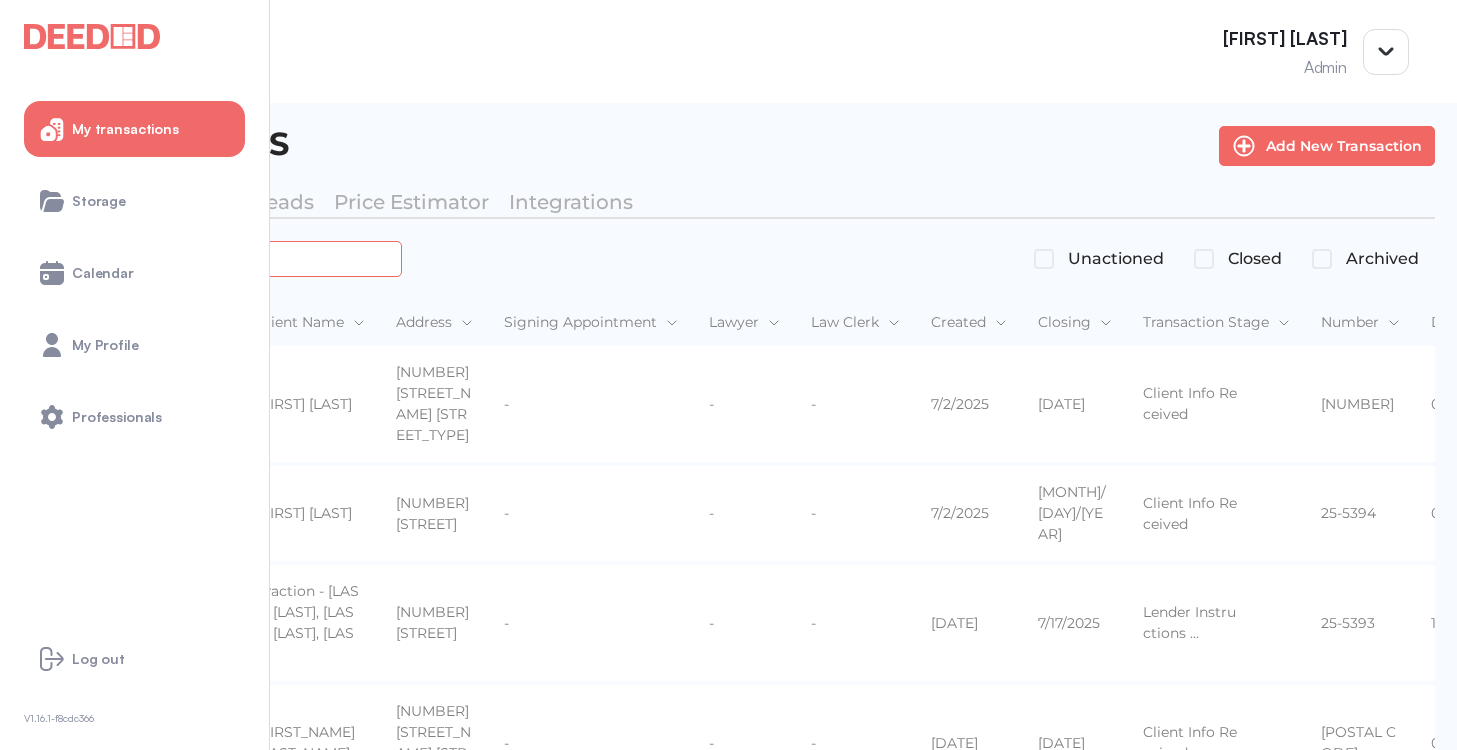 paste on "*******" 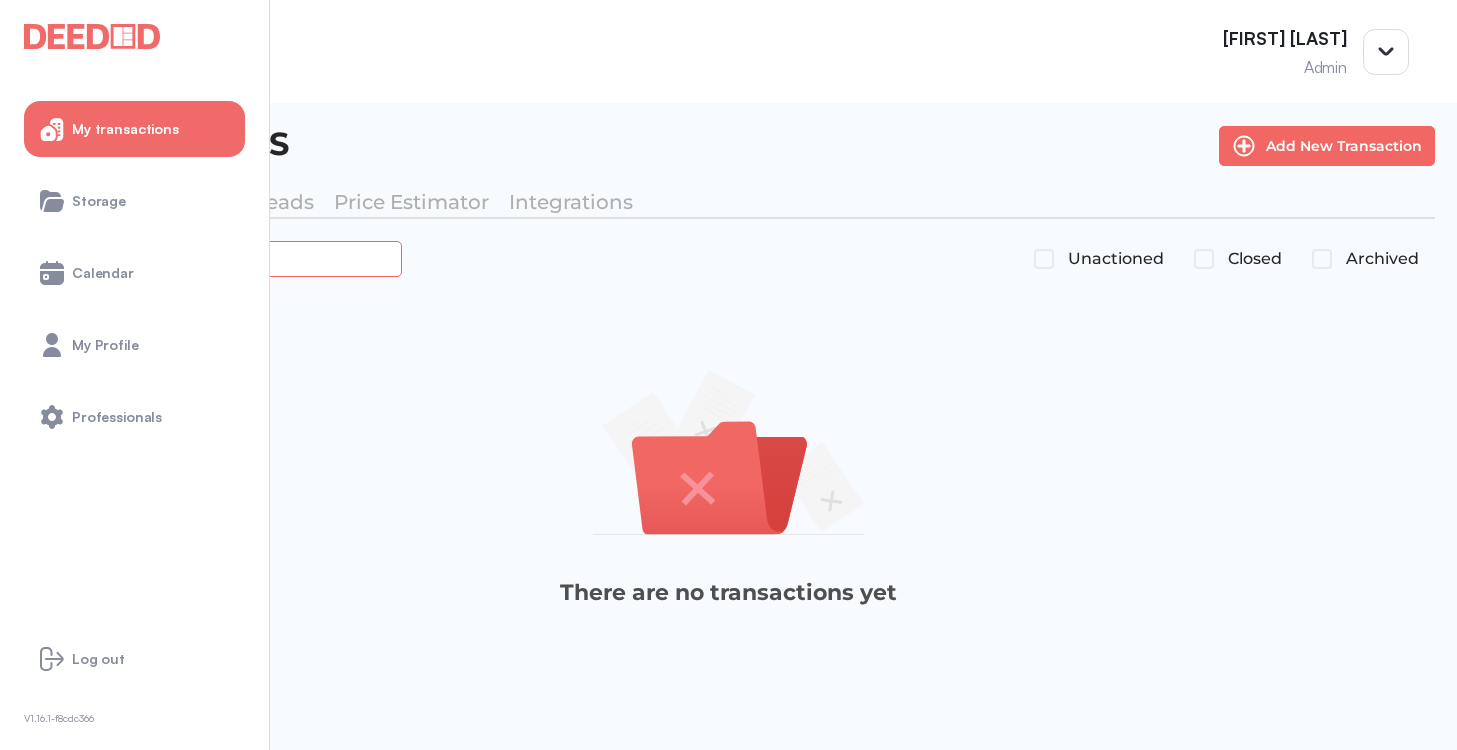 type on "*******" 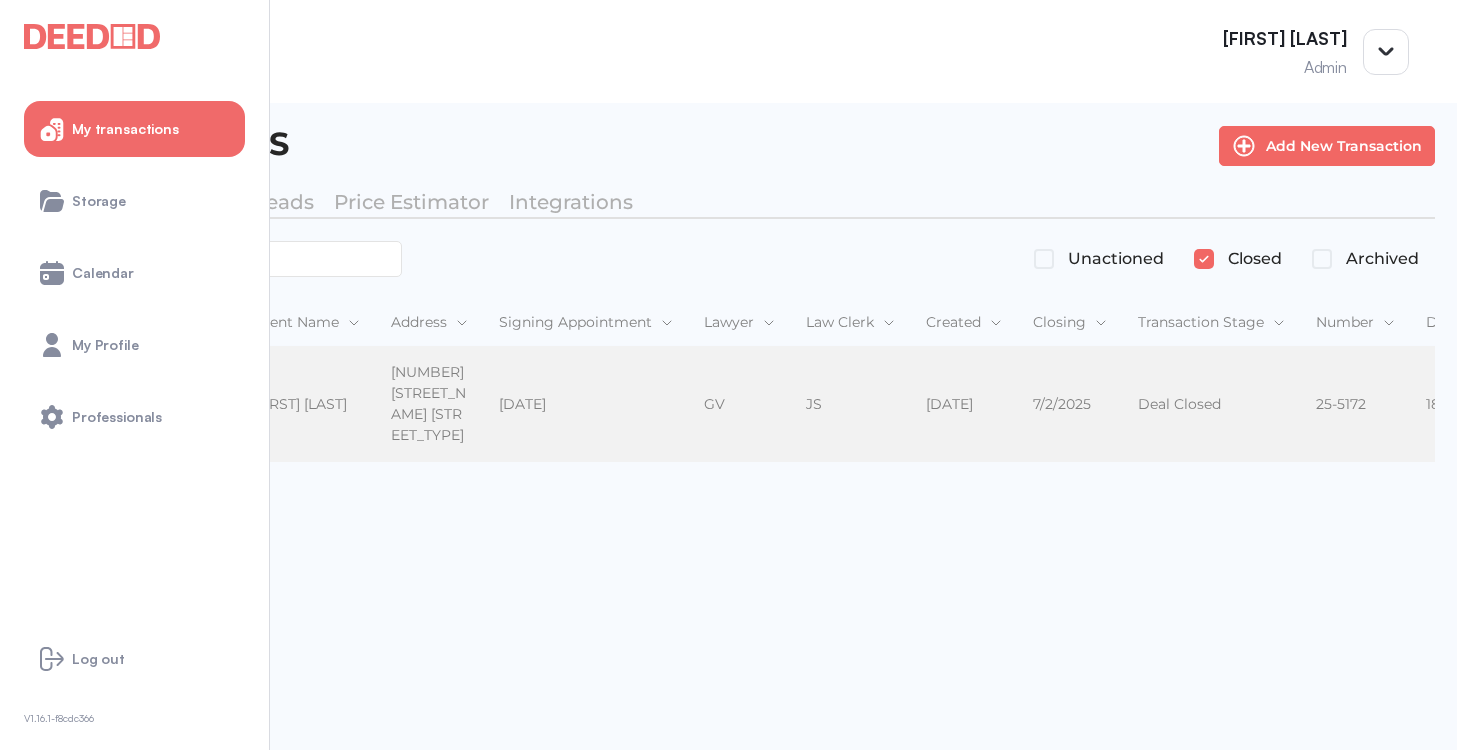 click on "ON" at bounding box center (179, 405) 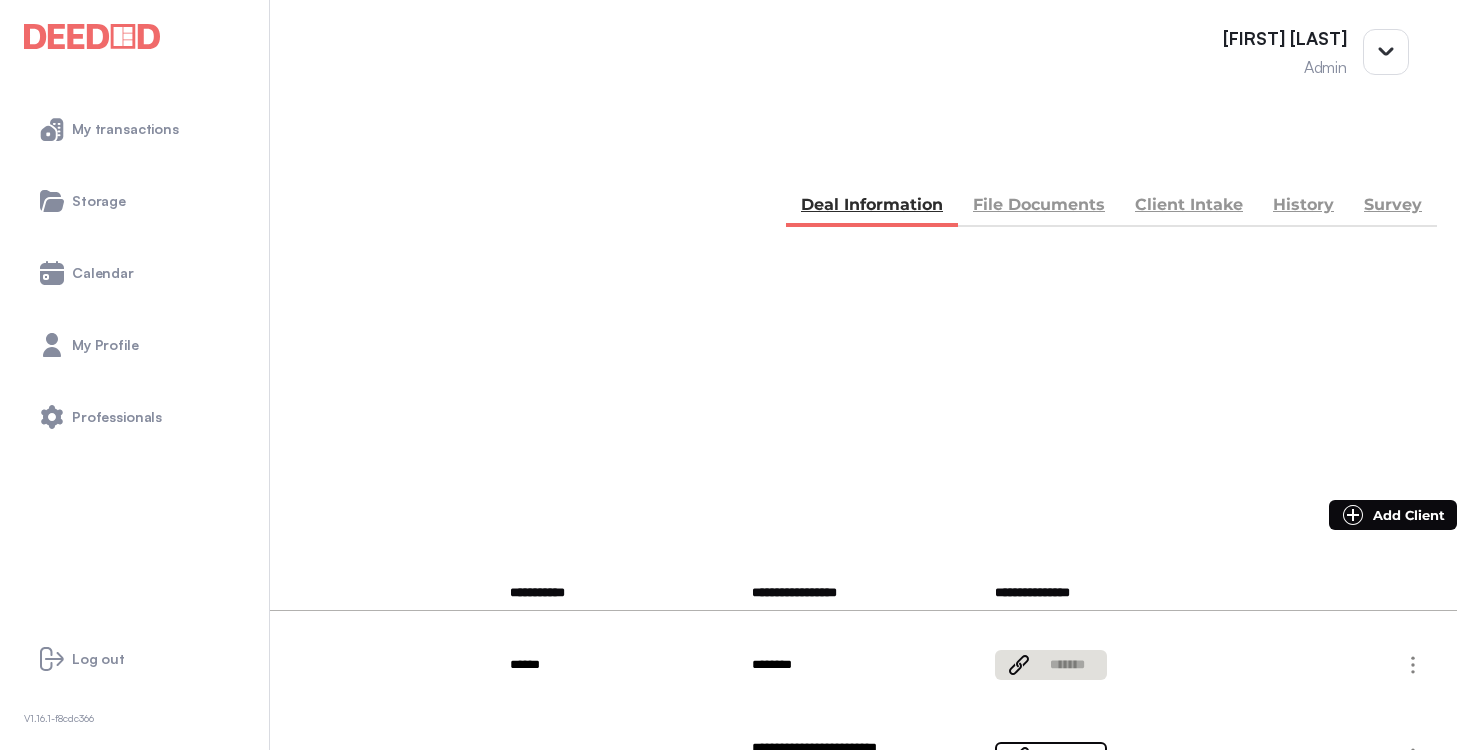 click on "File Documents" at bounding box center (1039, 207) 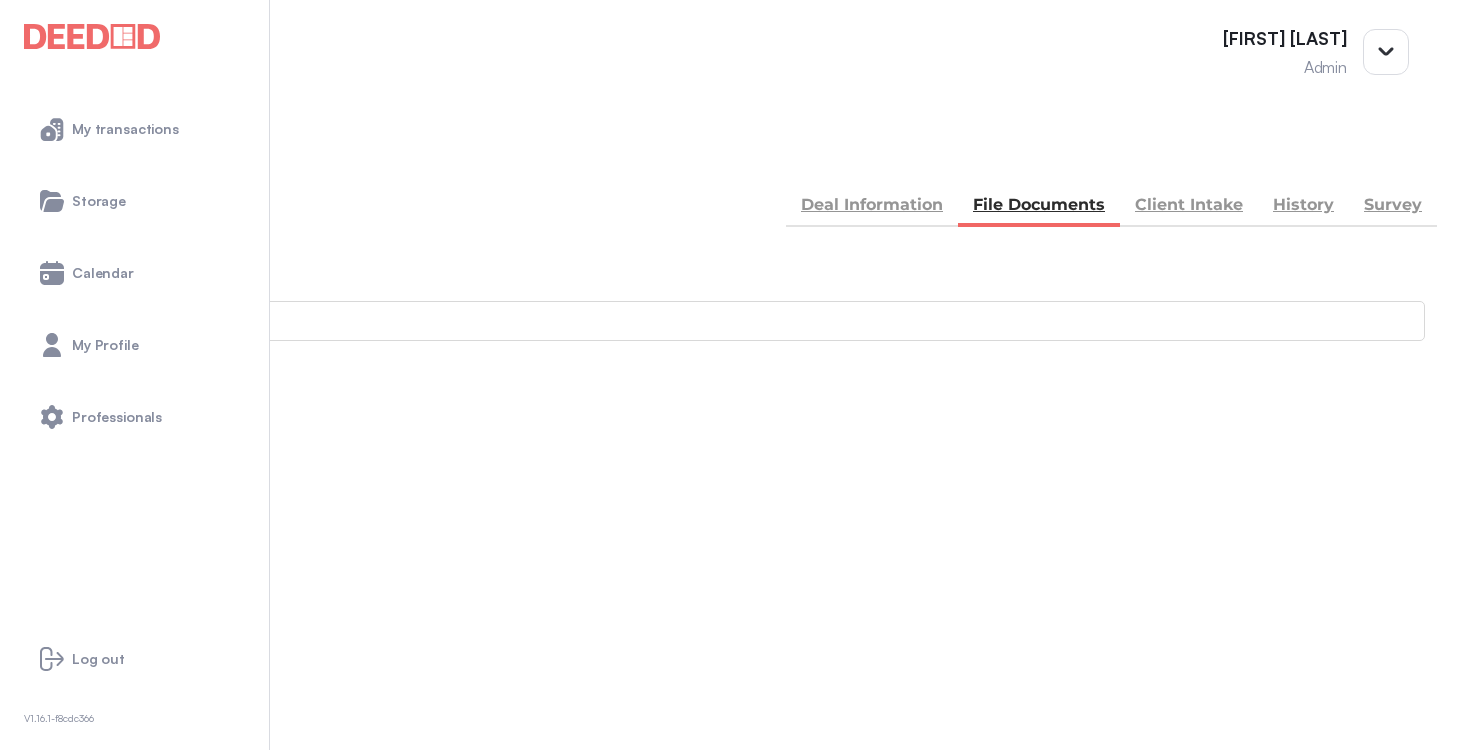 click on "Accounting" at bounding box center (41, 870) 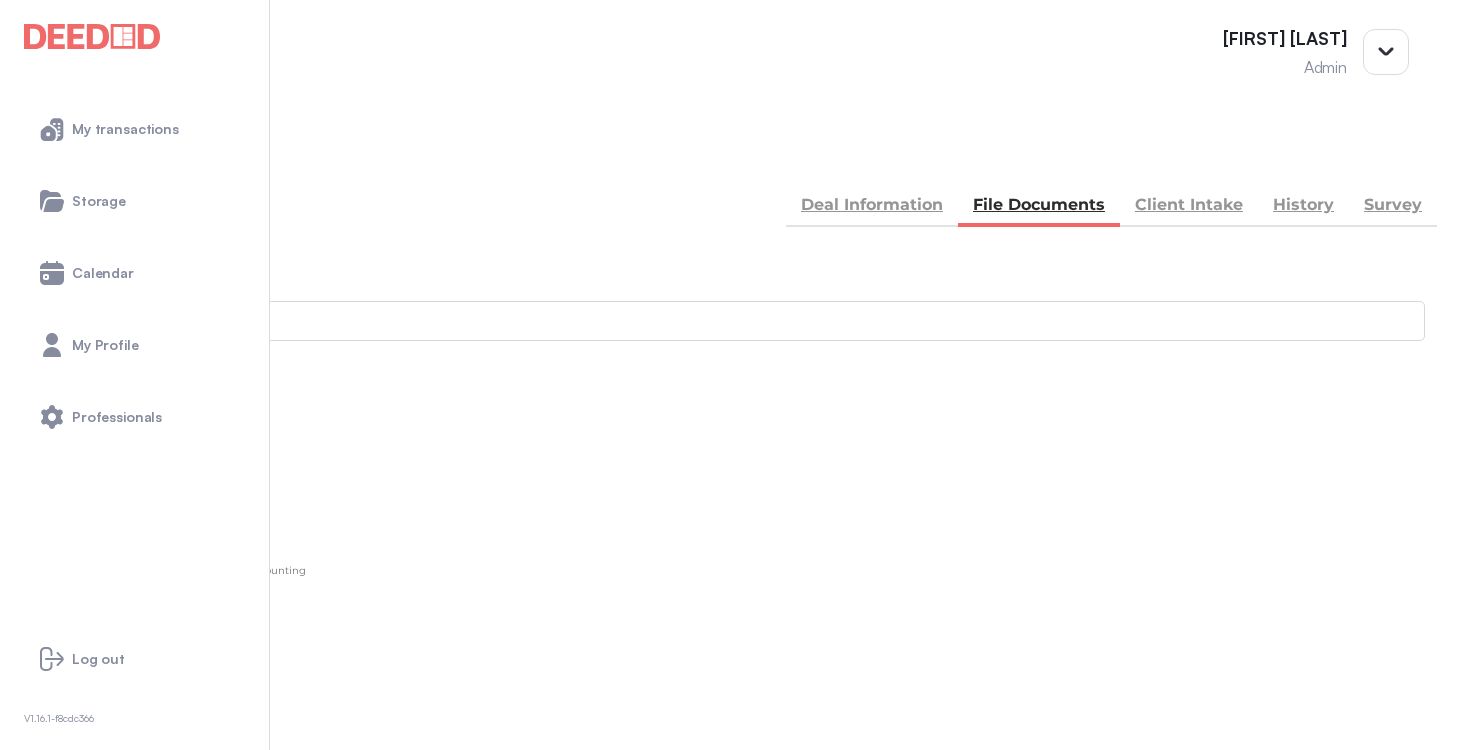 click on "Add new document" at bounding box center (108, 474) 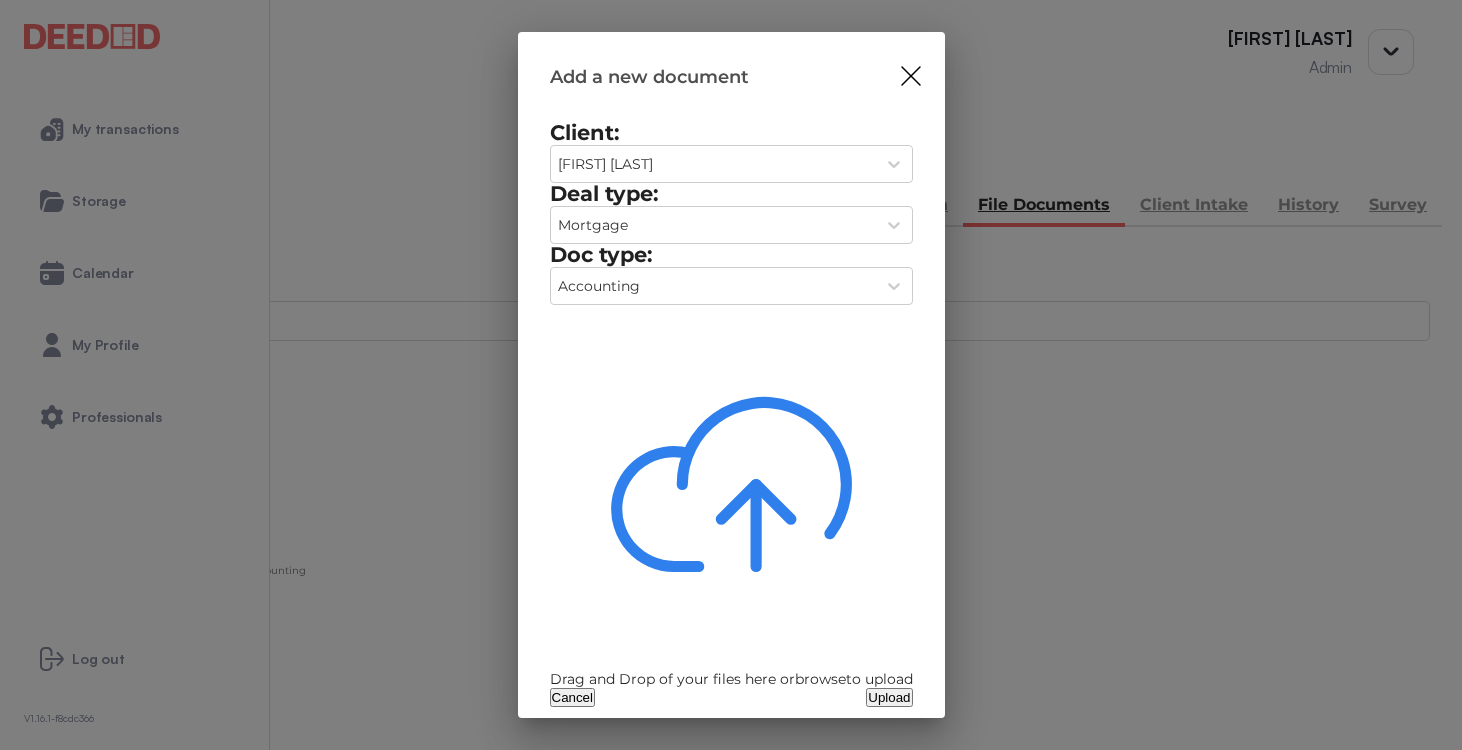 click on "Drag and Drop of your files here or  browse  to upload" at bounding box center (731, 679) 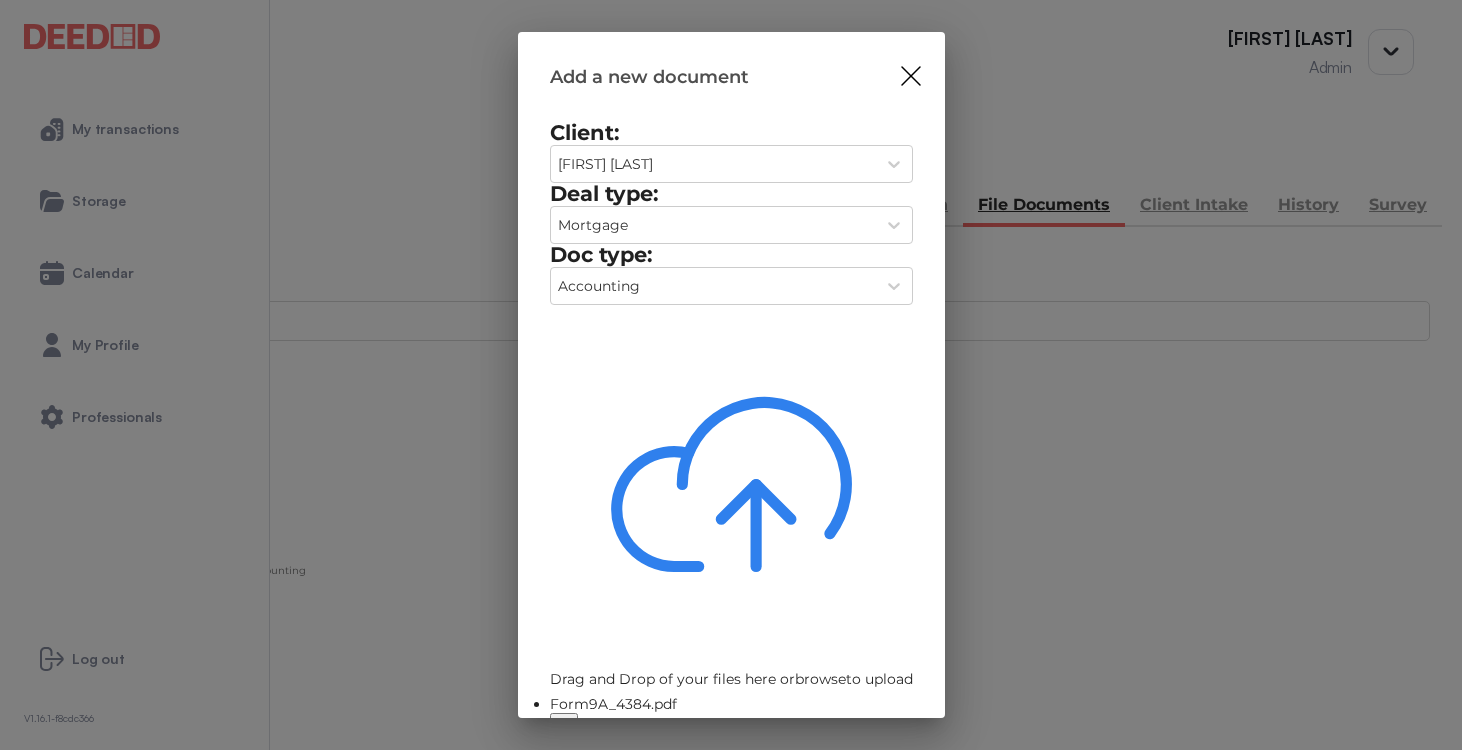 click on "Upload" at bounding box center [889, 753] 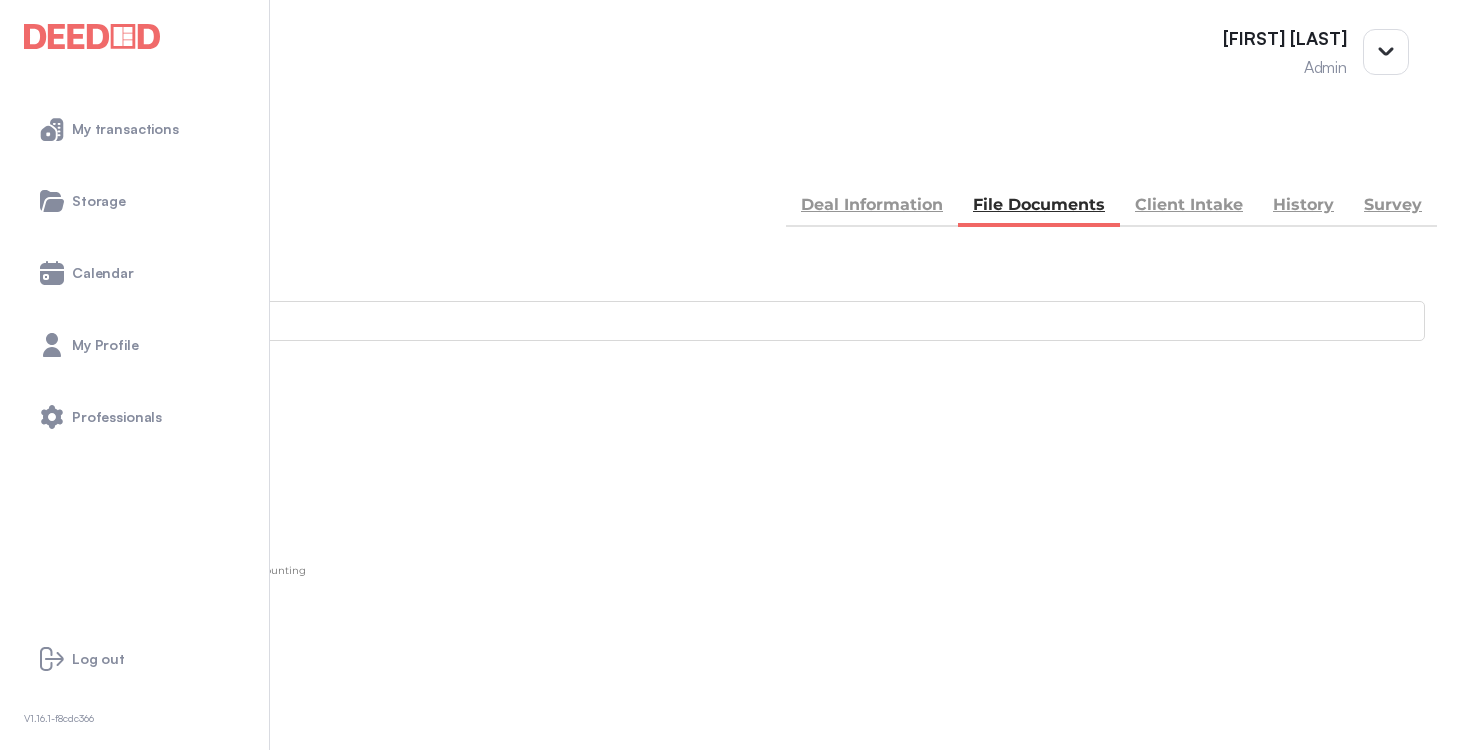 click on "BACK" at bounding box center [70, 155] 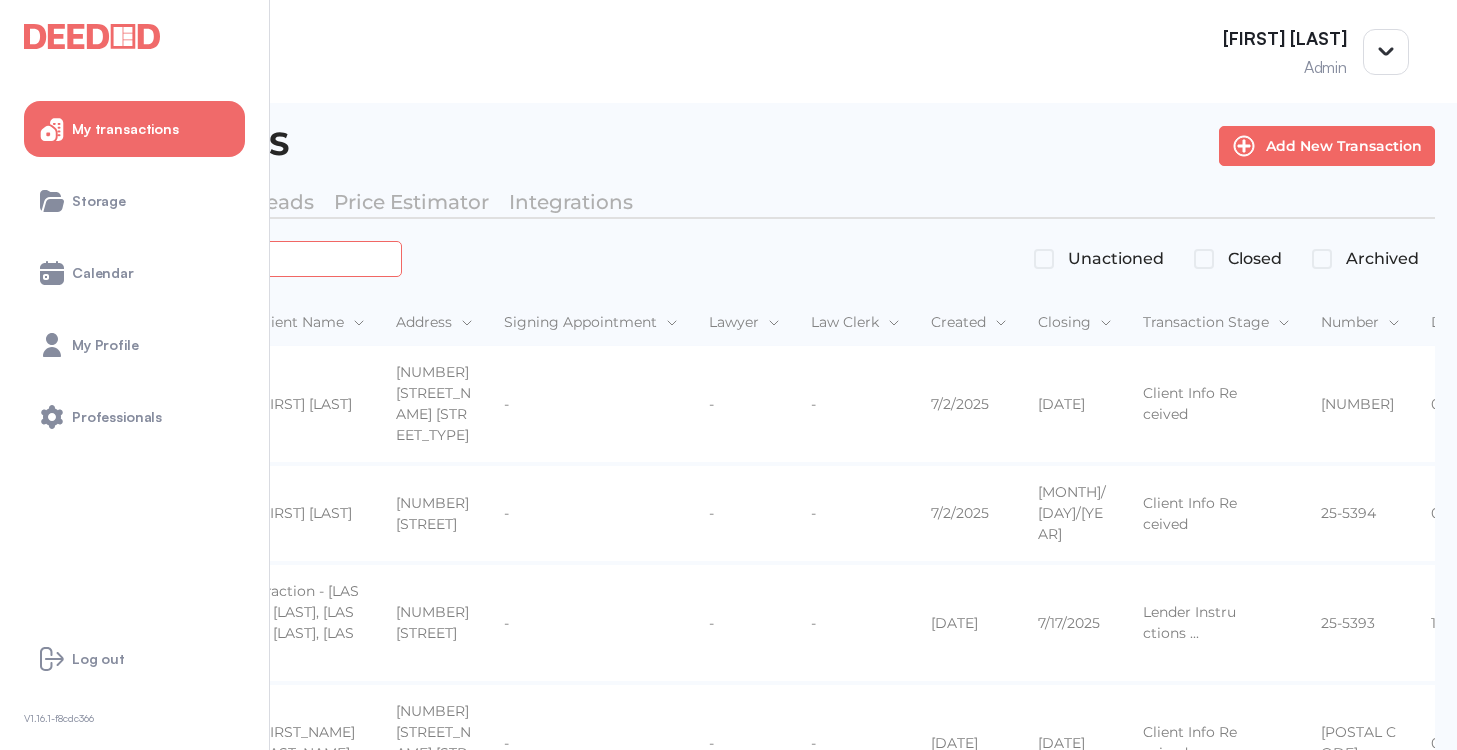 click at bounding box center [224, 258] 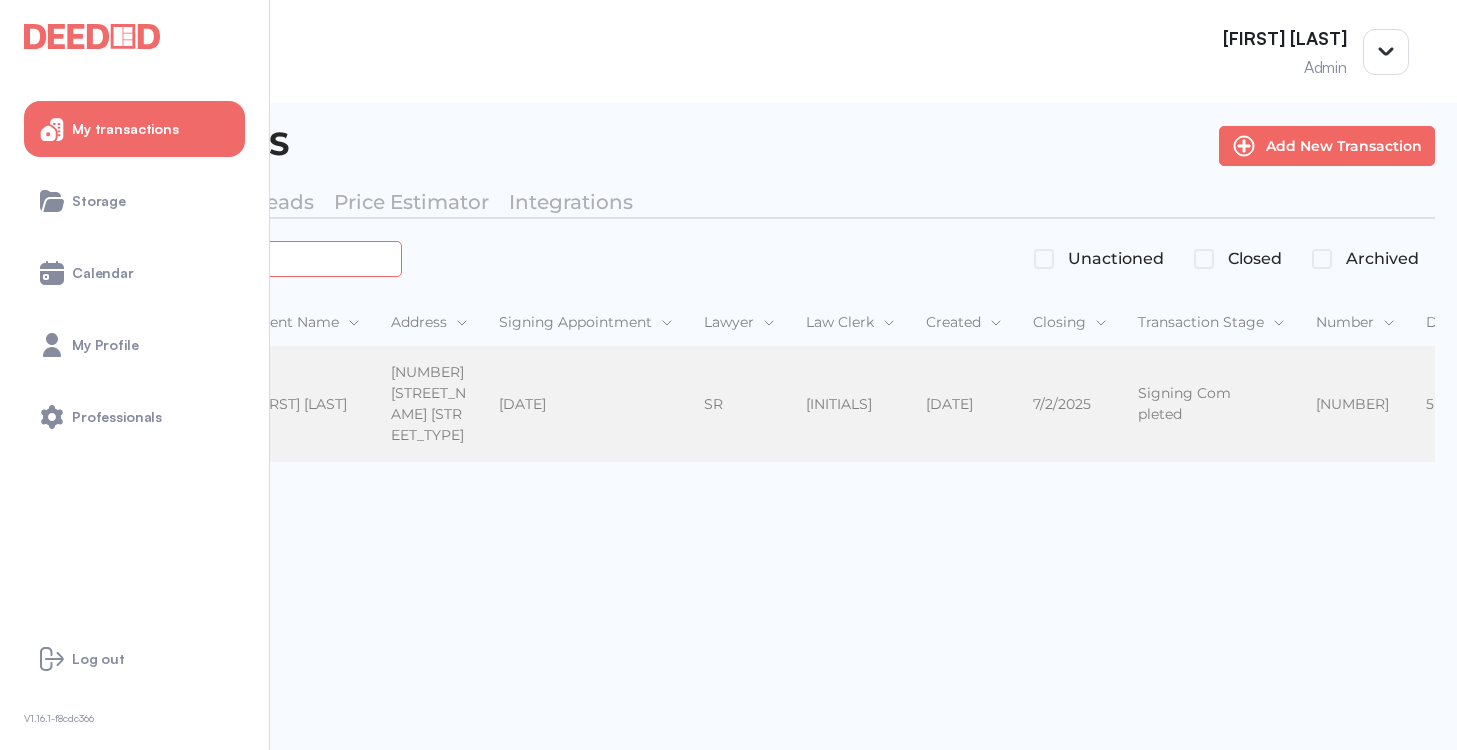 type on "*******" 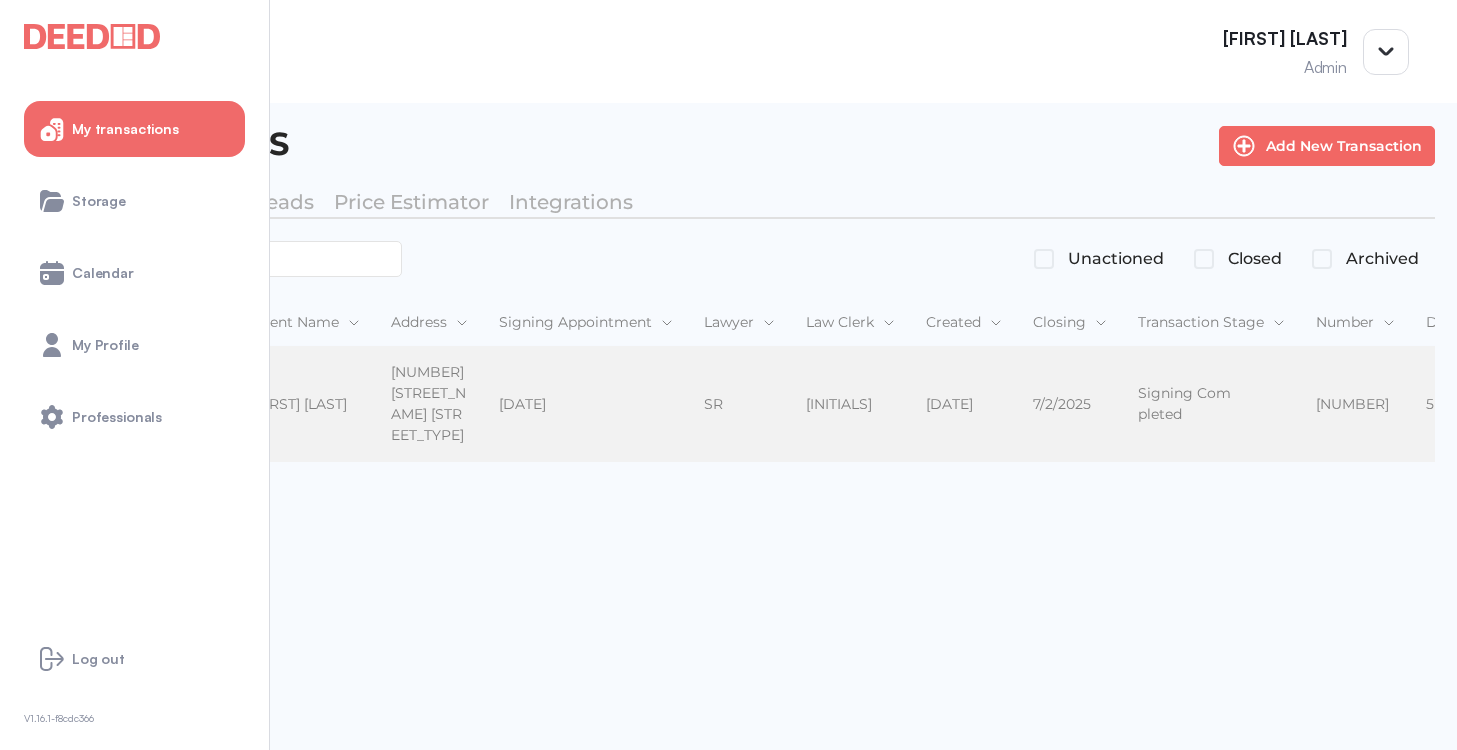 click on "[FIRST] [LAST]" at bounding box center [305, 404] 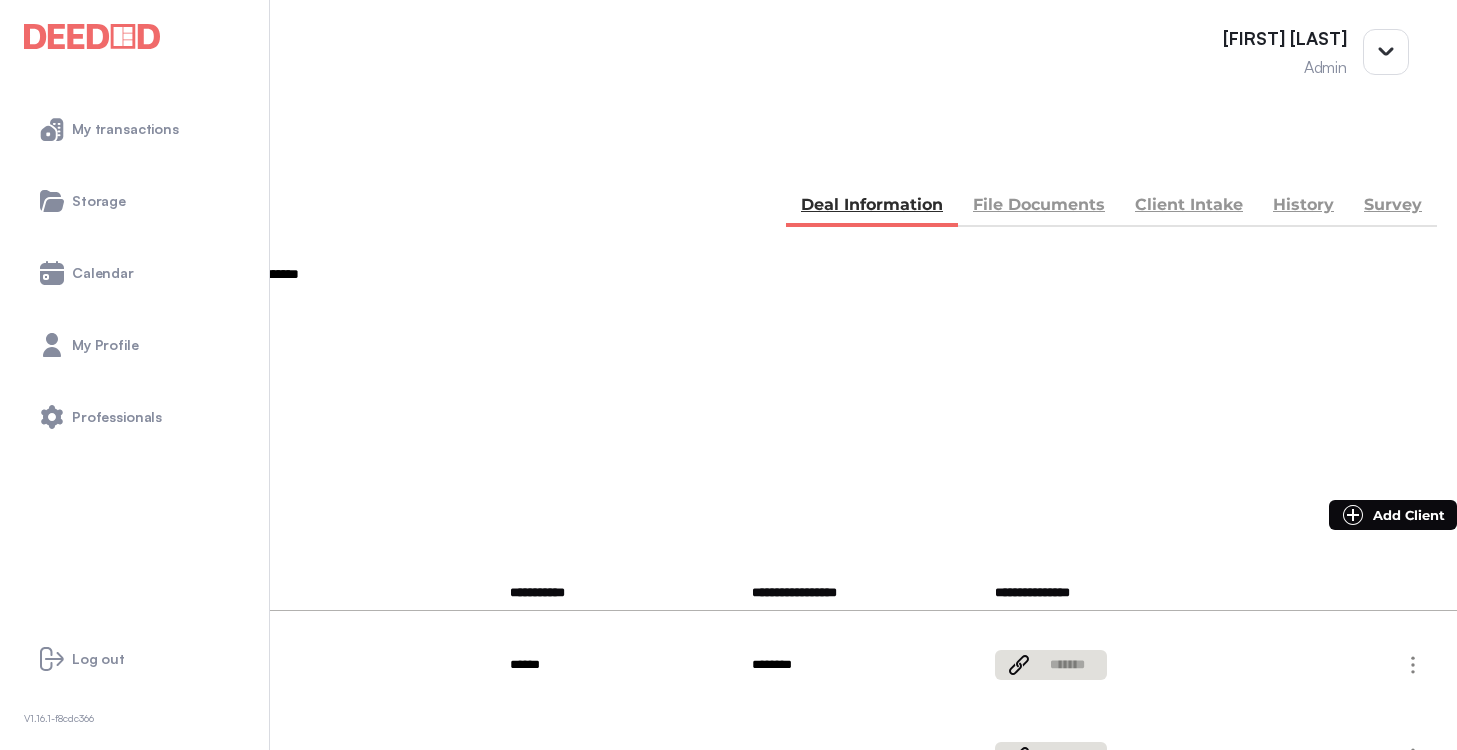 click on "File Documents" at bounding box center (1039, 207) 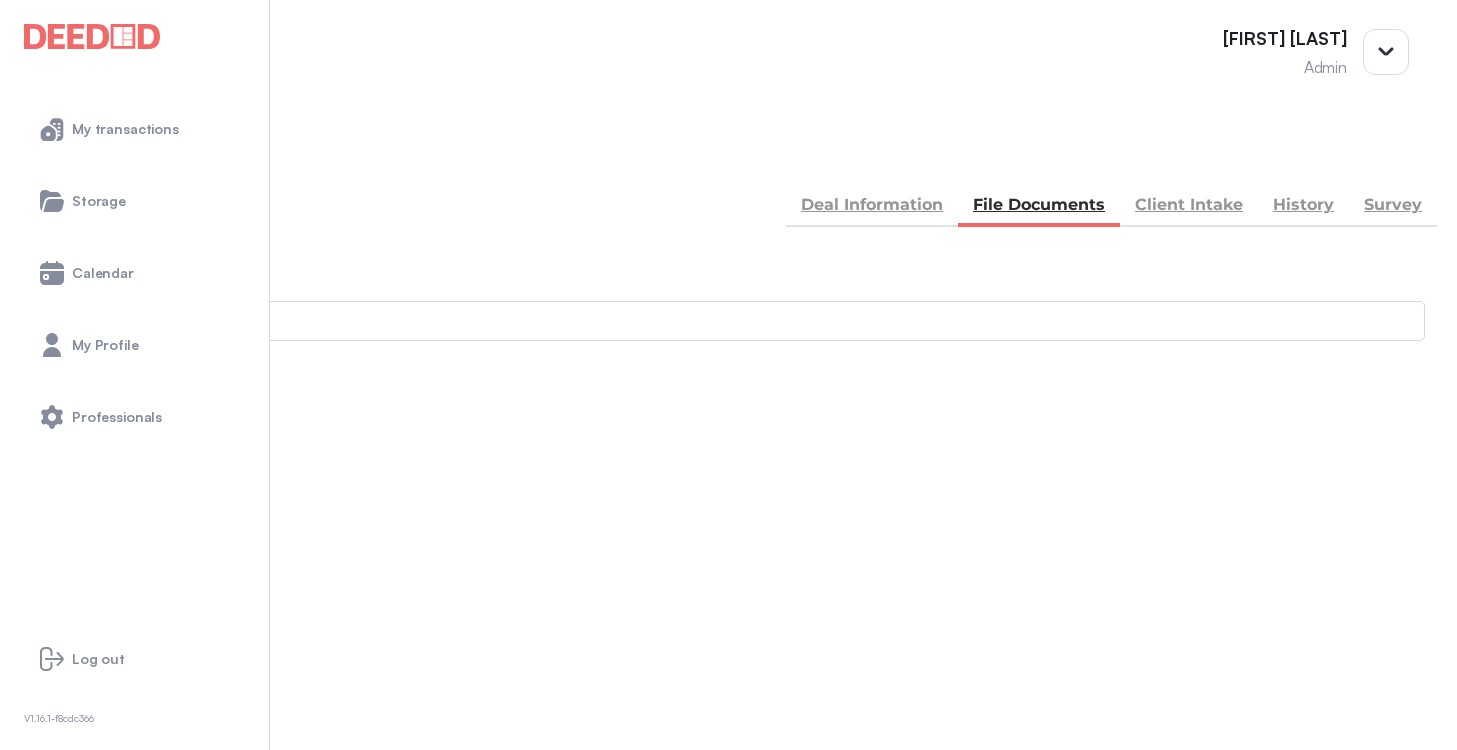 click on "Accounting" at bounding box center [728, 846] 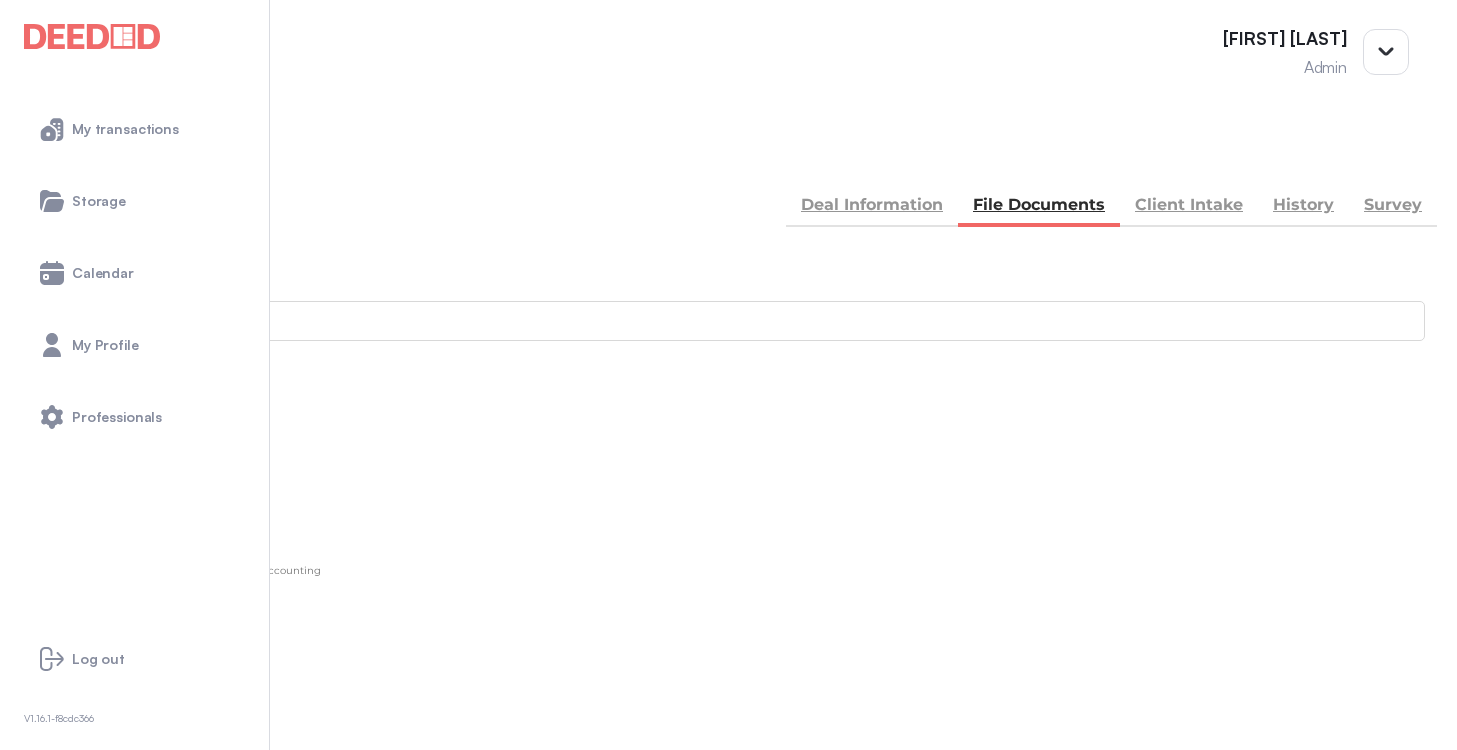click on "Add new document" at bounding box center [108, 474] 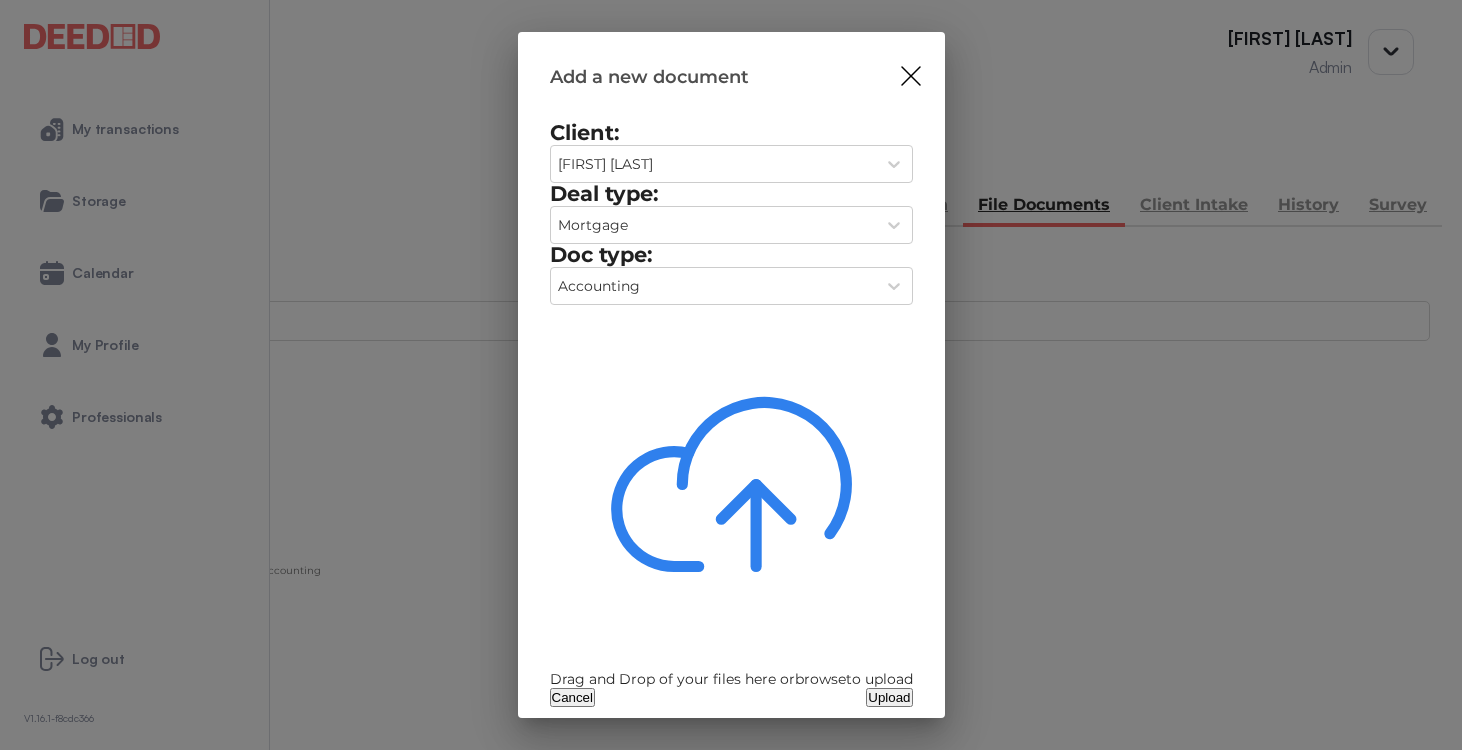 click on "browse" at bounding box center [820, 679] 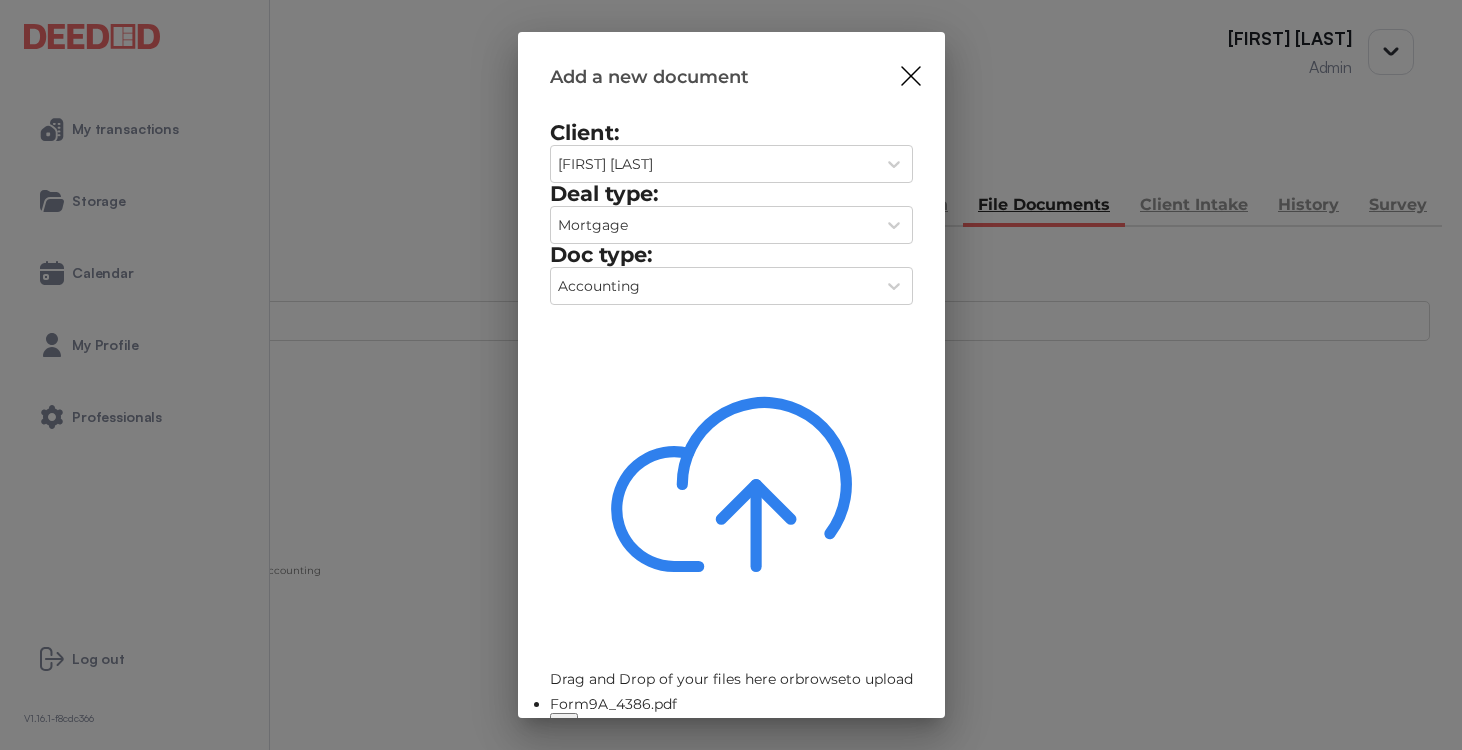click on "Upload" at bounding box center (889, 753) 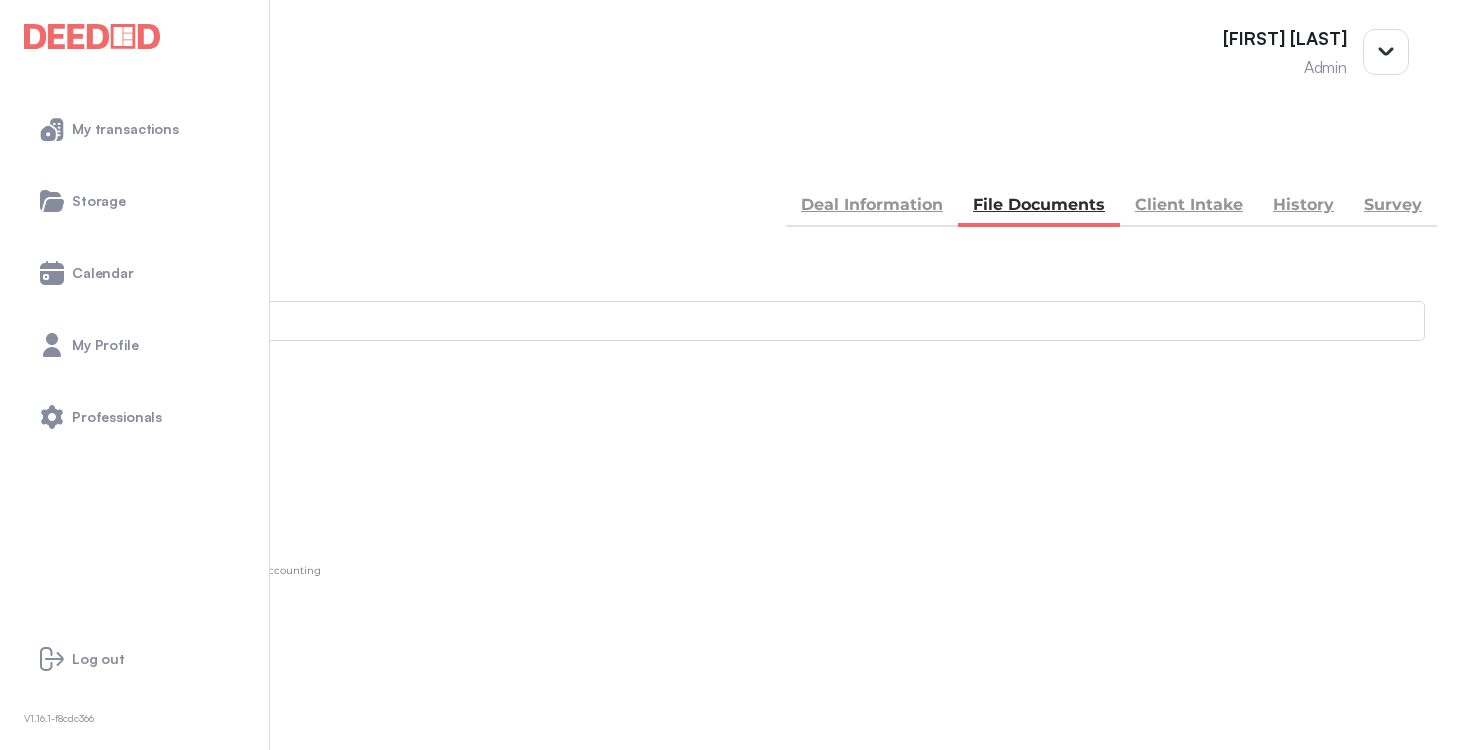 click on "BACK" at bounding box center [70, 155] 